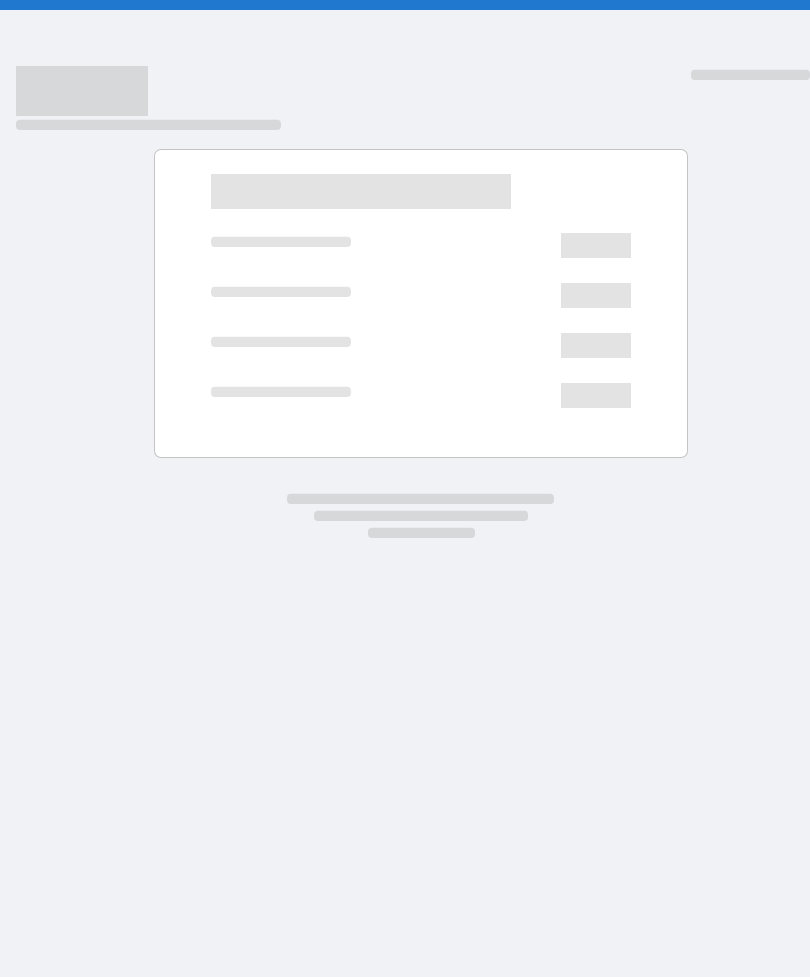 scroll, scrollTop: 0, scrollLeft: 0, axis: both 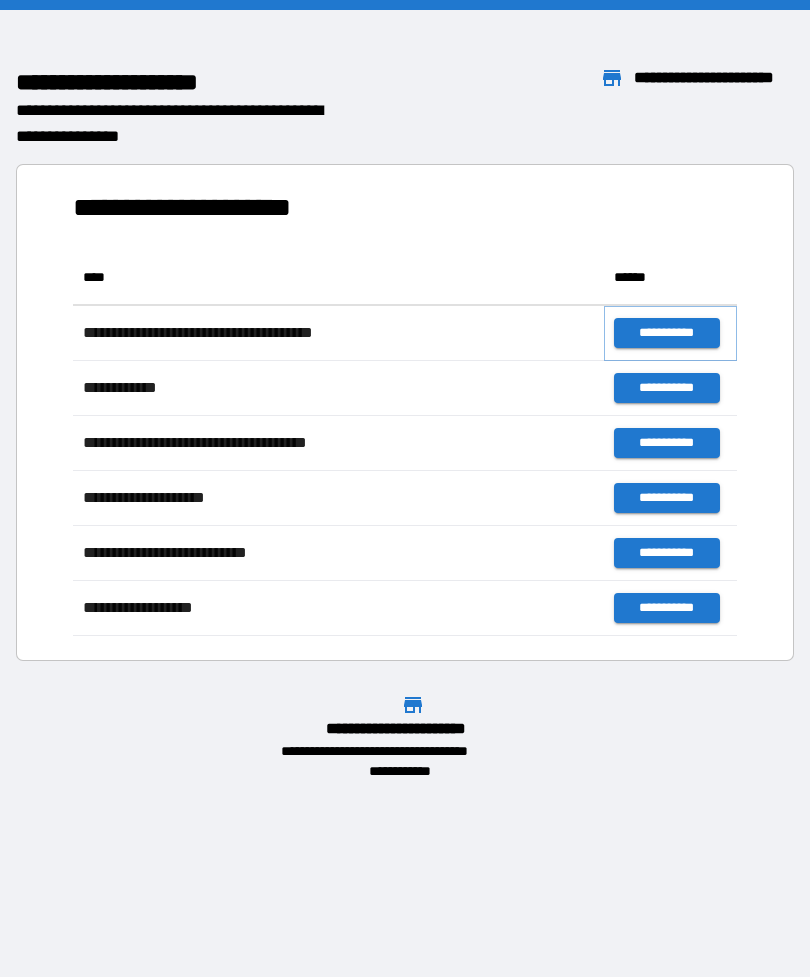 click on "**********" at bounding box center (666, 333) 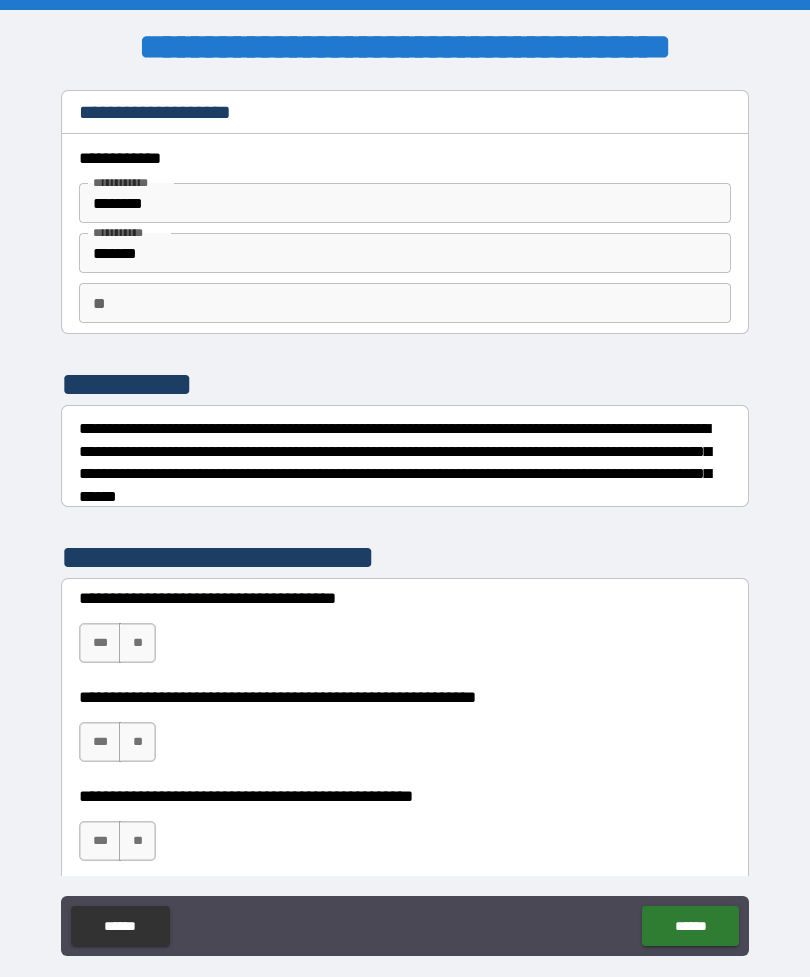 click on "**********" at bounding box center [405, 633] 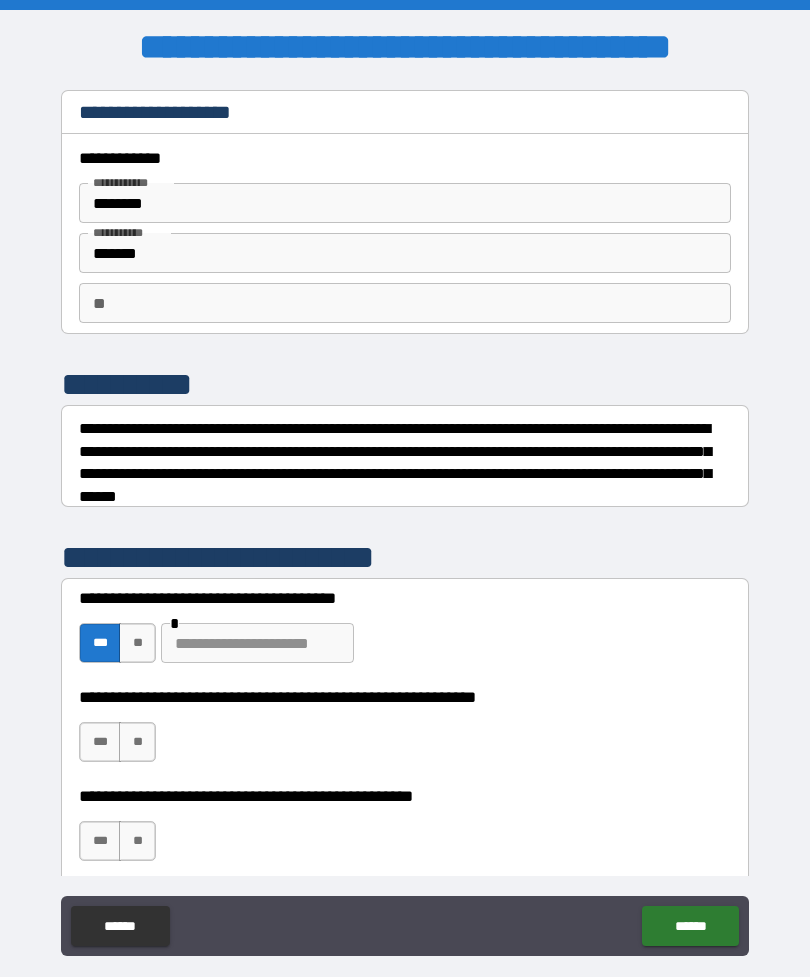 click on "***" at bounding box center [100, 742] 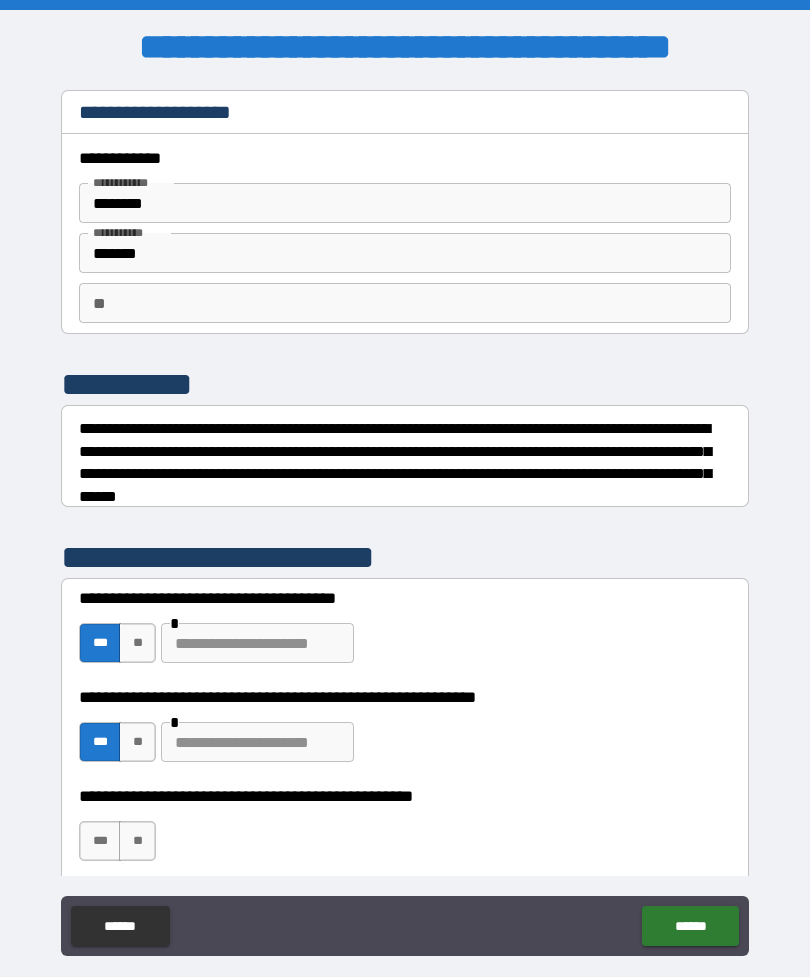 click on "**" at bounding box center (137, 841) 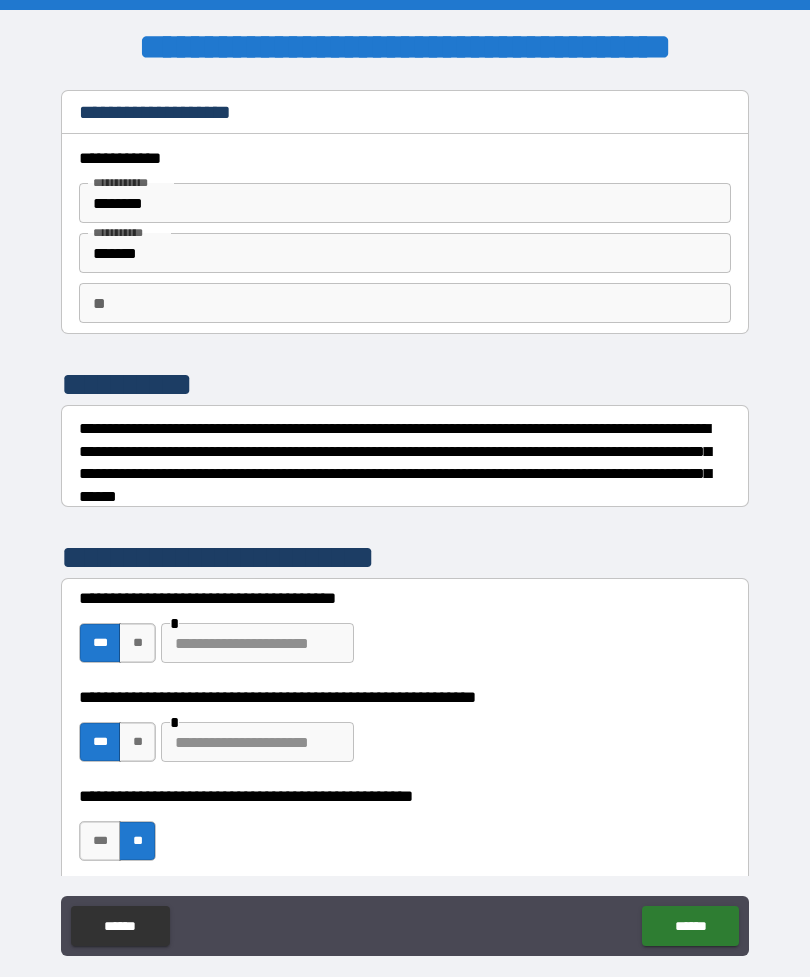 click on "******" at bounding box center (690, 926) 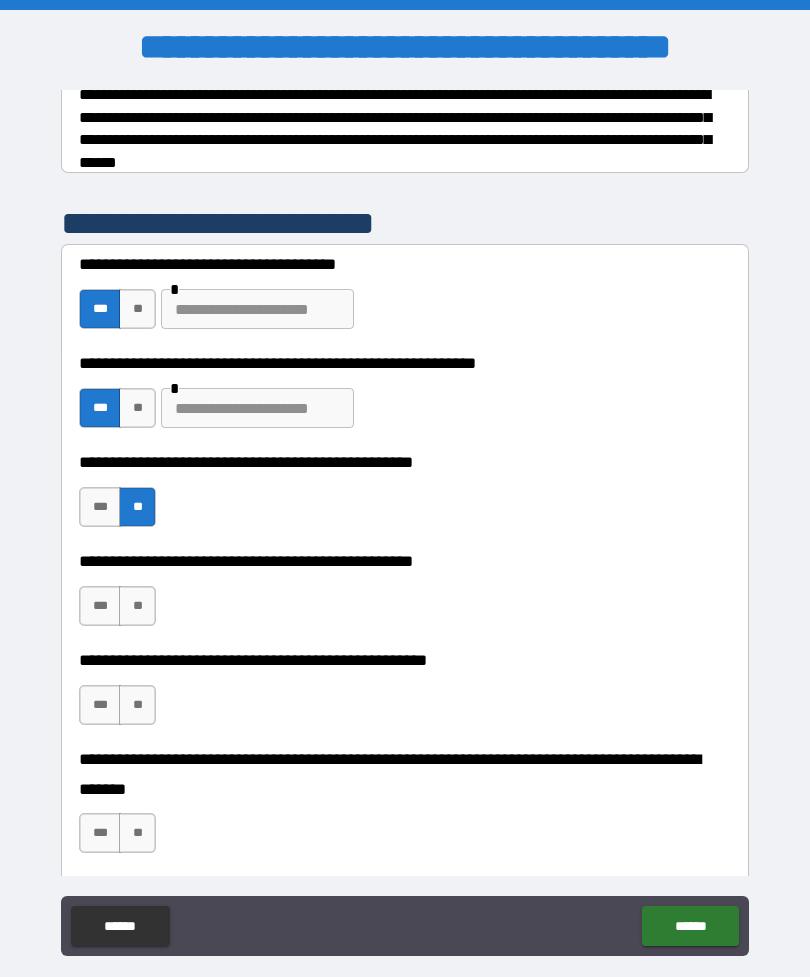 scroll, scrollTop: 334, scrollLeft: 0, axis: vertical 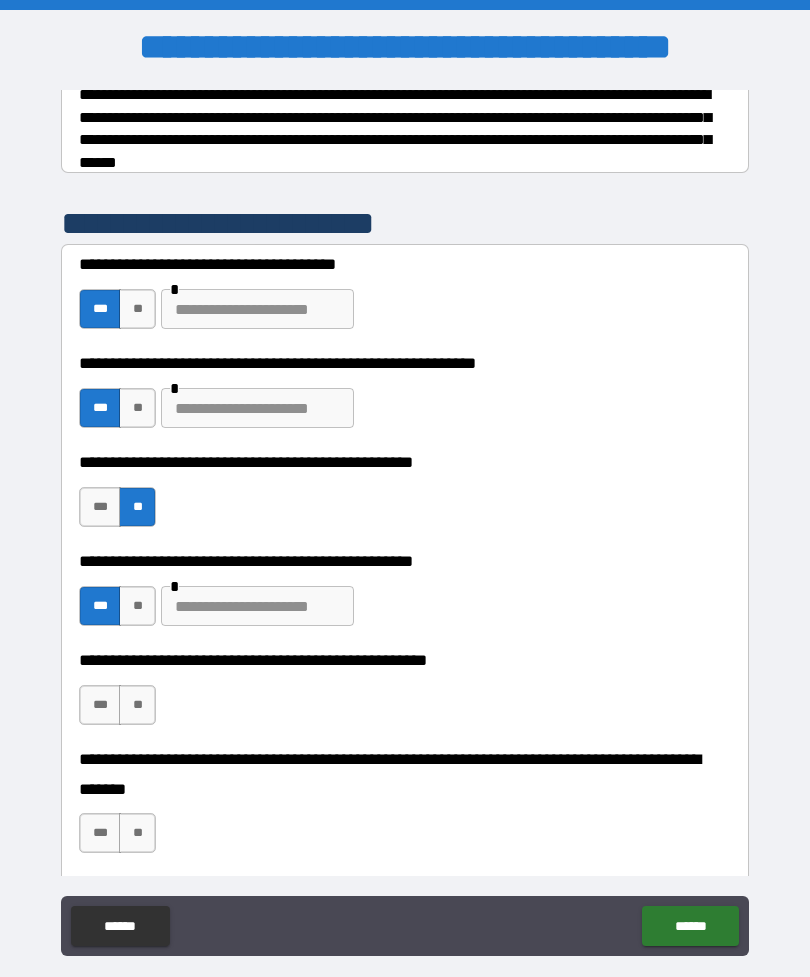 click on "**" at bounding box center (137, 705) 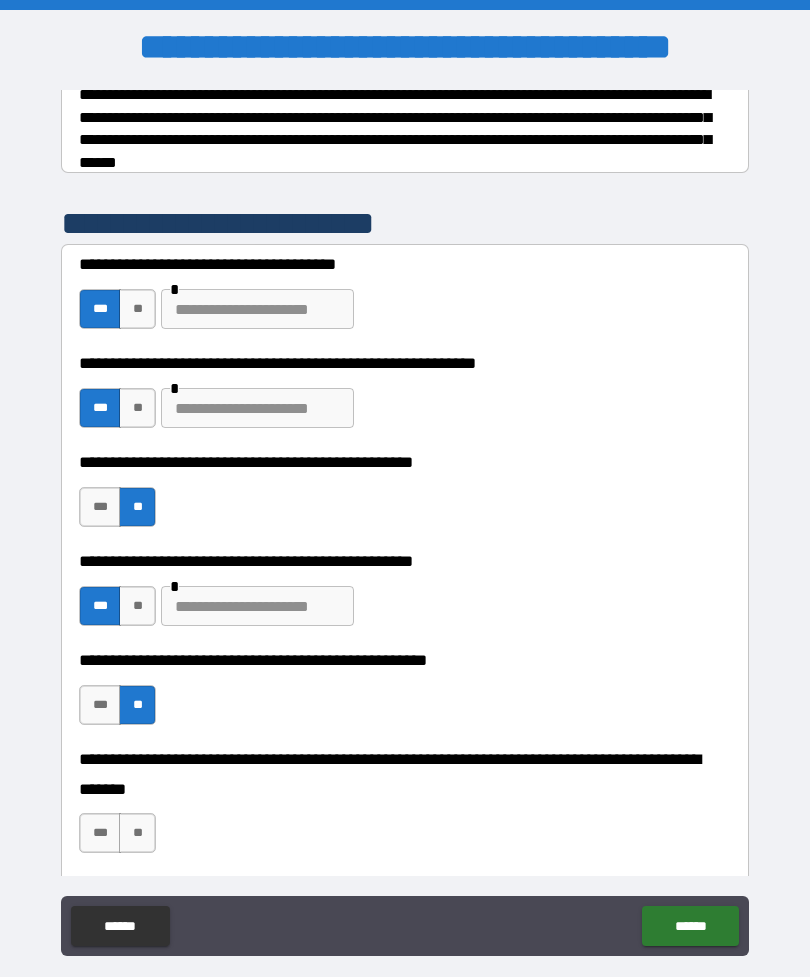 click on "**" at bounding box center [137, 833] 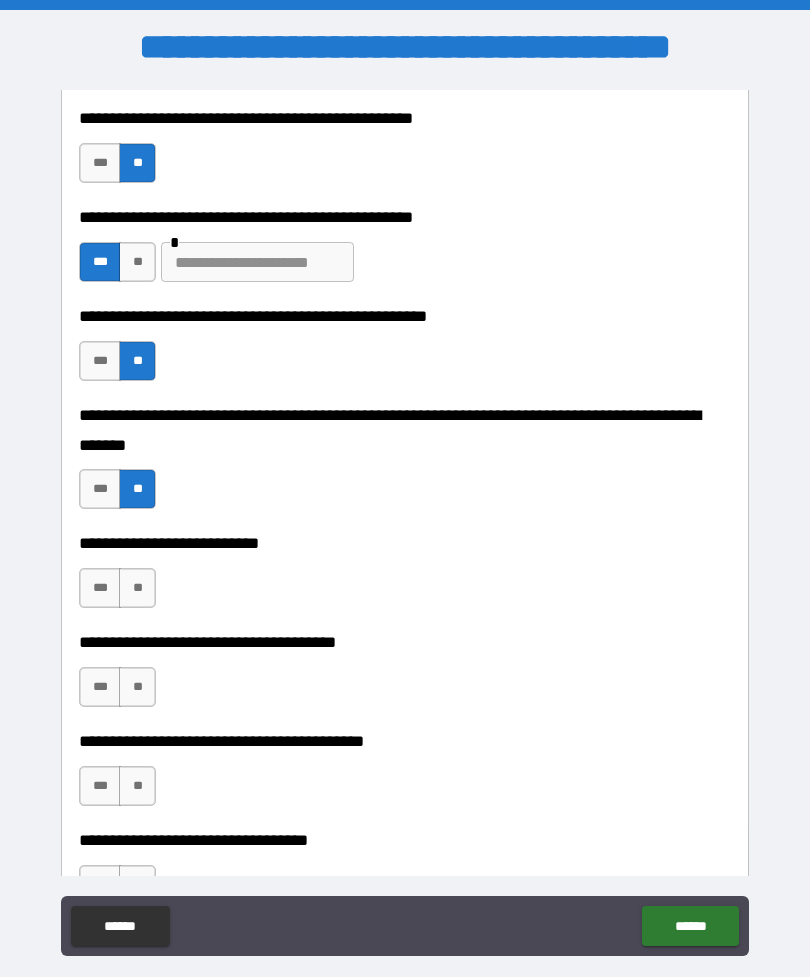 scroll, scrollTop: 679, scrollLeft: 0, axis: vertical 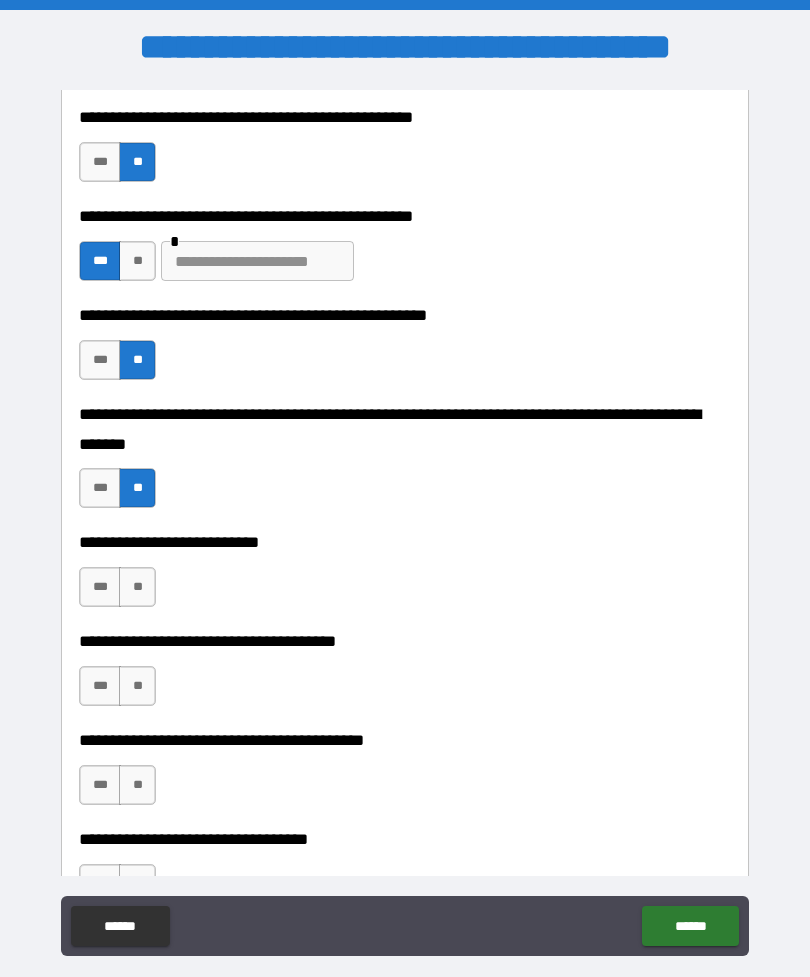 click on "**" at bounding box center (137, 587) 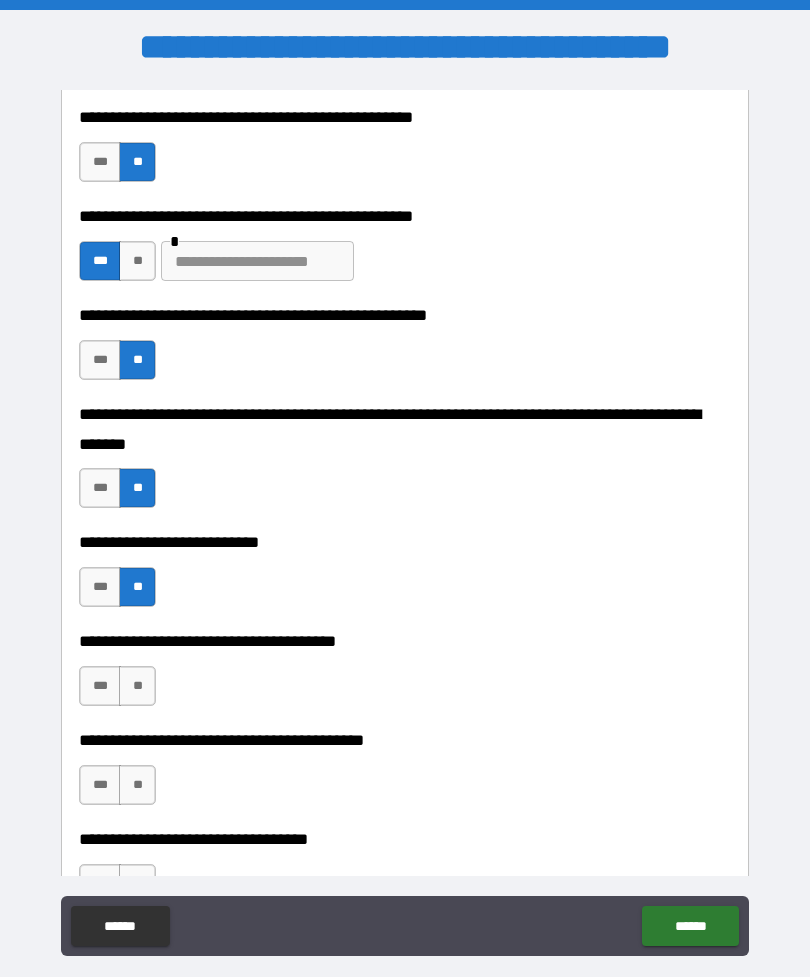 click on "**" at bounding box center [137, 686] 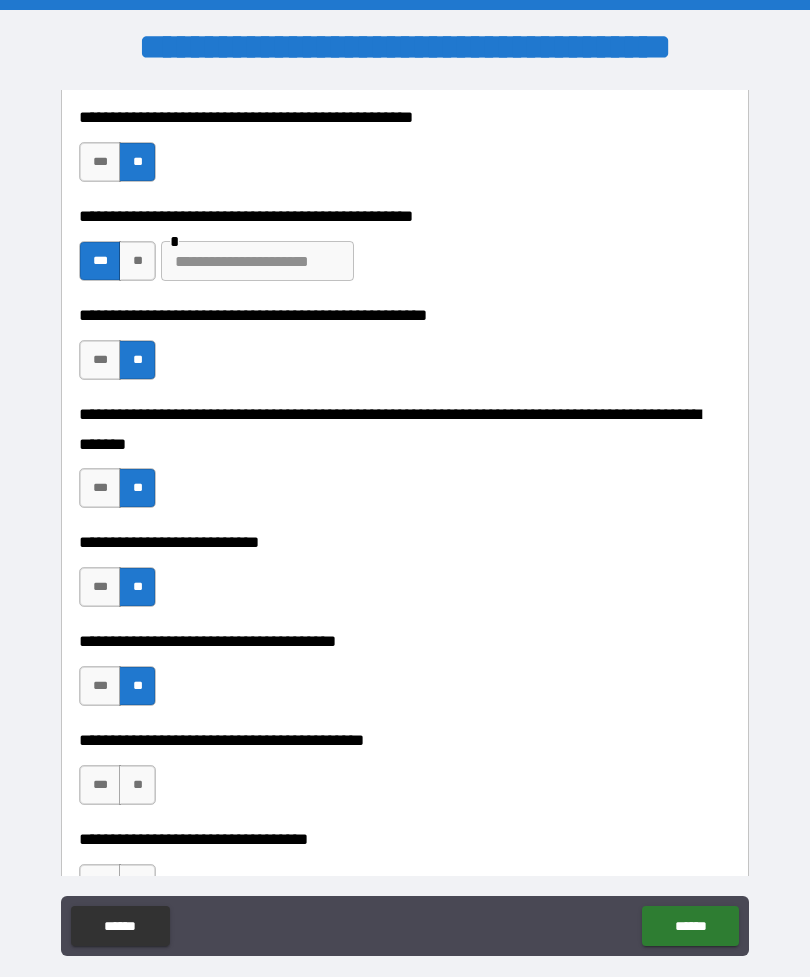 click on "**" at bounding box center [137, 785] 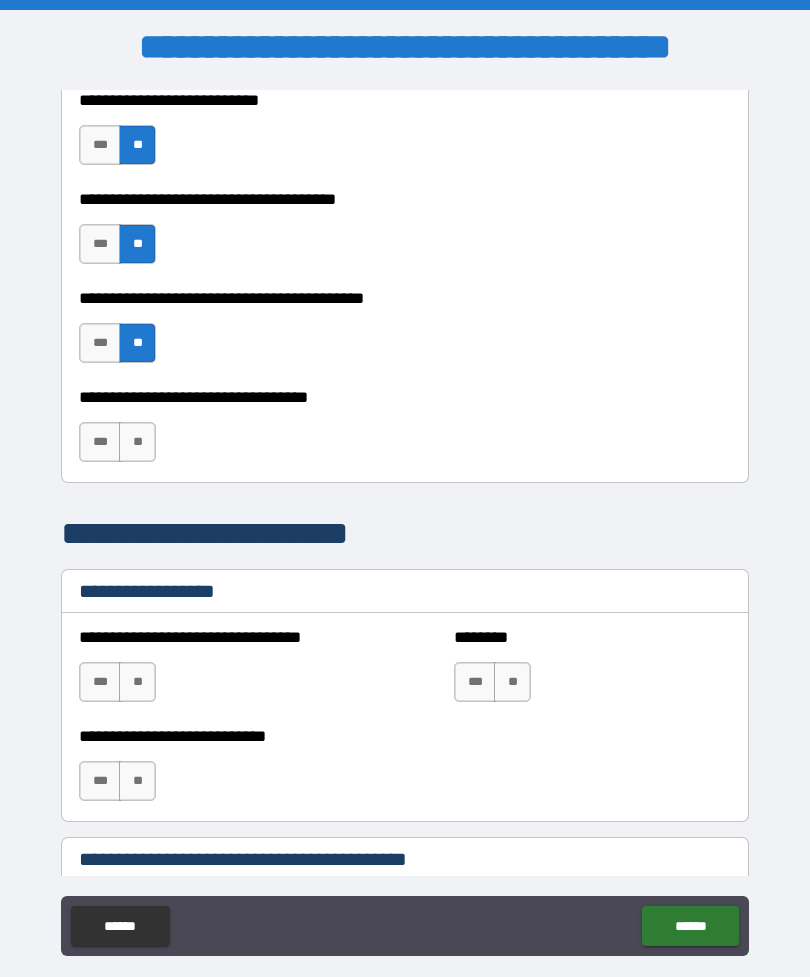 scroll, scrollTop: 1122, scrollLeft: 0, axis: vertical 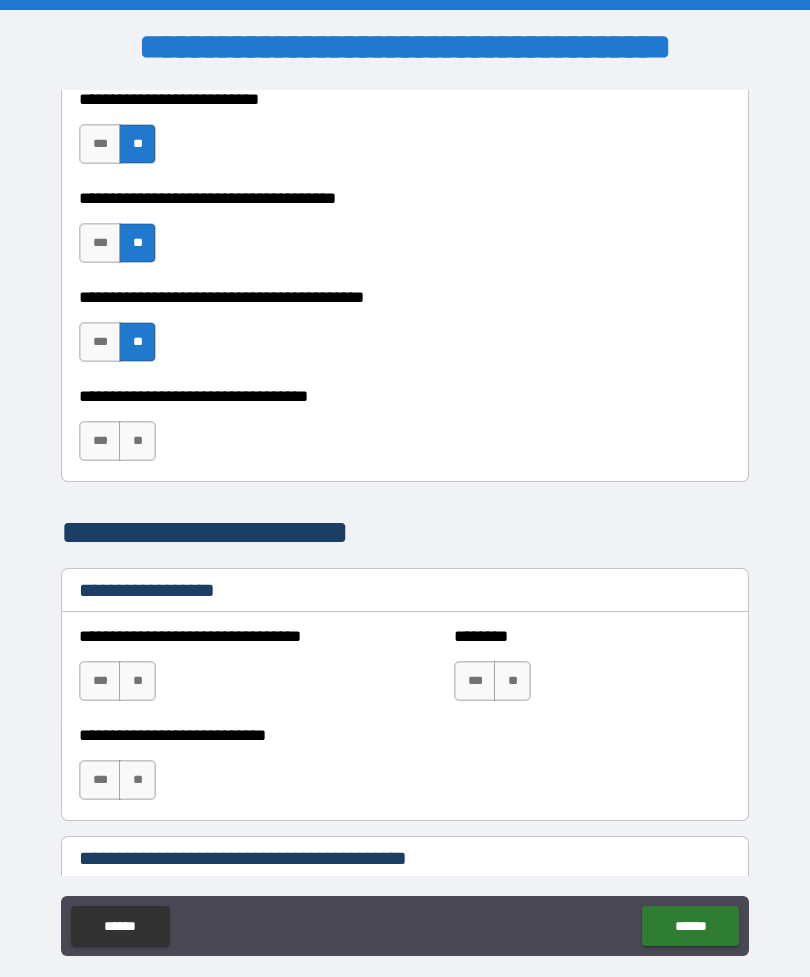 click on "**" at bounding box center [137, 441] 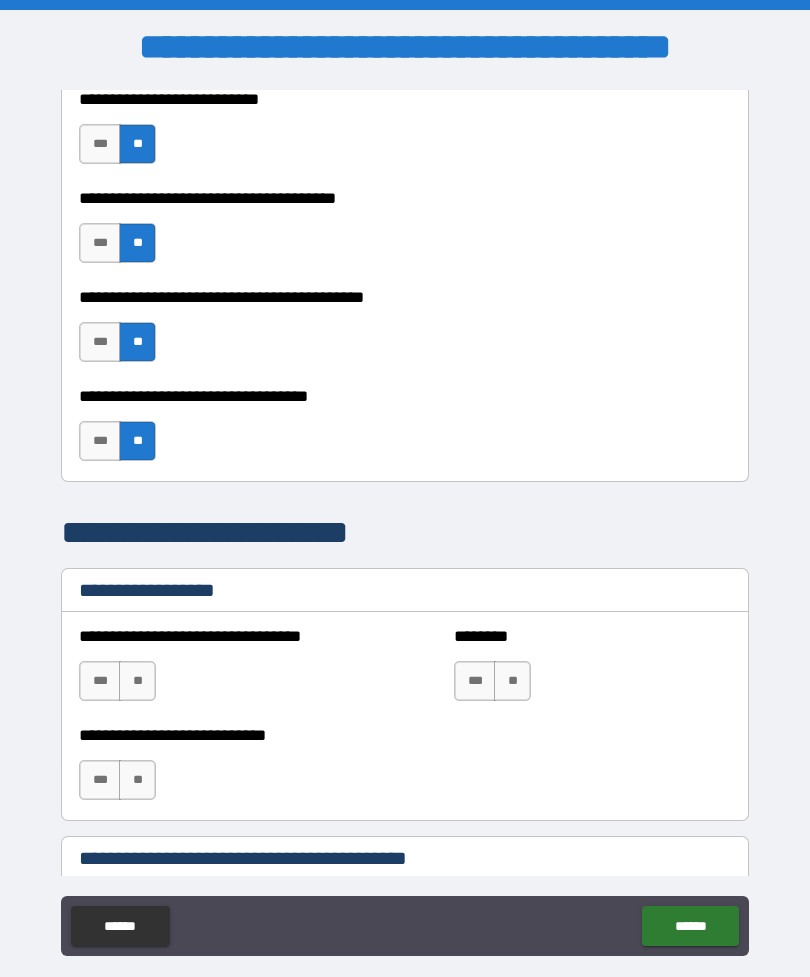 click on "**" at bounding box center (137, 681) 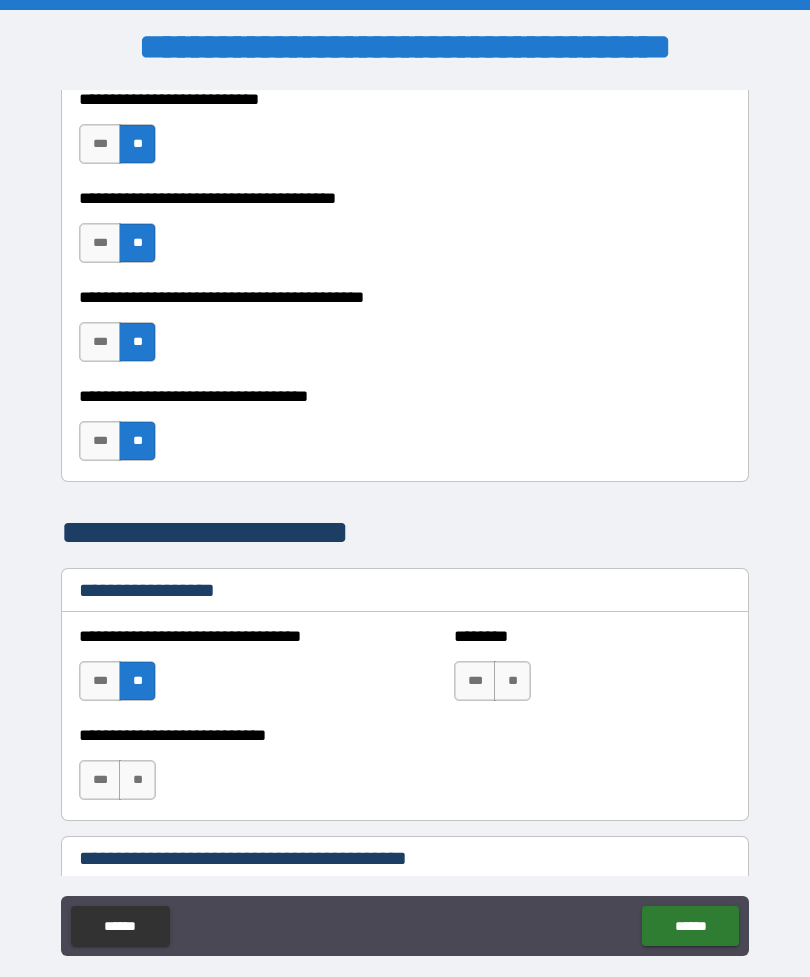 click on "**" at bounding box center [137, 780] 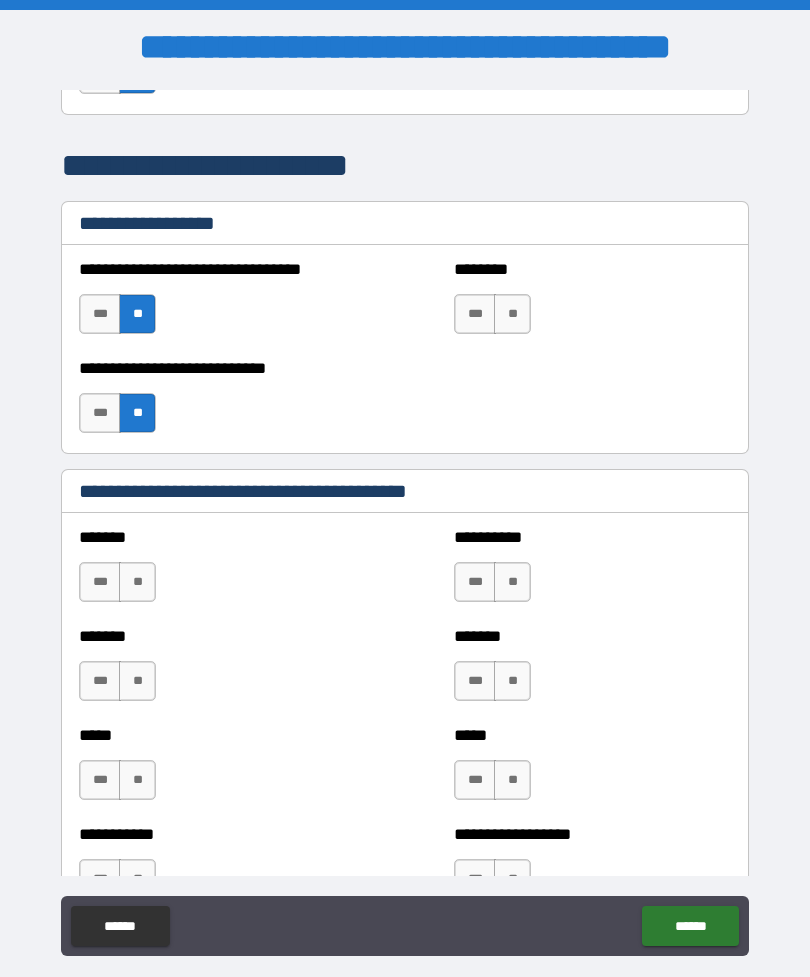 scroll, scrollTop: 1490, scrollLeft: 0, axis: vertical 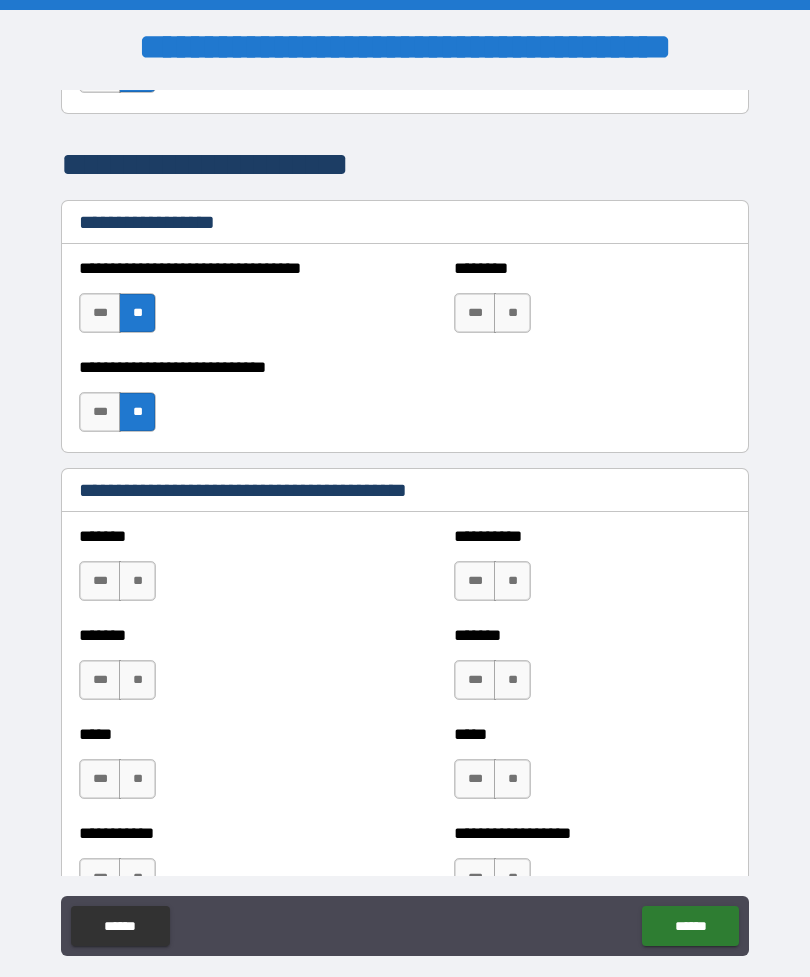 click on "**" at bounding box center (137, 581) 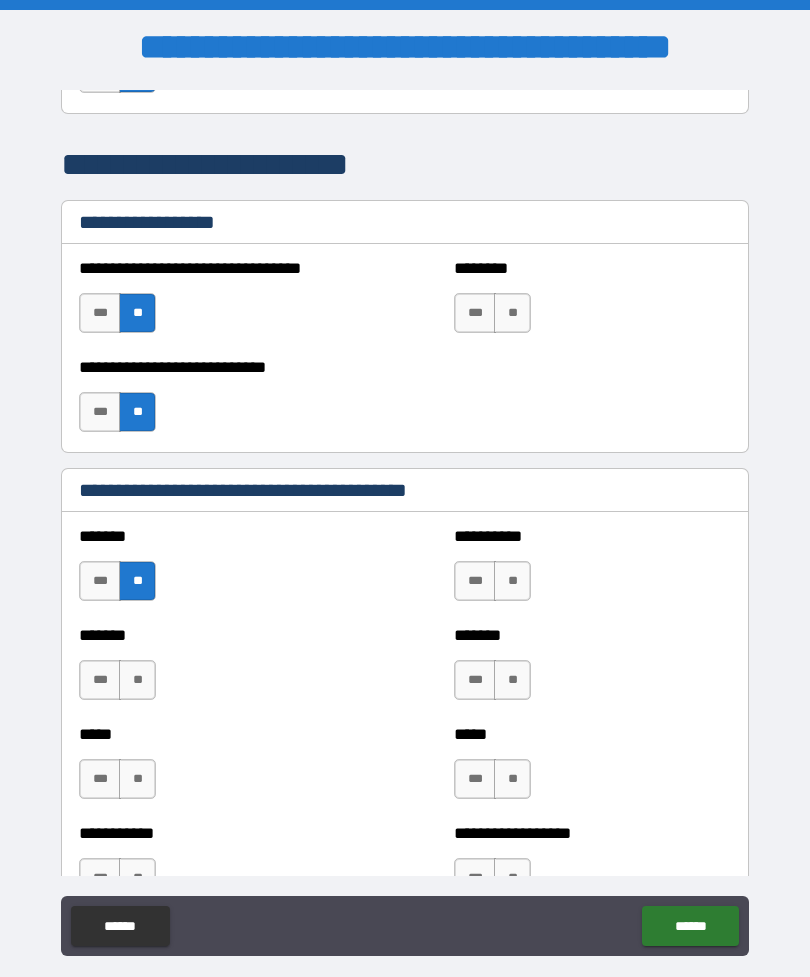 click on "**" at bounding box center (137, 680) 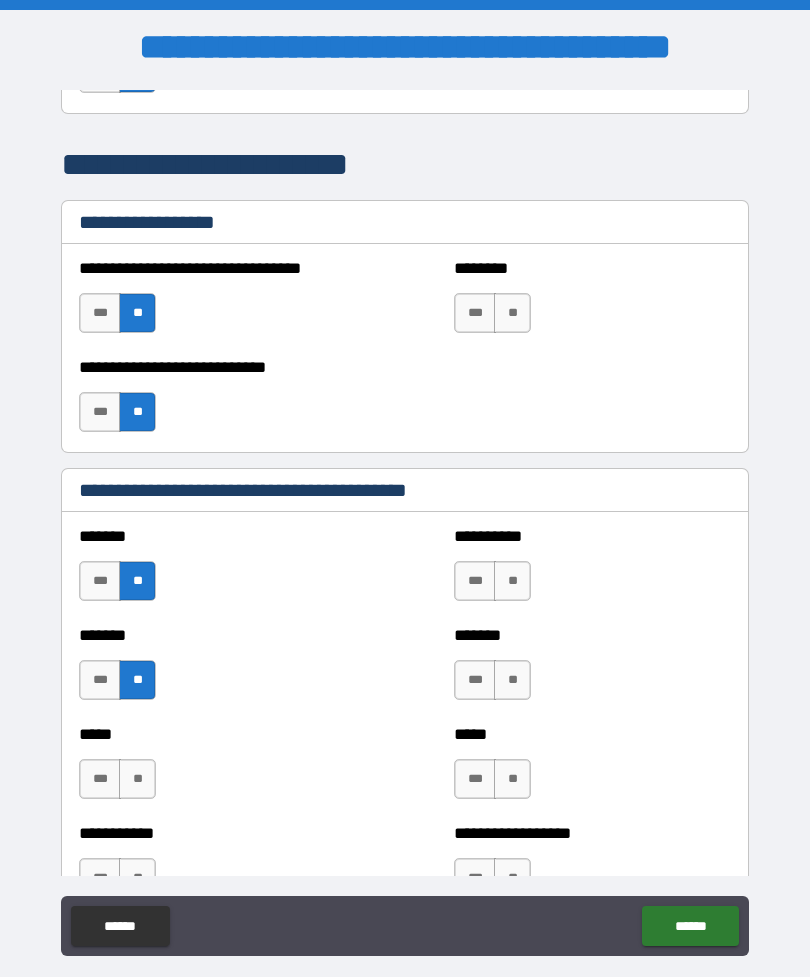 click on "**" at bounding box center (137, 779) 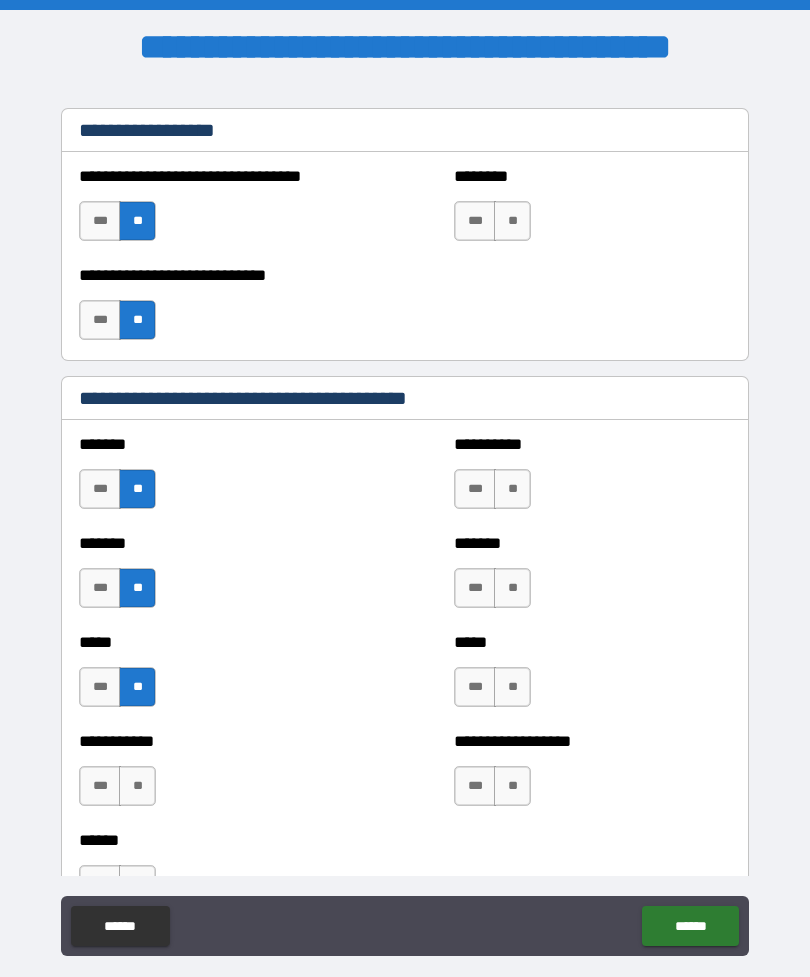 scroll, scrollTop: 1587, scrollLeft: 0, axis: vertical 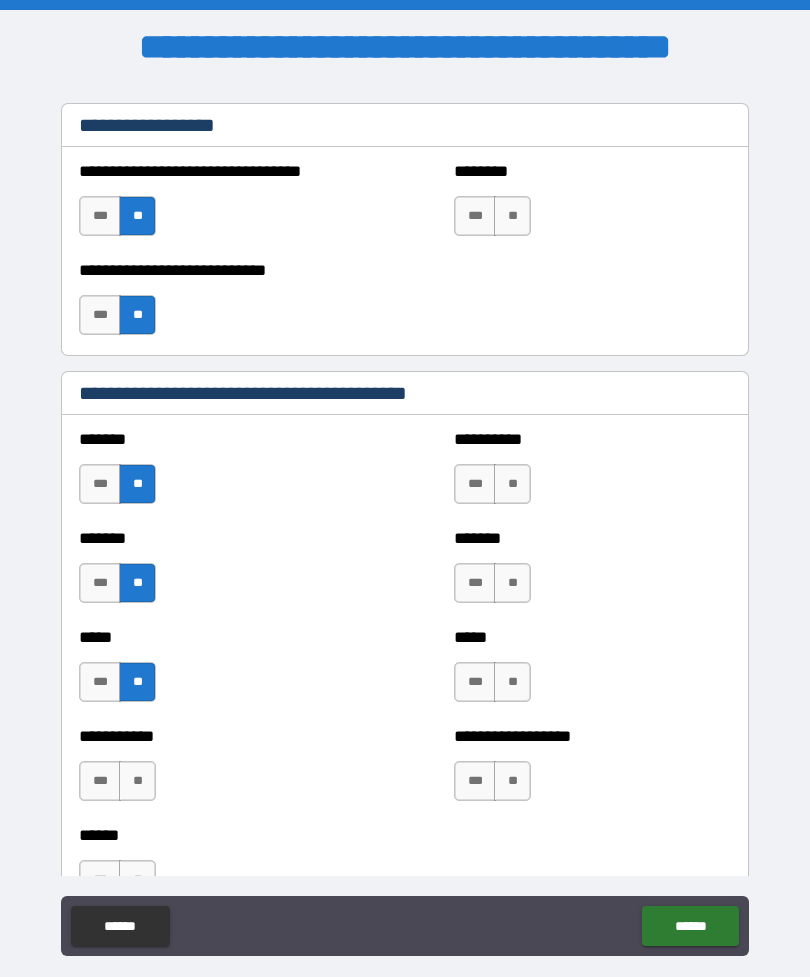 click on "**" at bounding box center (137, 781) 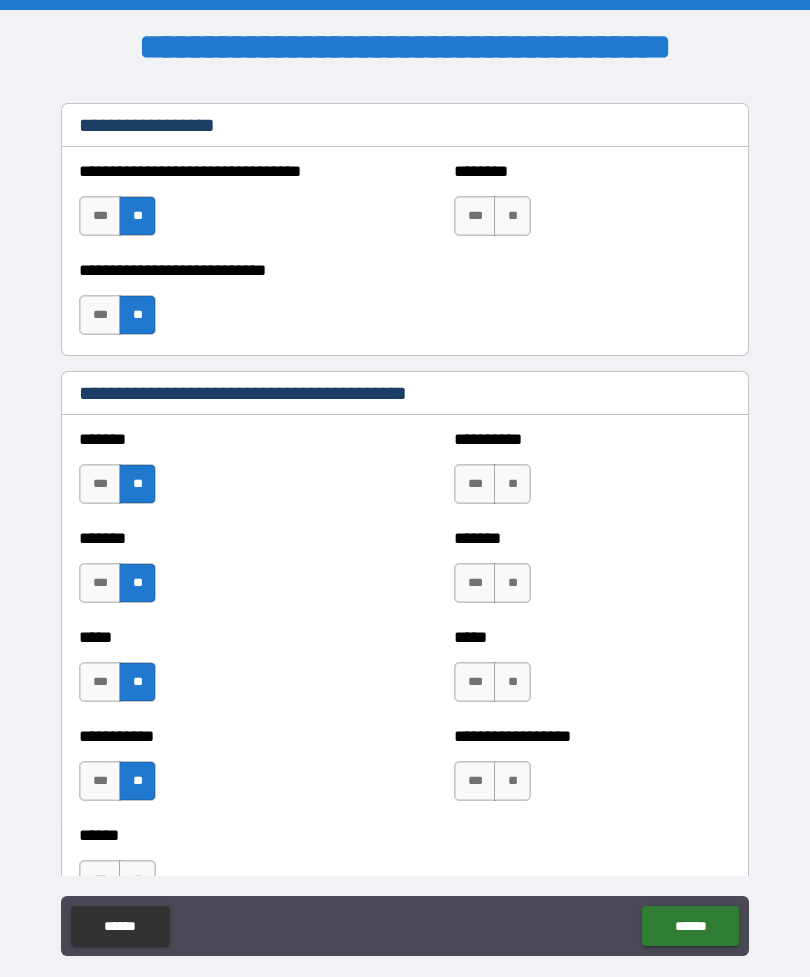 click on "**" at bounding box center [512, 484] 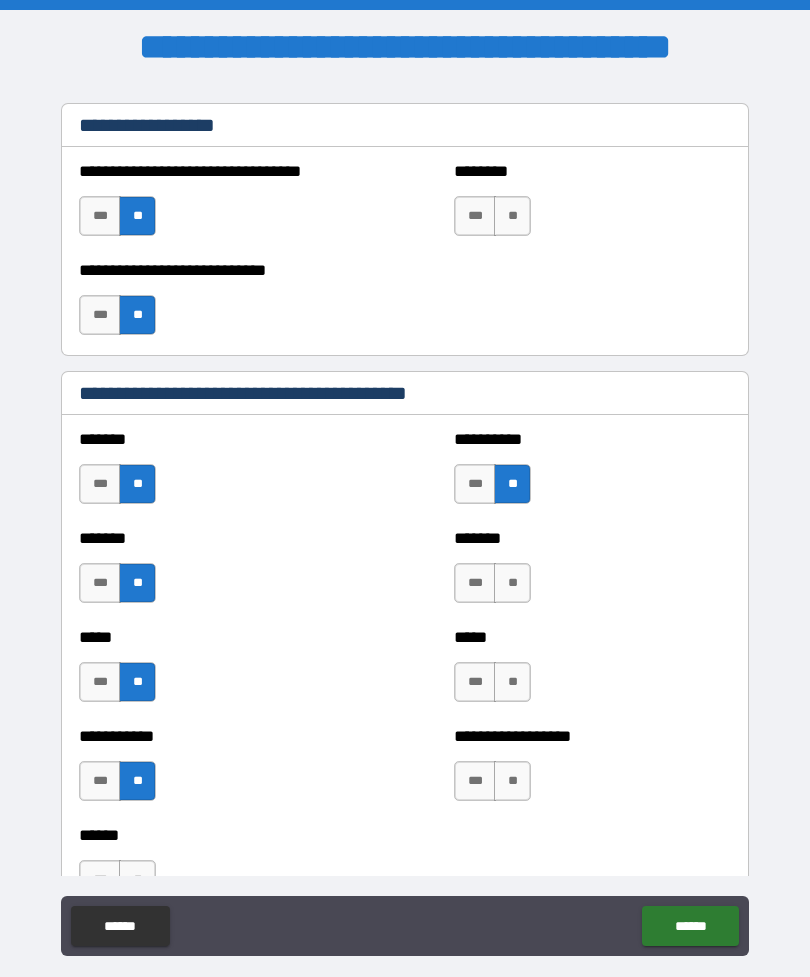 click on "**" at bounding box center [512, 682] 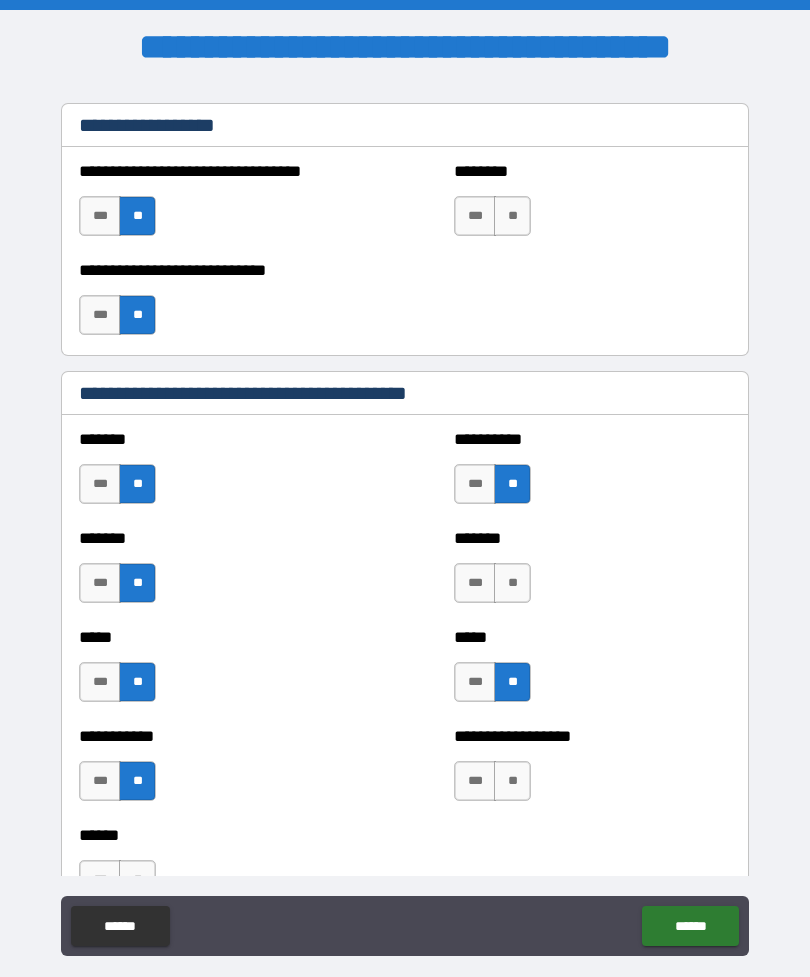 click on "**" at bounding box center (512, 583) 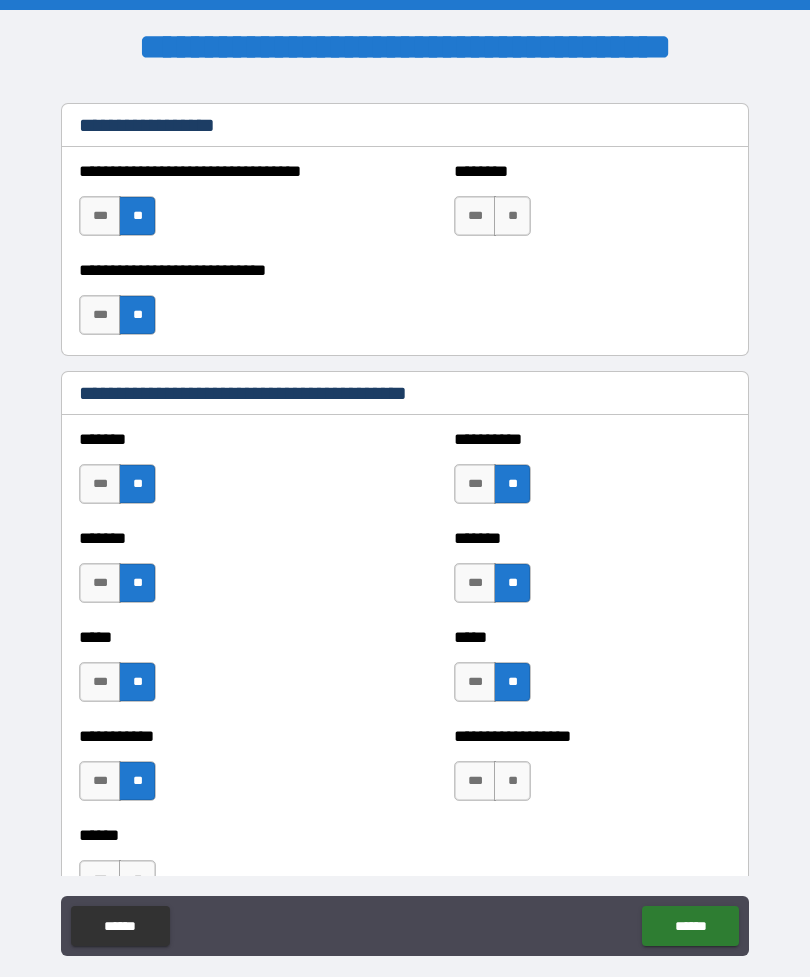 click on "**" at bounding box center (512, 781) 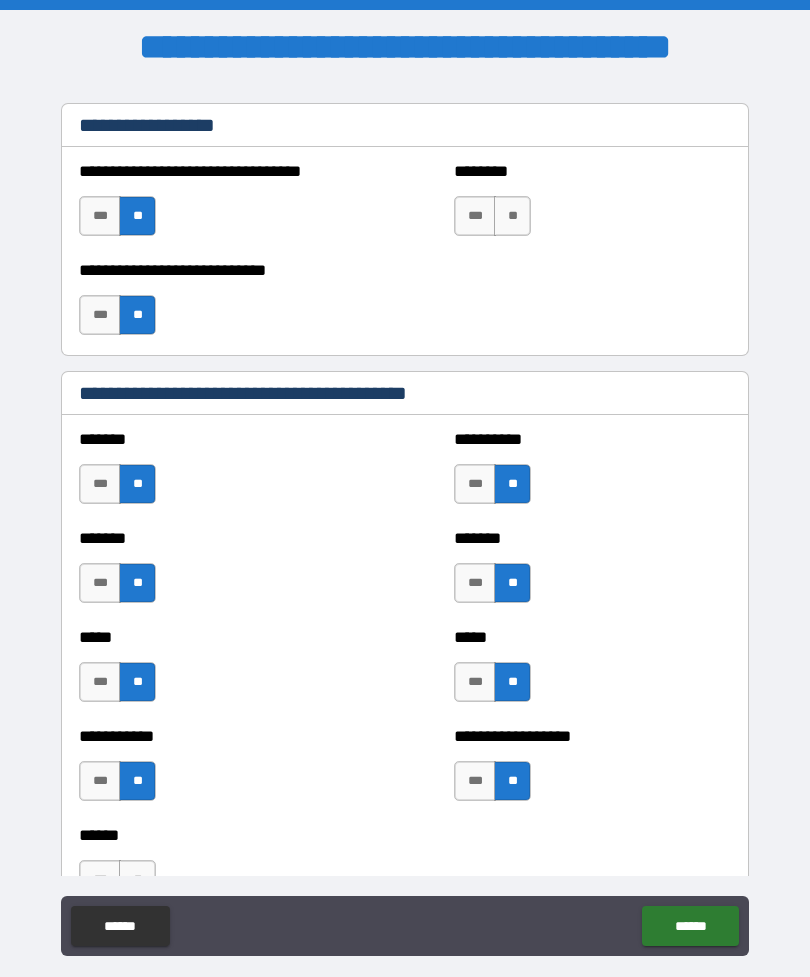 scroll, scrollTop: 1674, scrollLeft: 0, axis: vertical 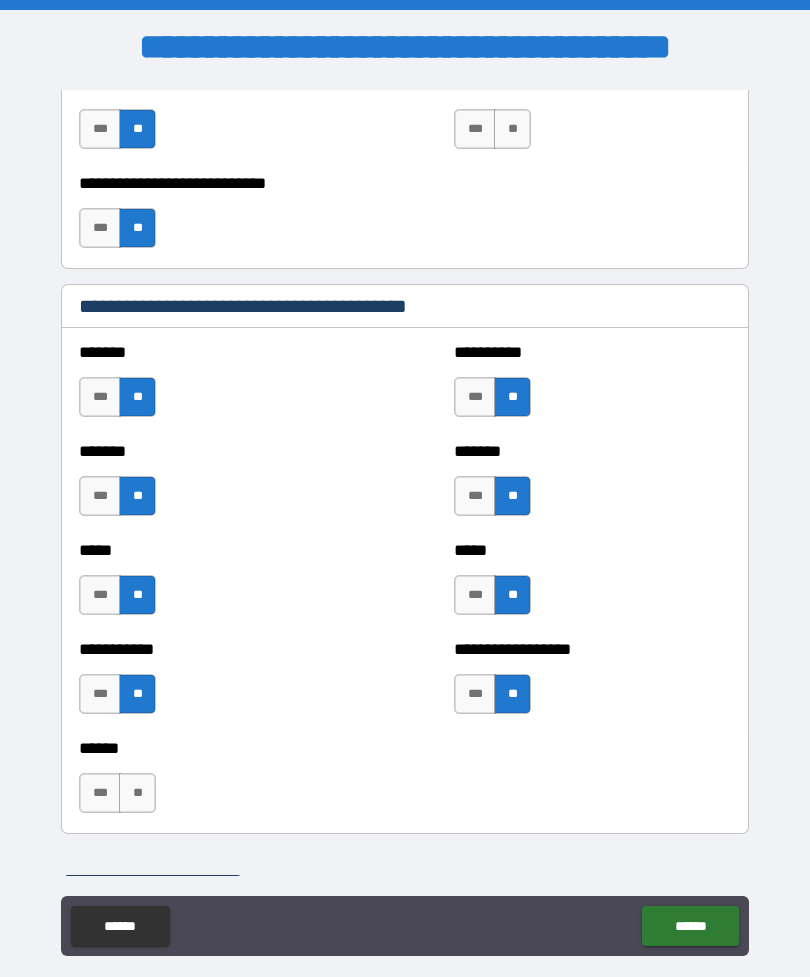 click on "**" at bounding box center [137, 793] 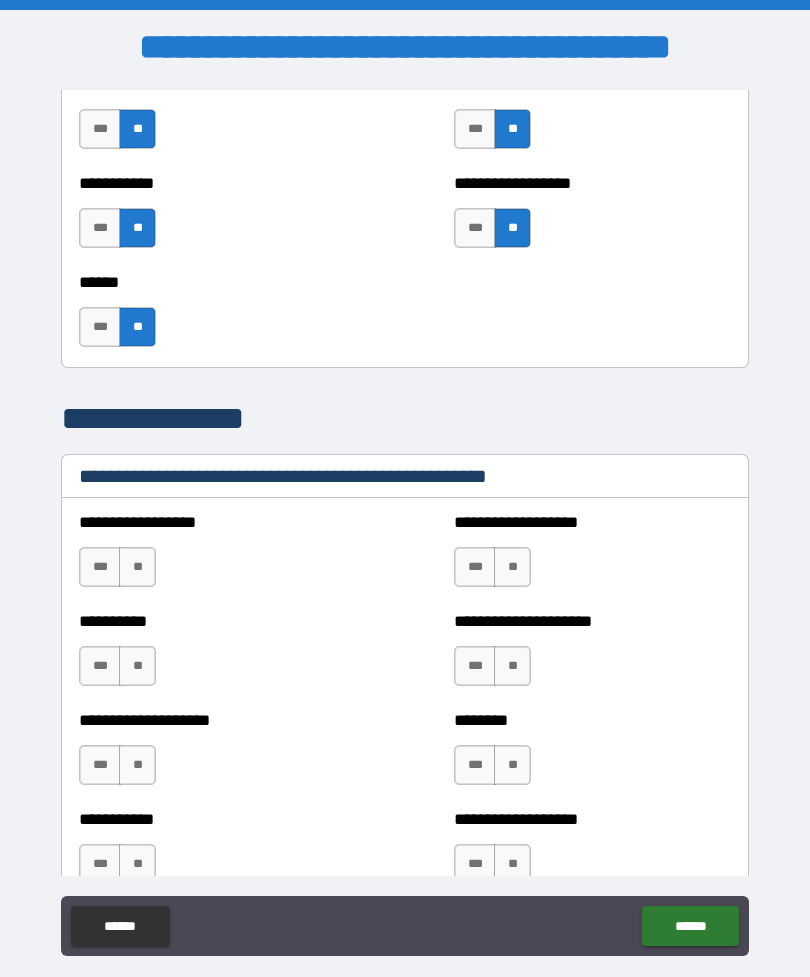 scroll, scrollTop: 2142, scrollLeft: 0, axis: vertical 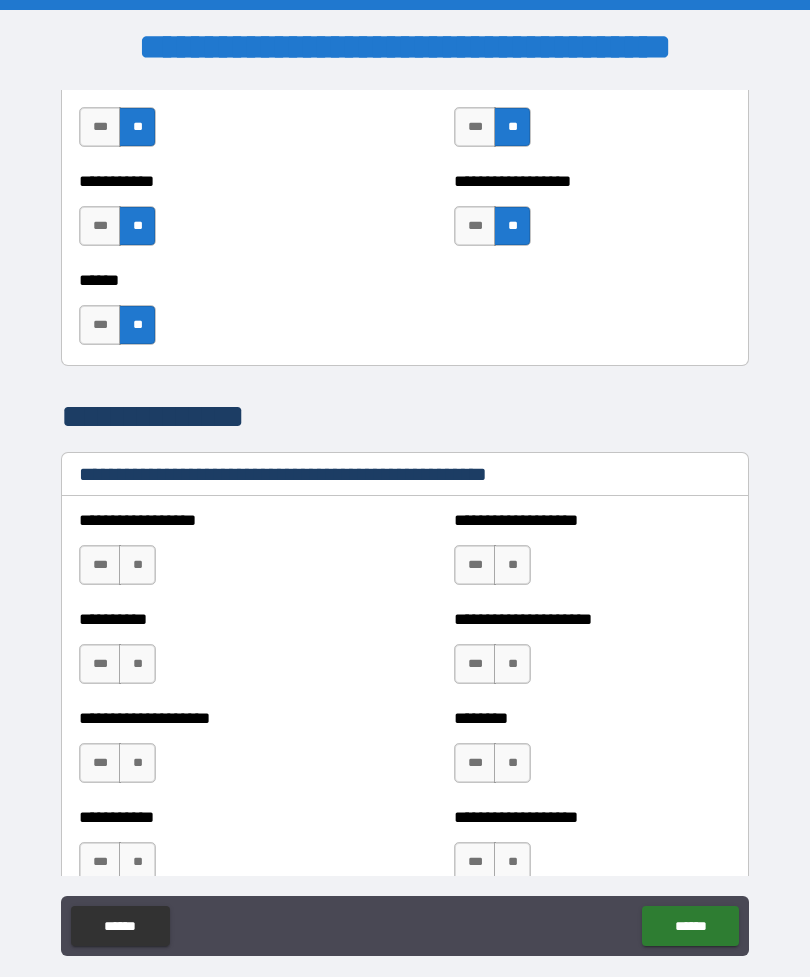 click on "**" at bounding box center [137, 565] 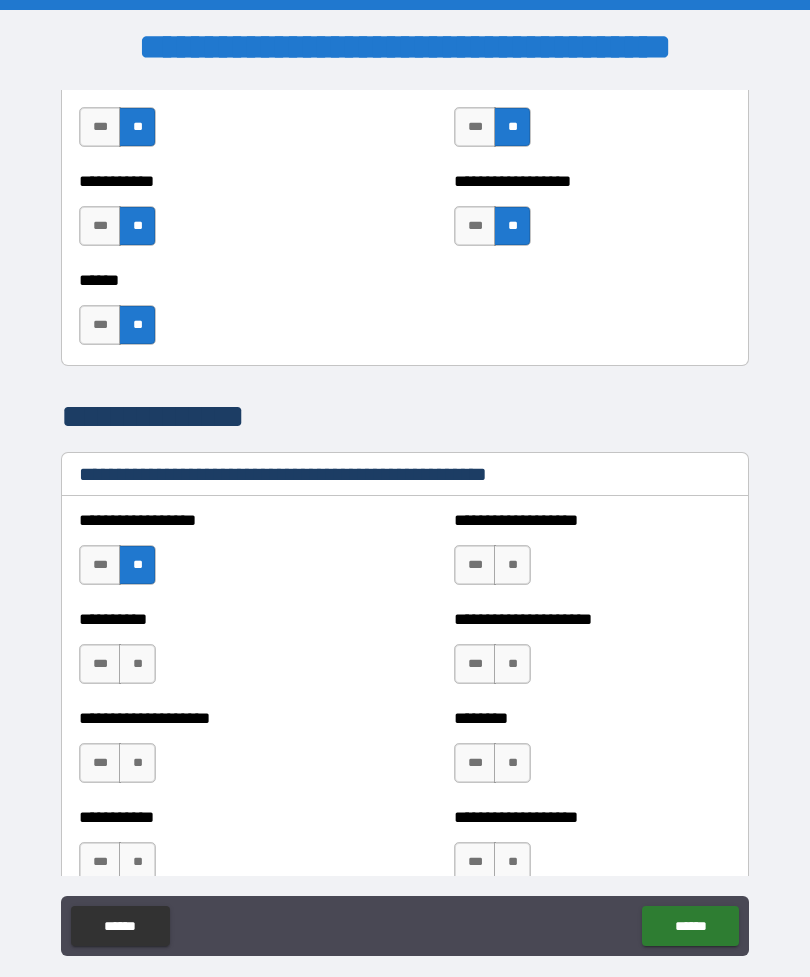 click on "**" at bounding box center (137, 664) 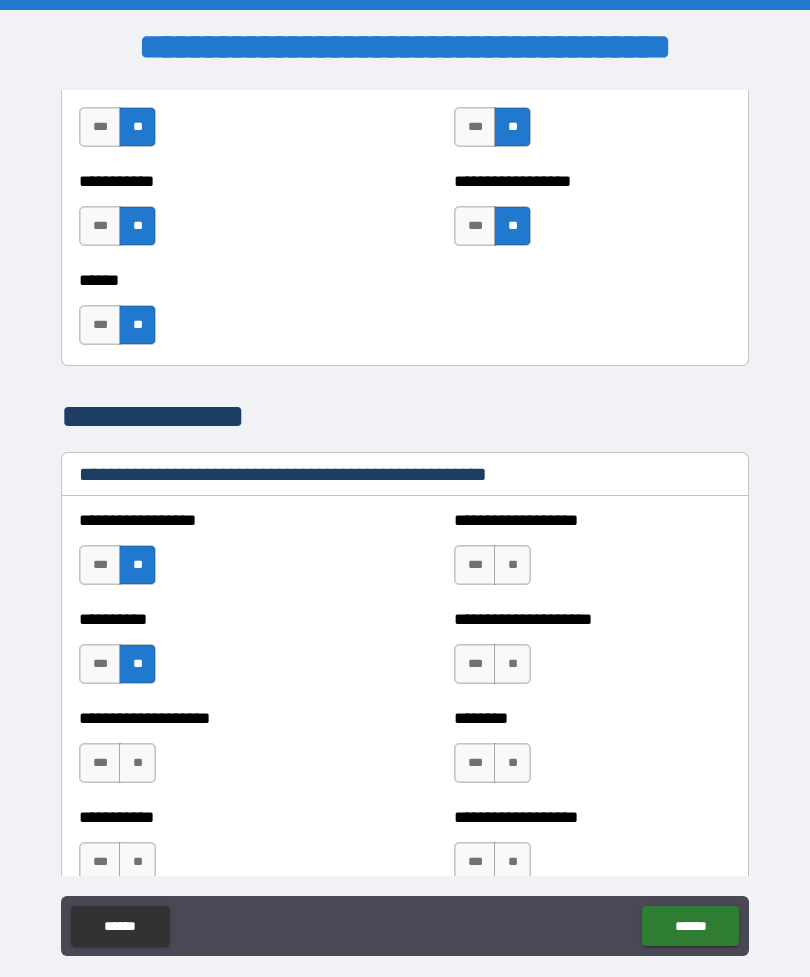 click on "**" at bounding box center (137, 763) 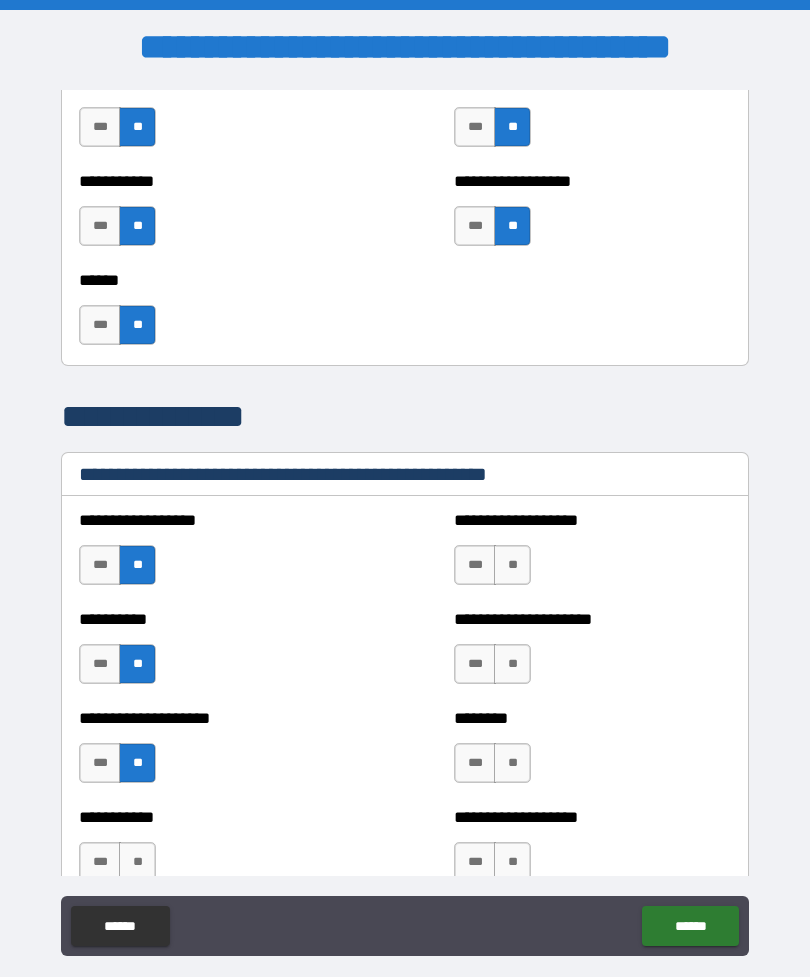 click on "**" at bounding box center (137, 862) 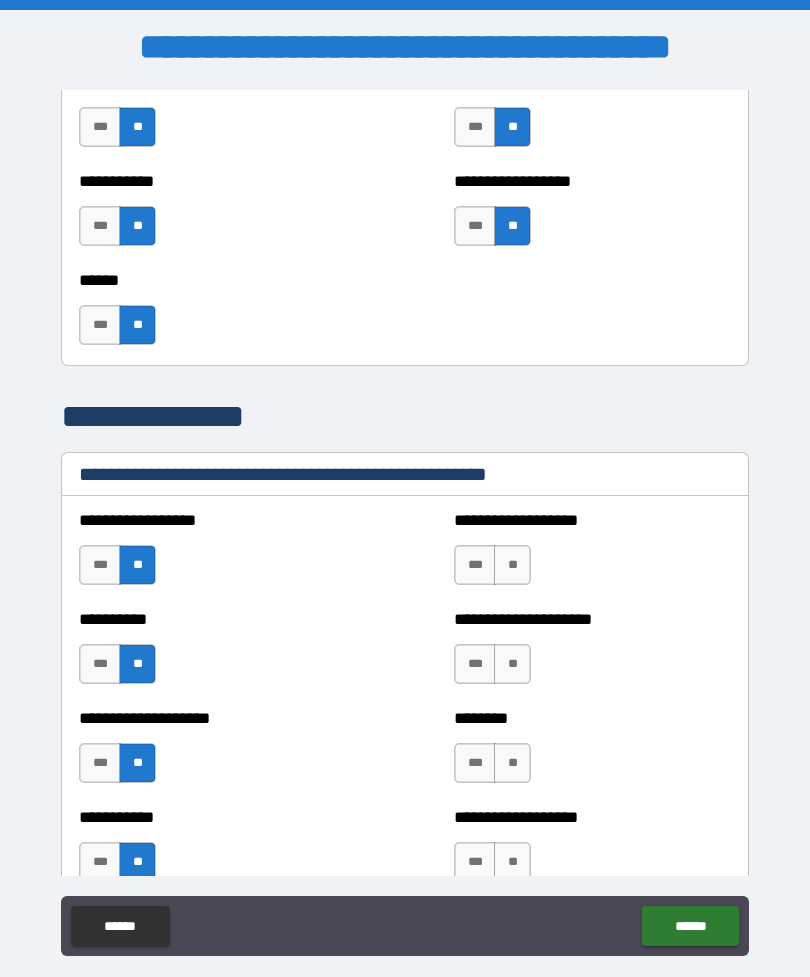 click on "**" at bounding box center (512, 565) 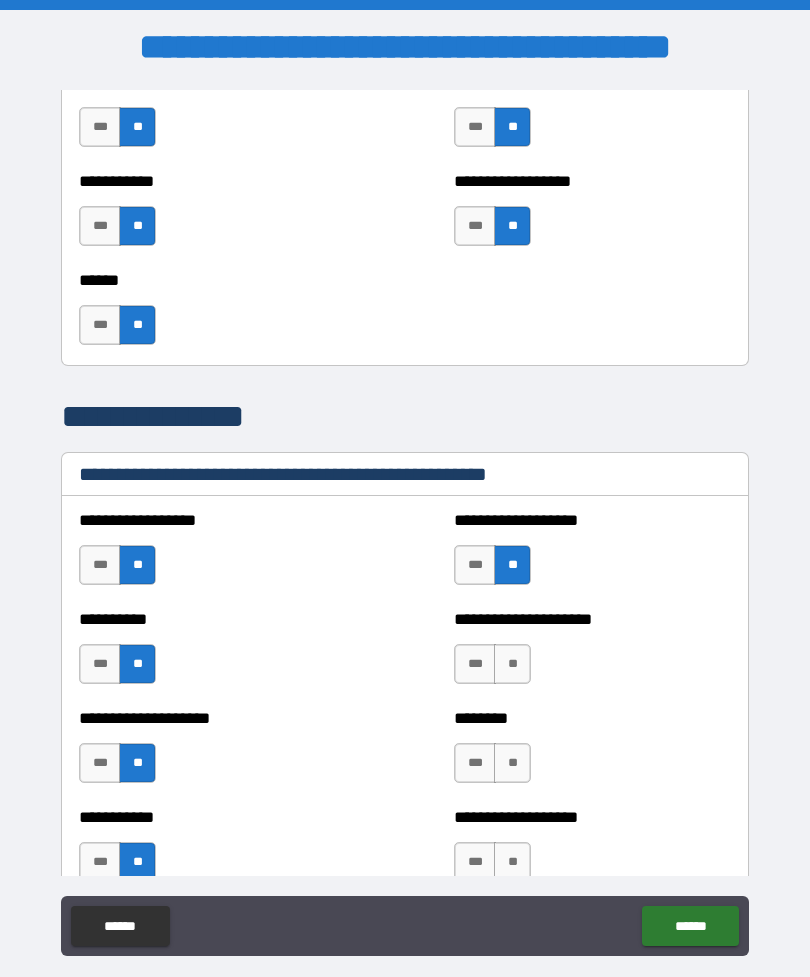 click on "**" at bounding box center [512, 664] 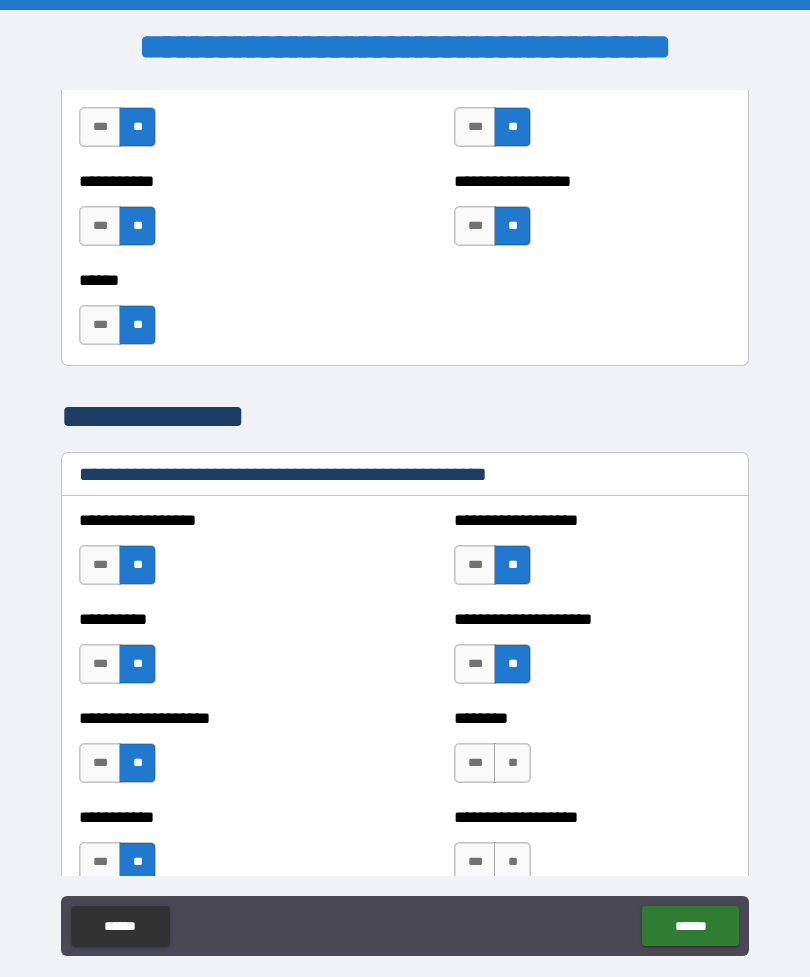 click on "**" at bounding box center [512, 763] 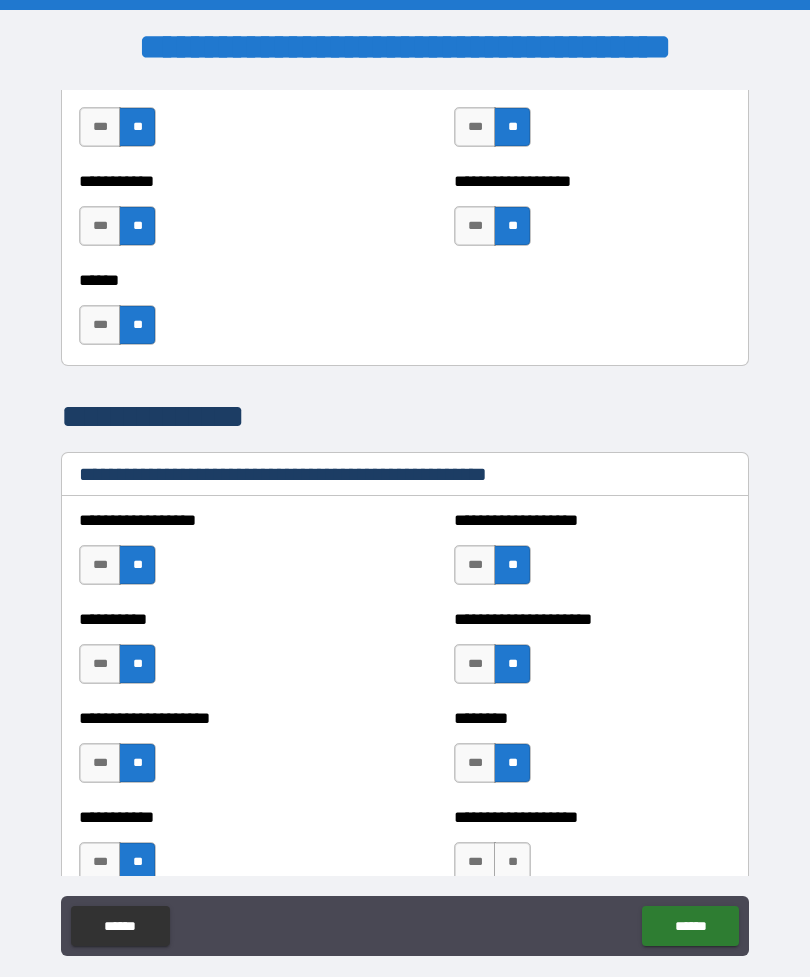 click on "**" at bounding box center (512, 862) 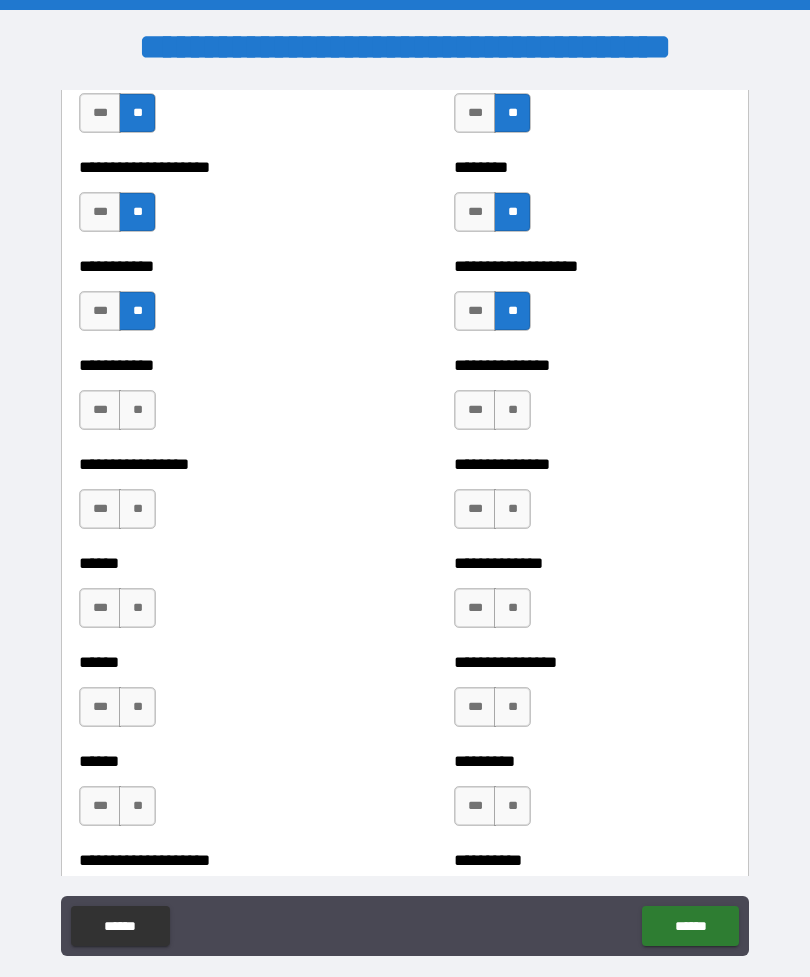 scroll, scrollTop: 2694, scrollLeft: 0, axis: vertical 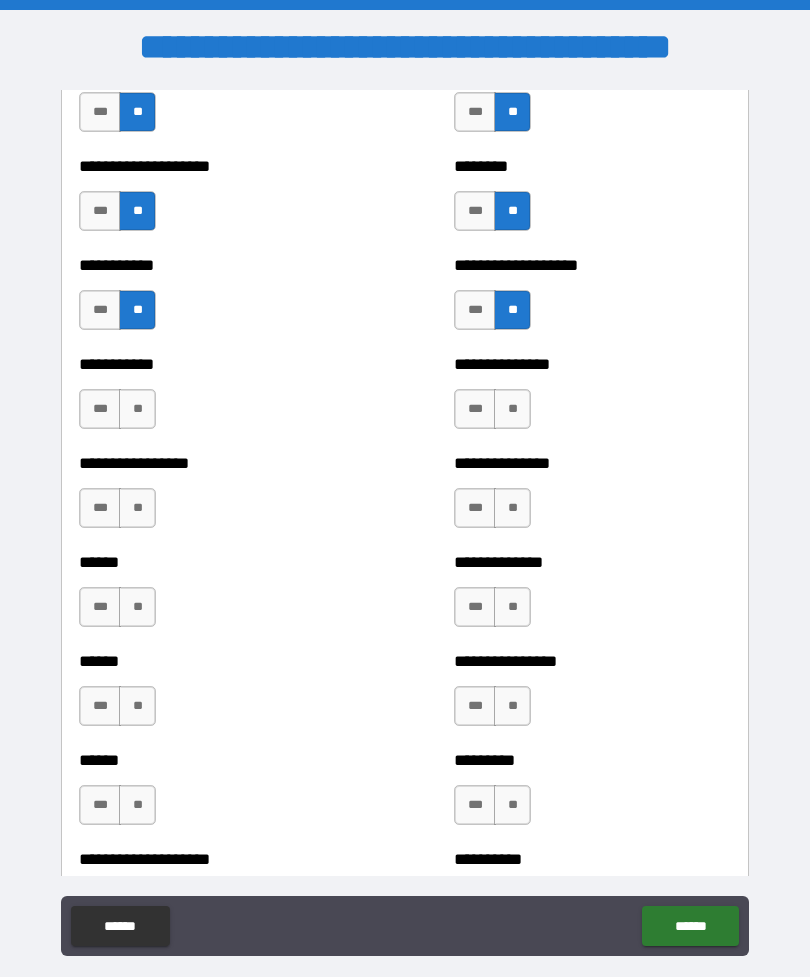 click on "**" at bounding box center (137, 409) 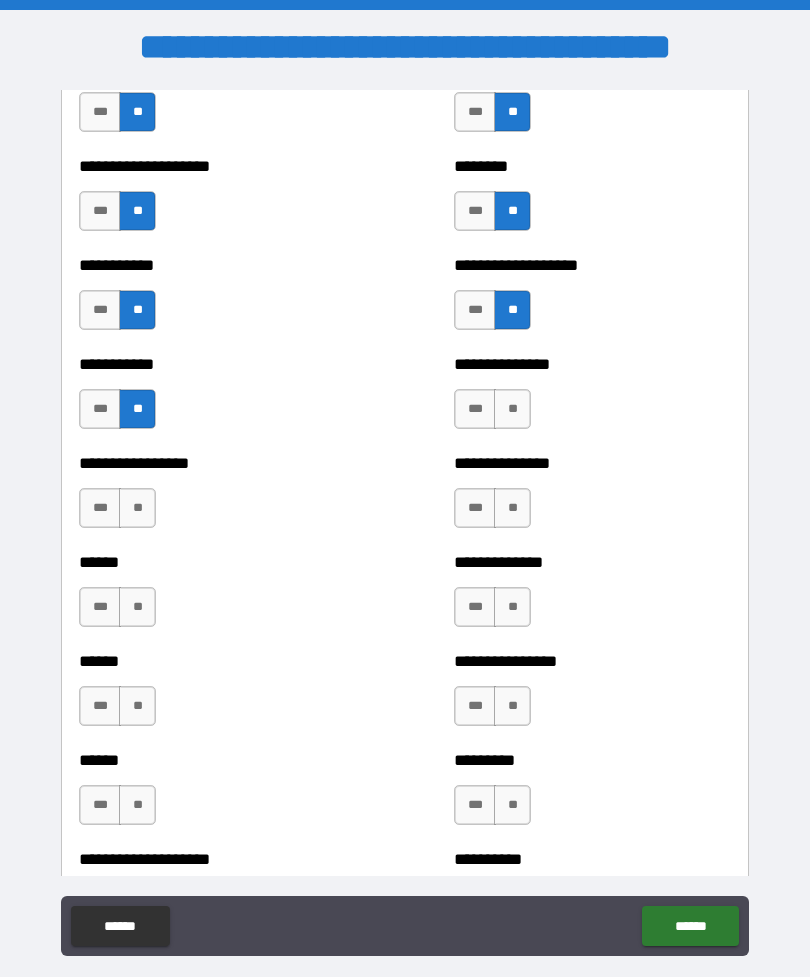 click on "**" at bounding box center (512, 409) 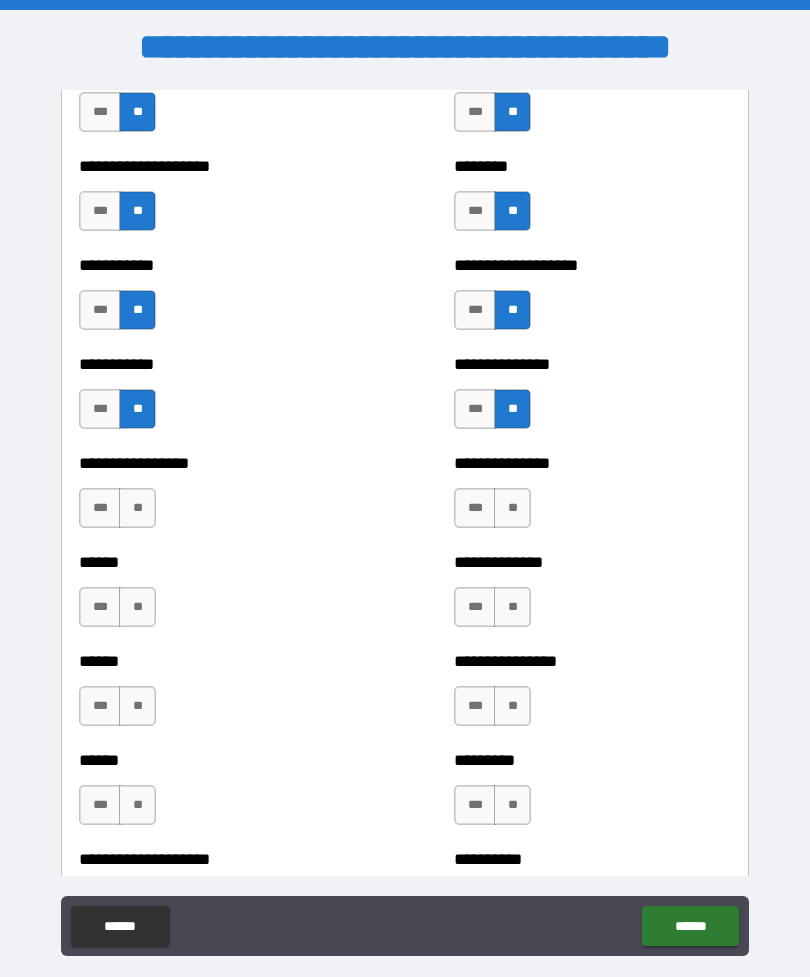 click on "**" at bounding box center (512, 508) 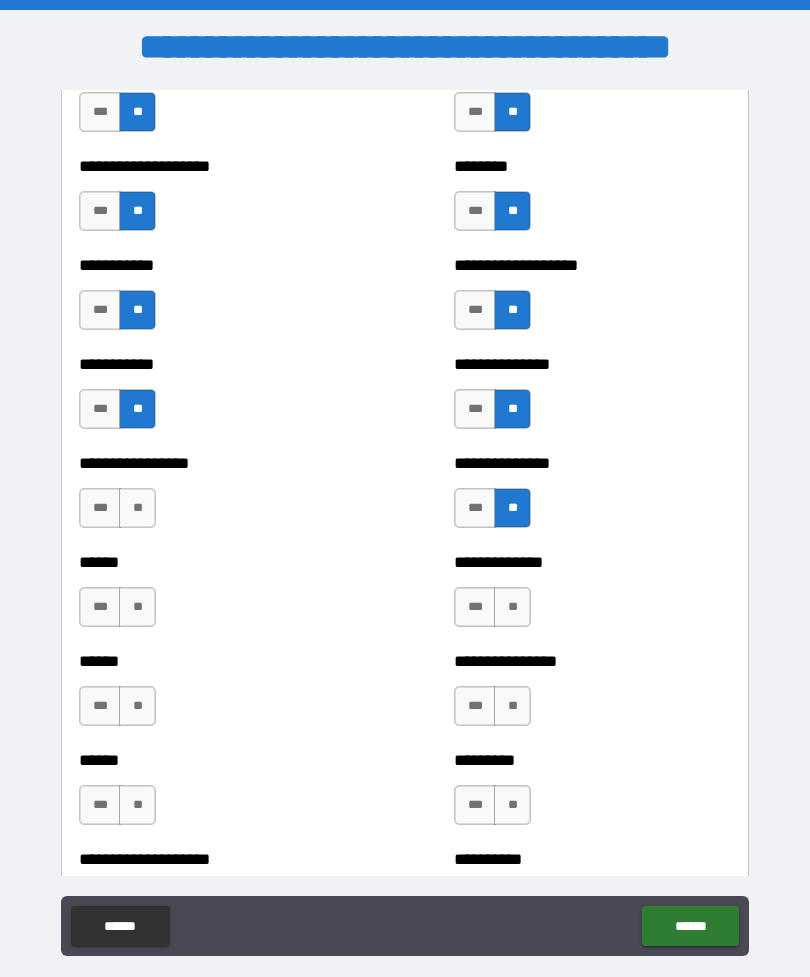 click on "**" at bounding box center (137, 508) 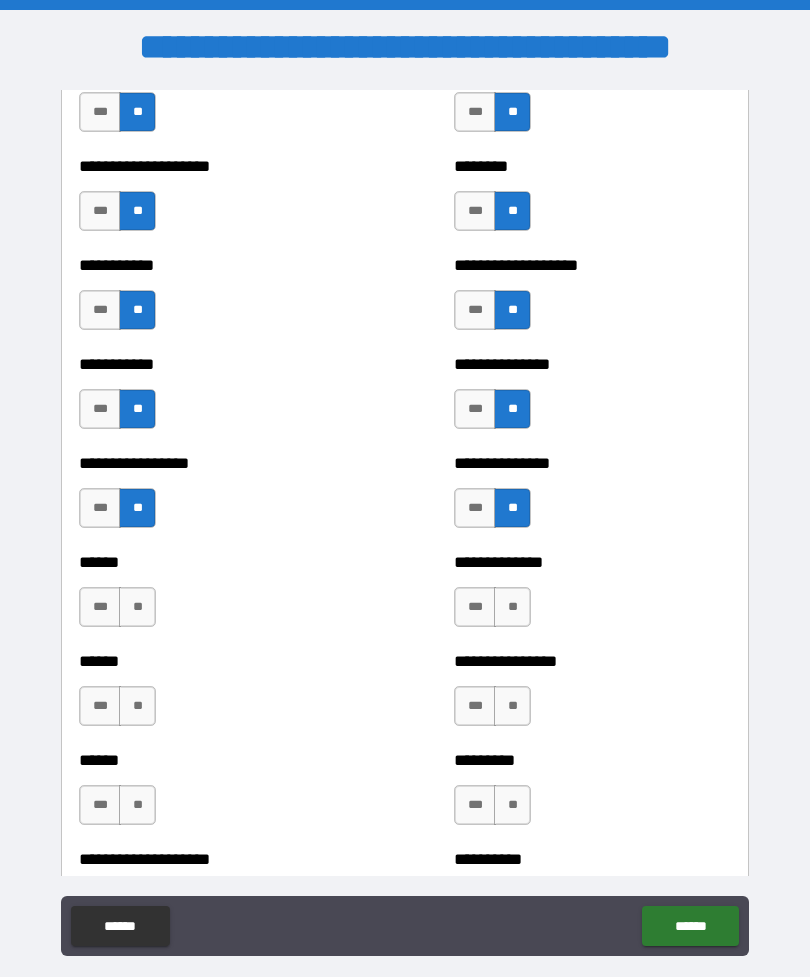 click on "**" at bounding box center (137, 607) 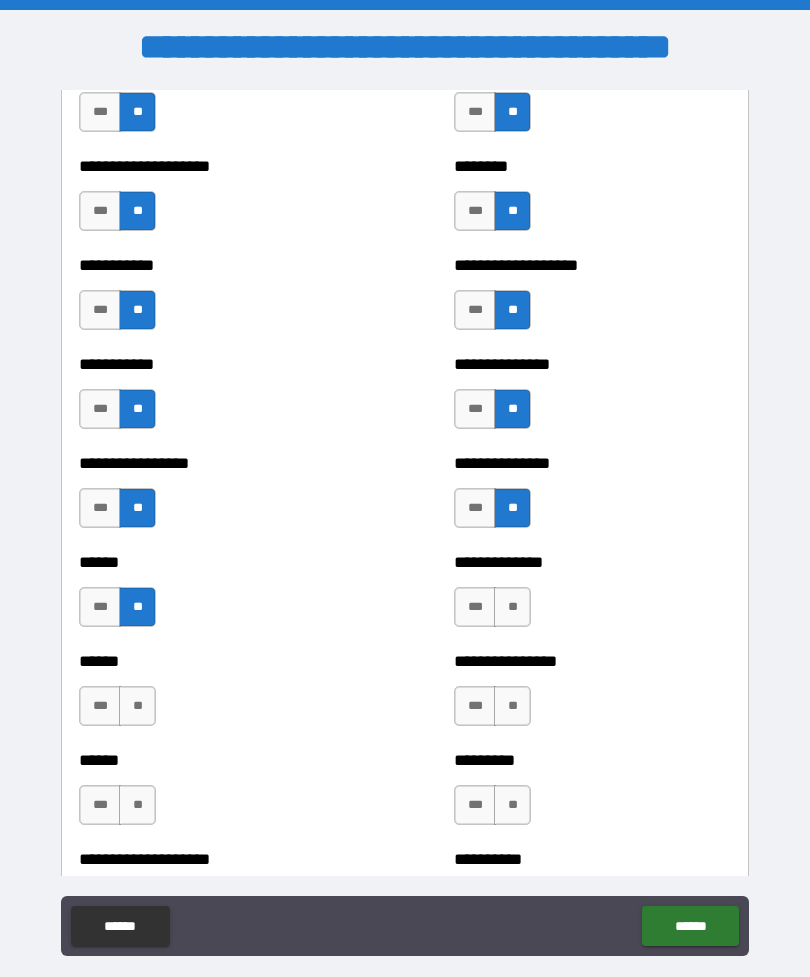 click on "**" at bounding box center (512, 607) 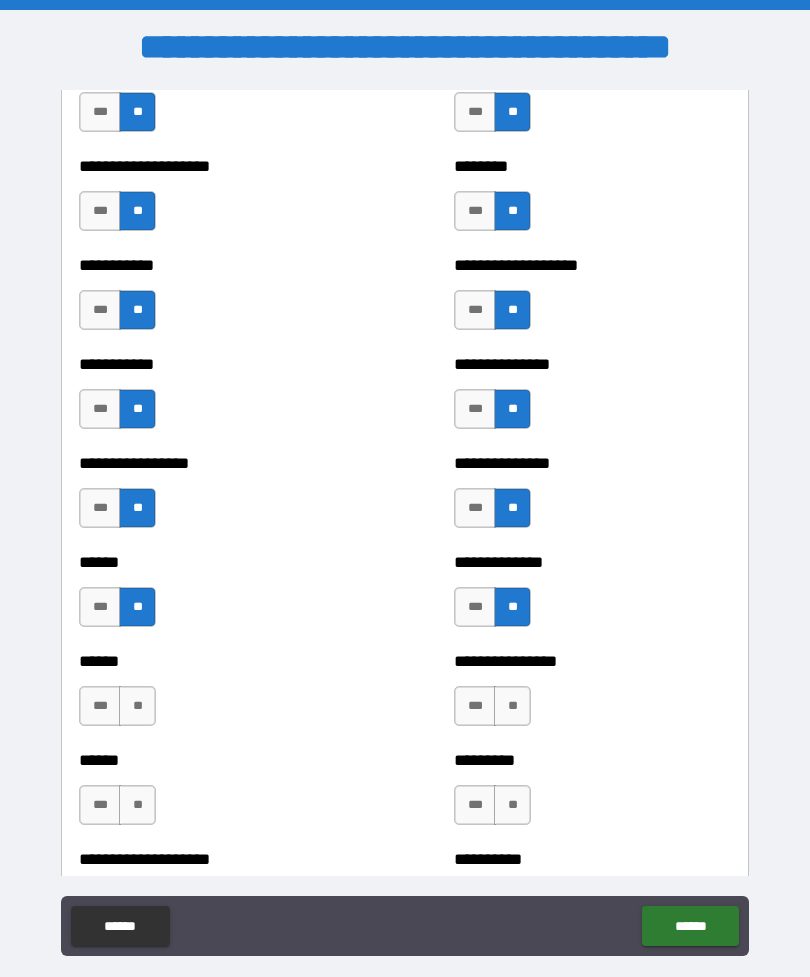 click on "**" at bounding box center (137, 706) 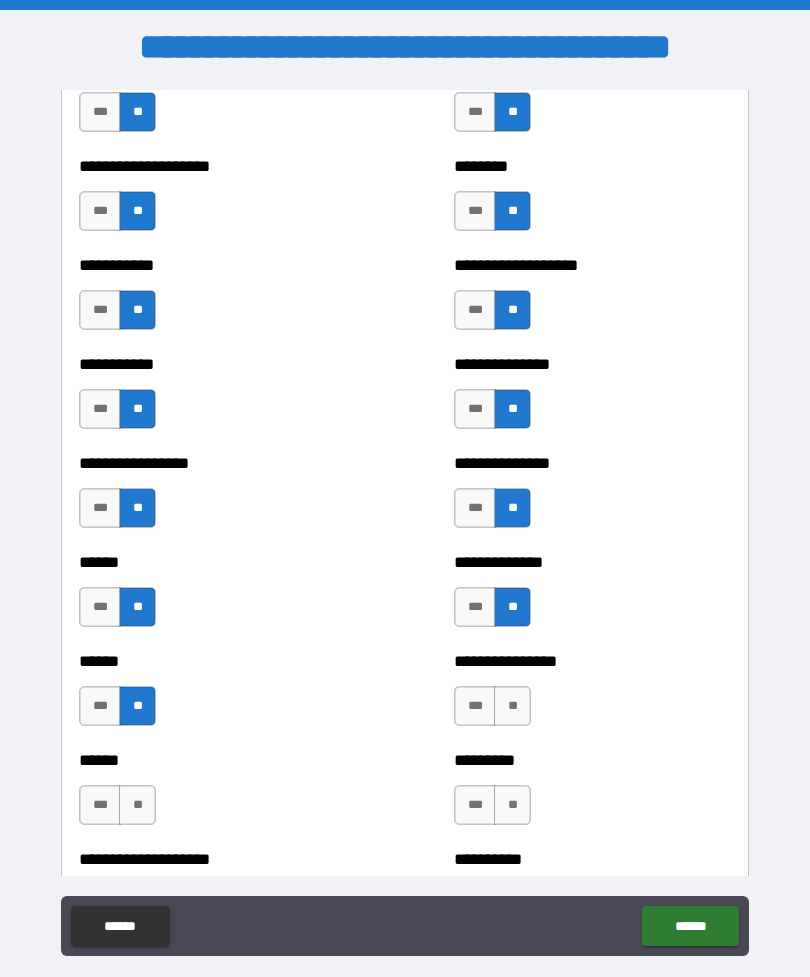 click on "**" at bounding box center (512, 706) 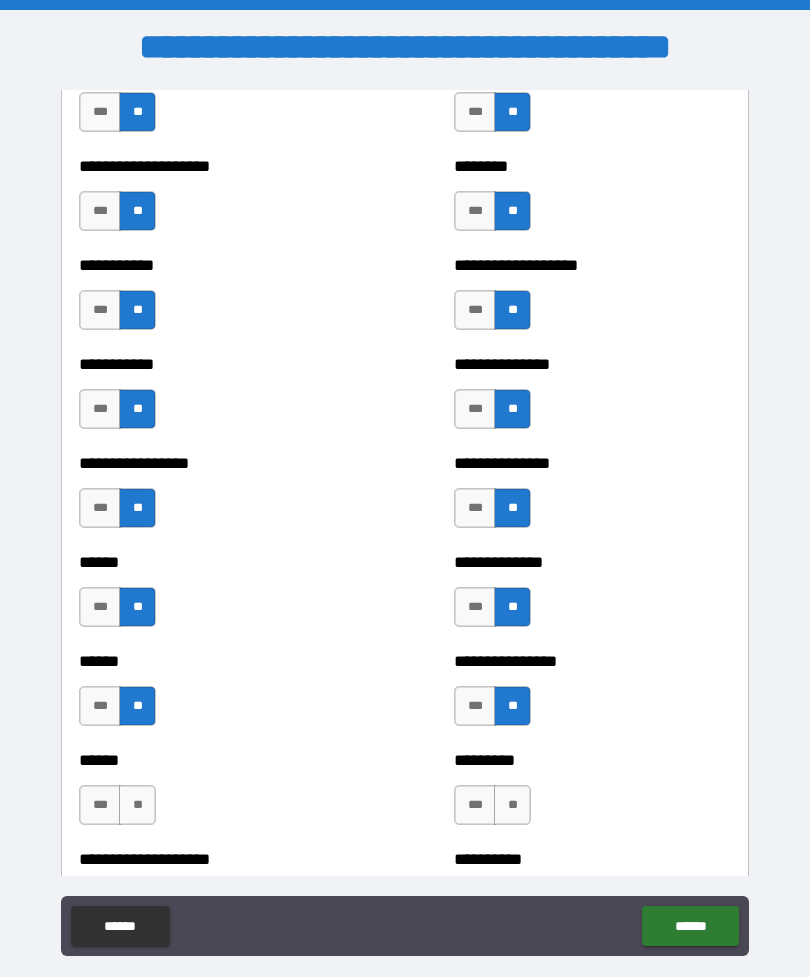 click on "**" at bounding box center [137, 805] 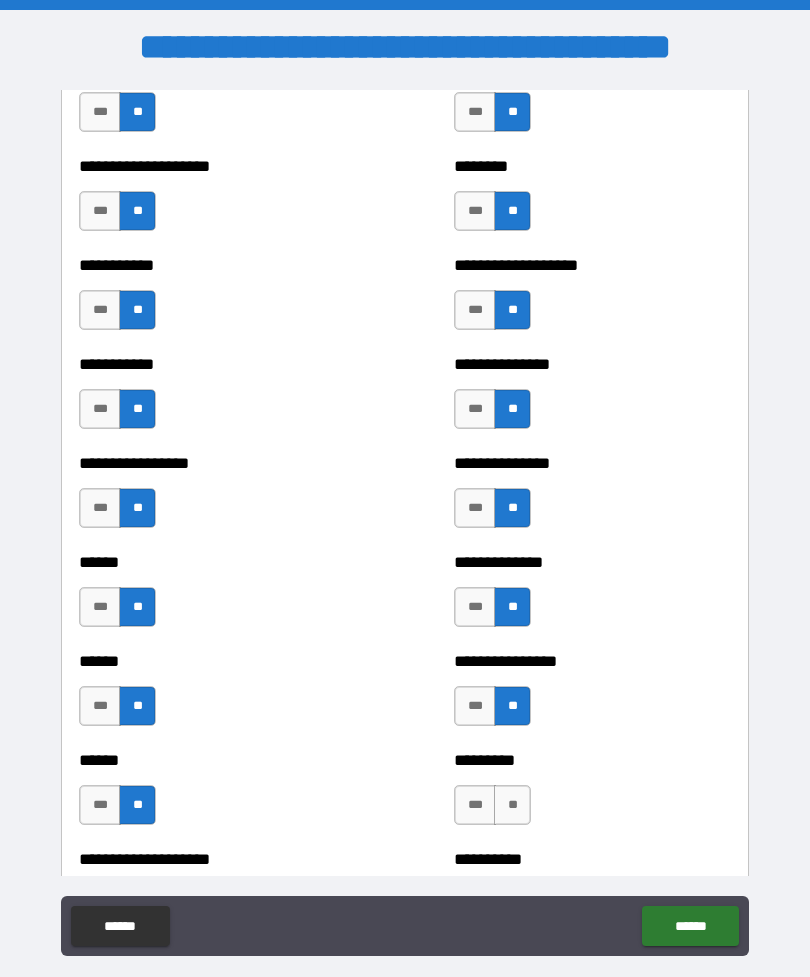 click on "**" at bounding box center (512, 805) 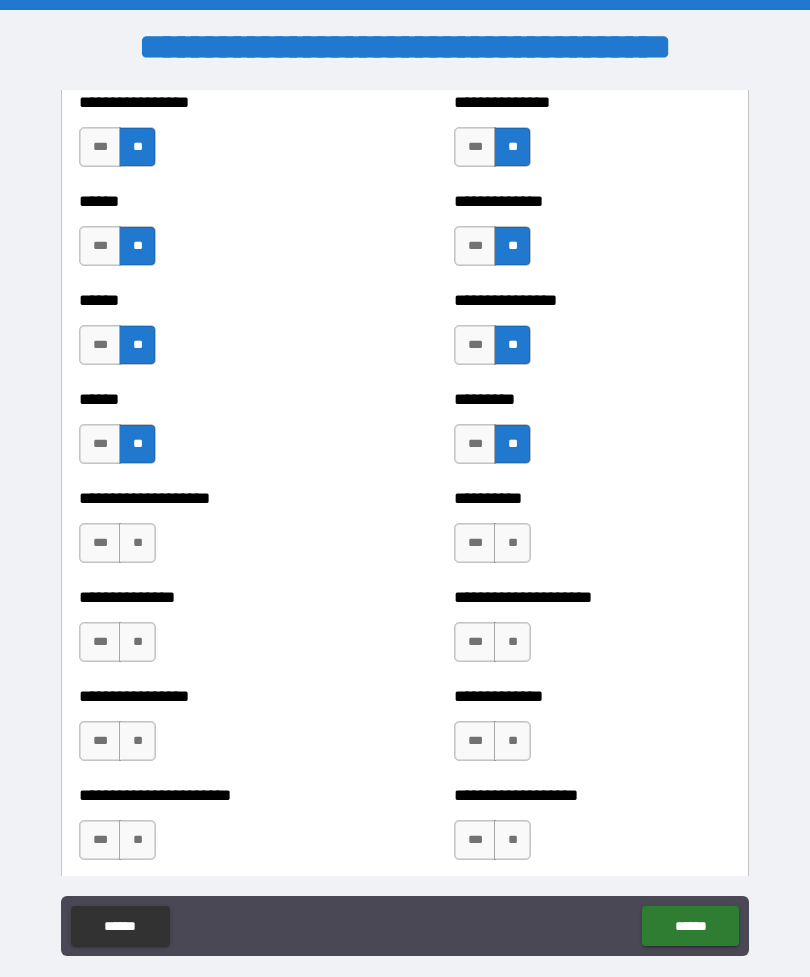 scroll, scrollTop: 3056, scrollLeft: 0, axis: vertical 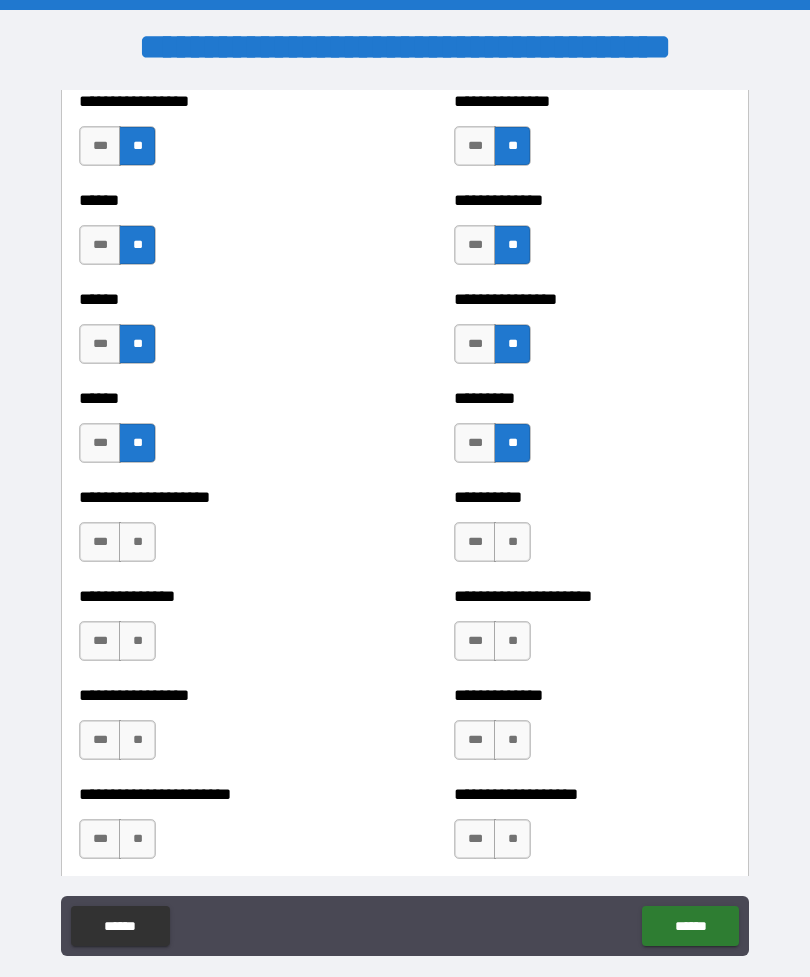 click on "**" at bounding box center [137, 542] 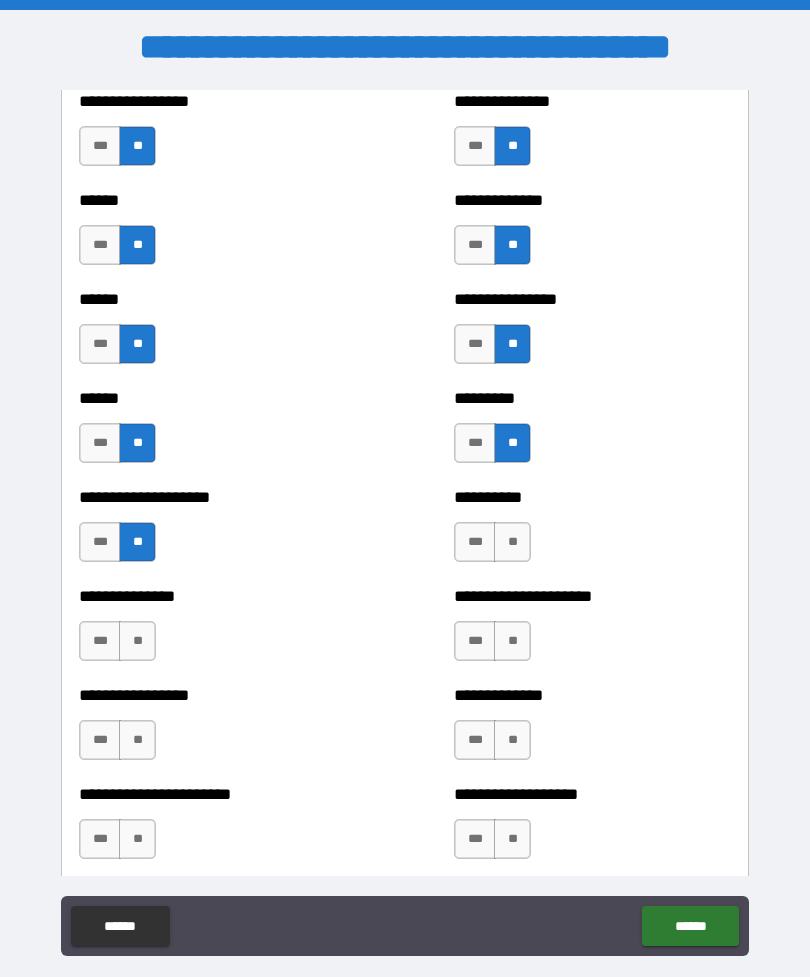 click on "**" at bounding box center [512, 542] 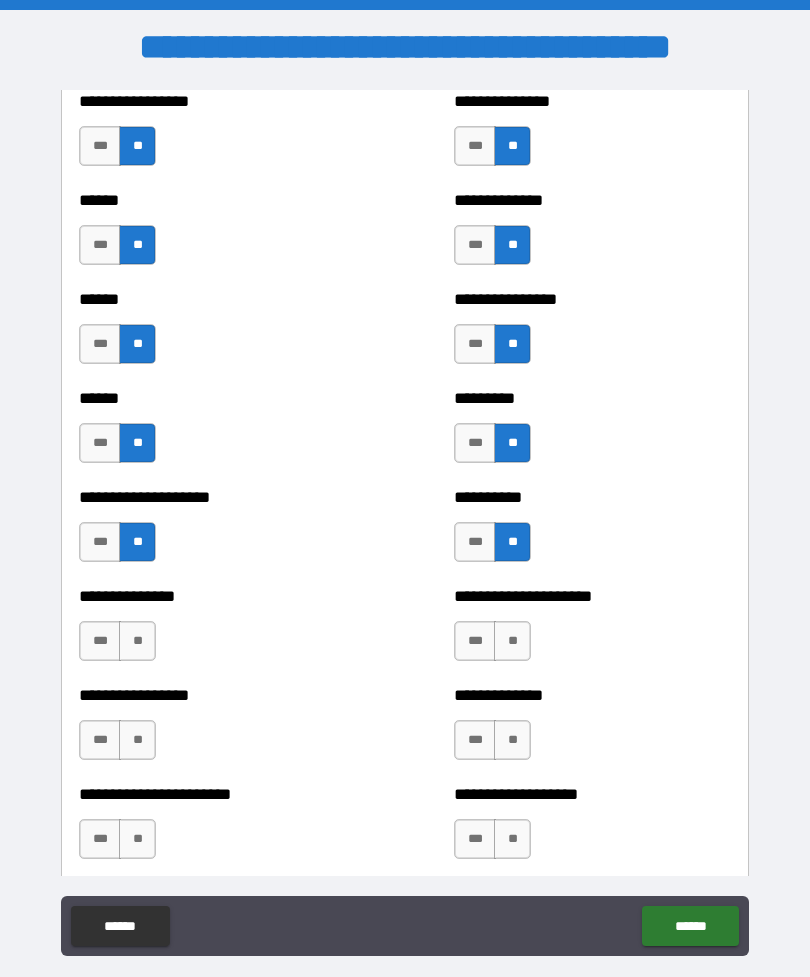 click on "**" at bounding box center [512, 641] 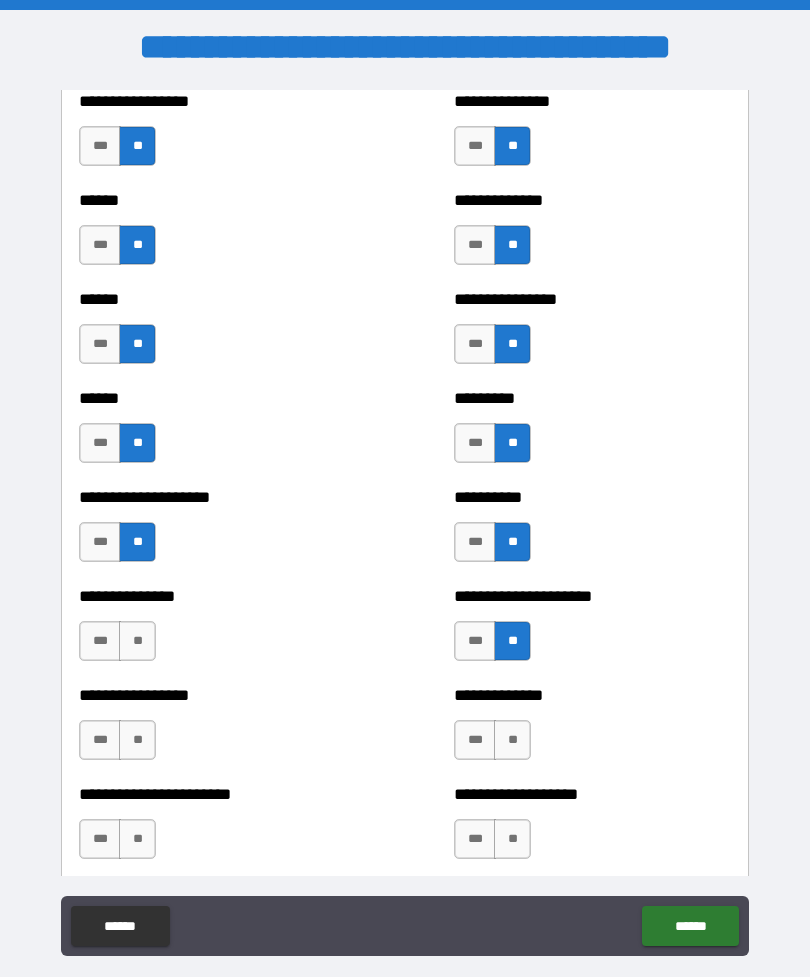click on "**" at bounding box center (137, 641) 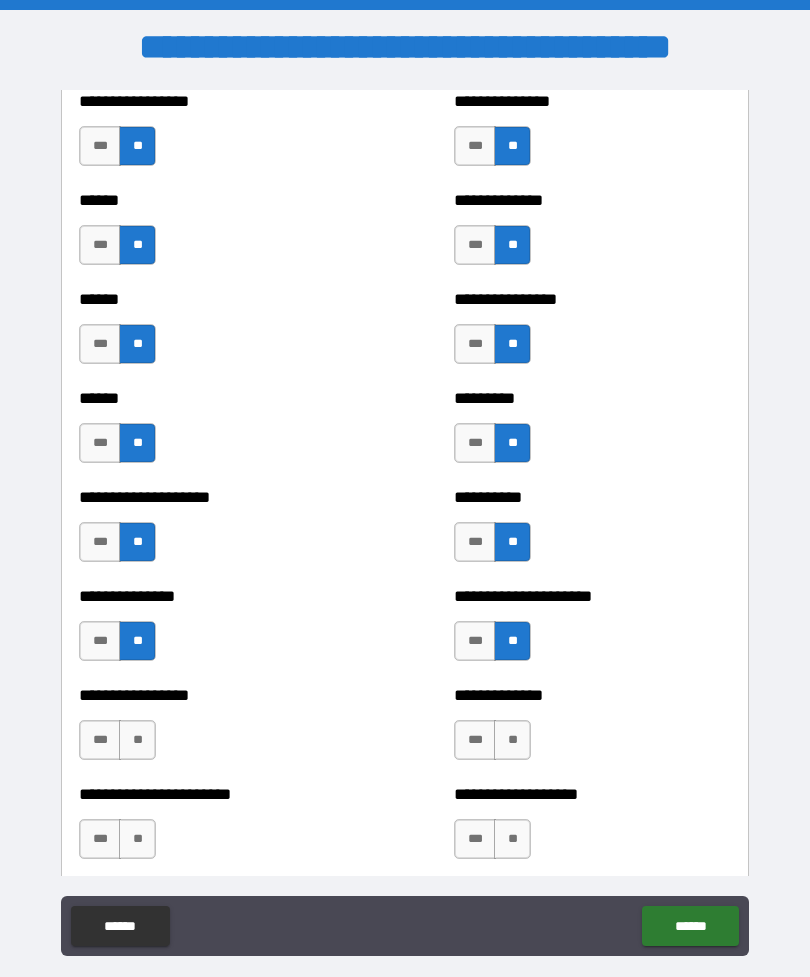 click on "**" at bounding box center [137, 740] 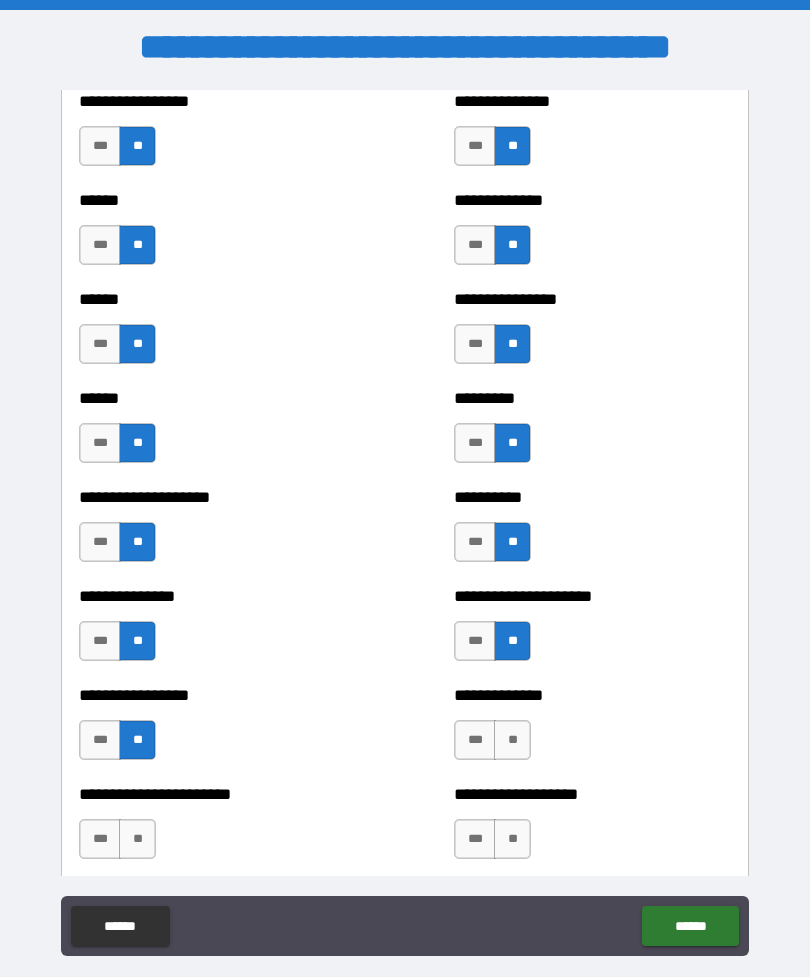 click on "**" at bounding box center (512, 740) 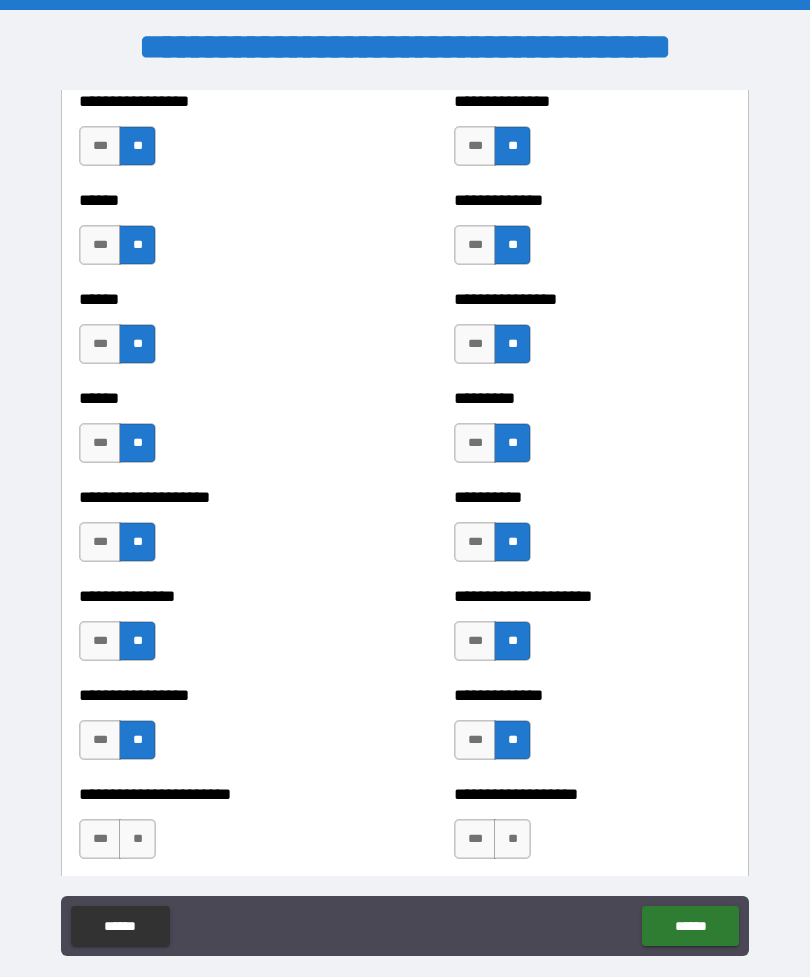 click on "**" at bounding box center (137, 839) 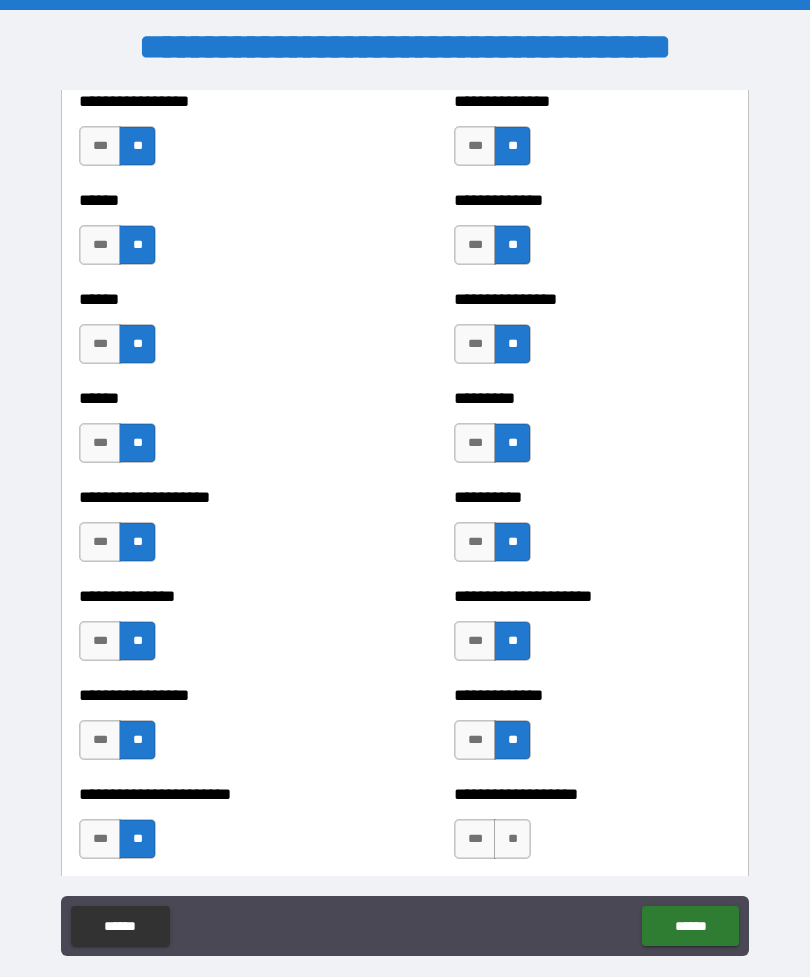 click on "**" at bounding box center (512, 839) 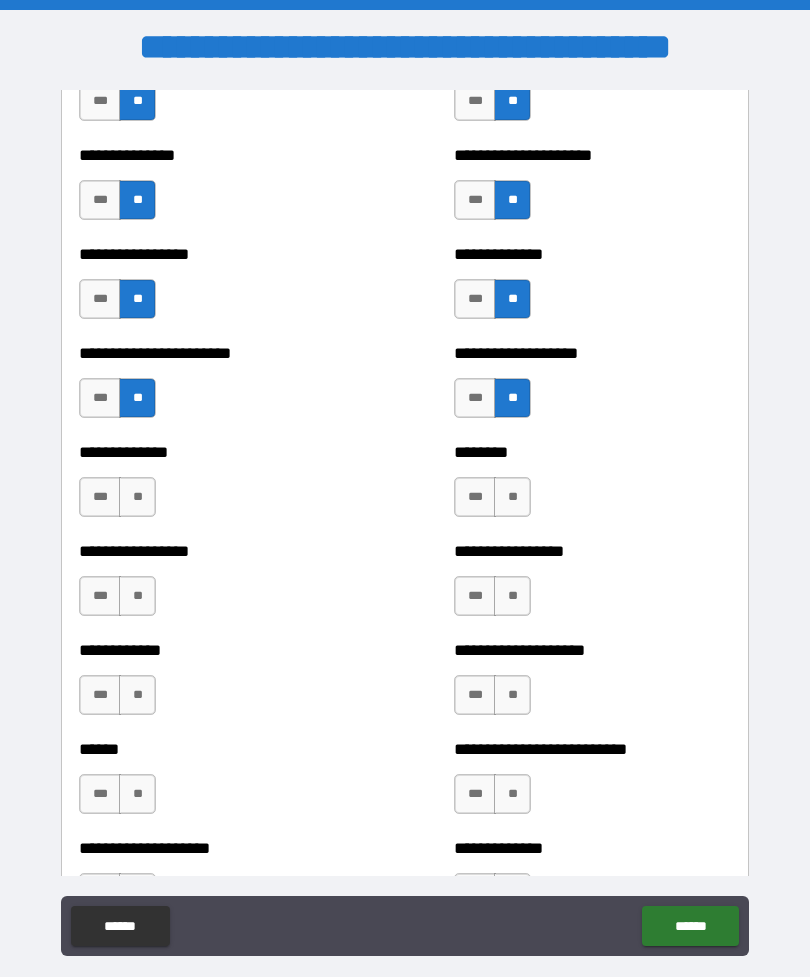 scroll, scrollTop: 3503, scrollLeft: 0, axis: vertical 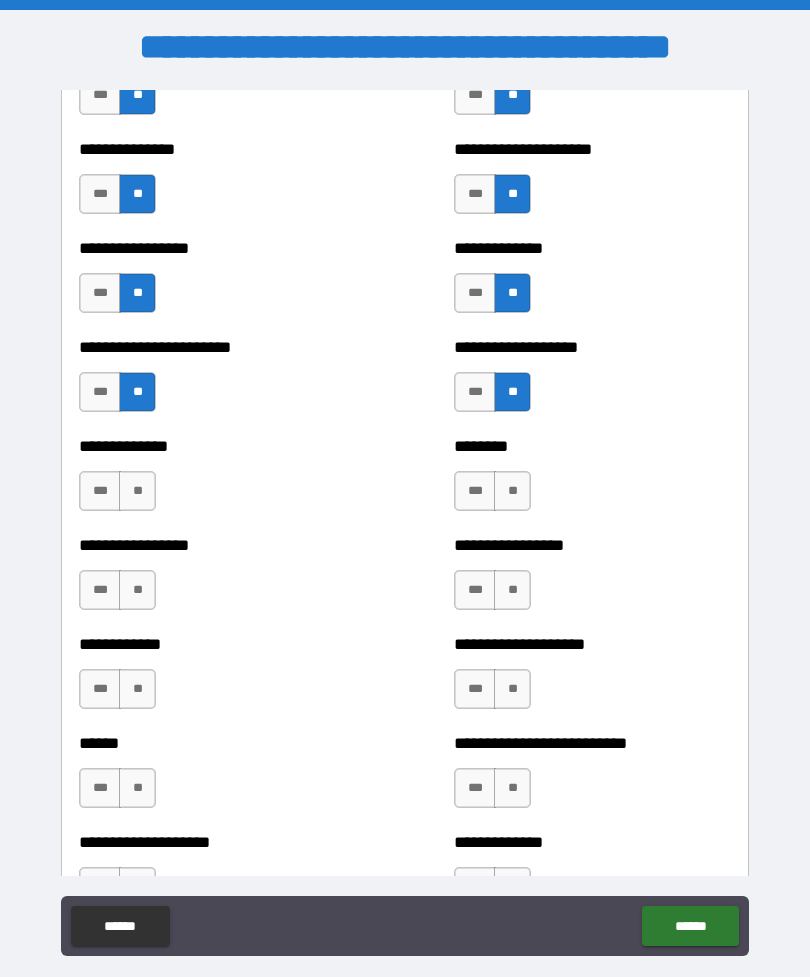 click on "**" at bounding box center [512, 491] 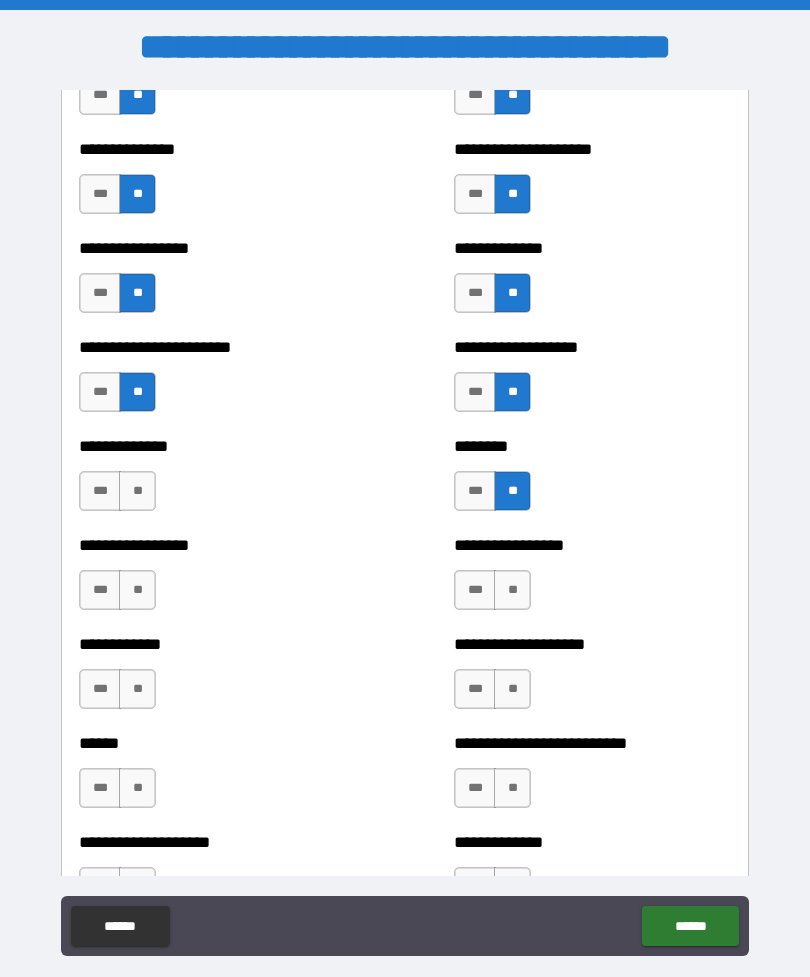 click on "**" at bounding box center [512, 590] 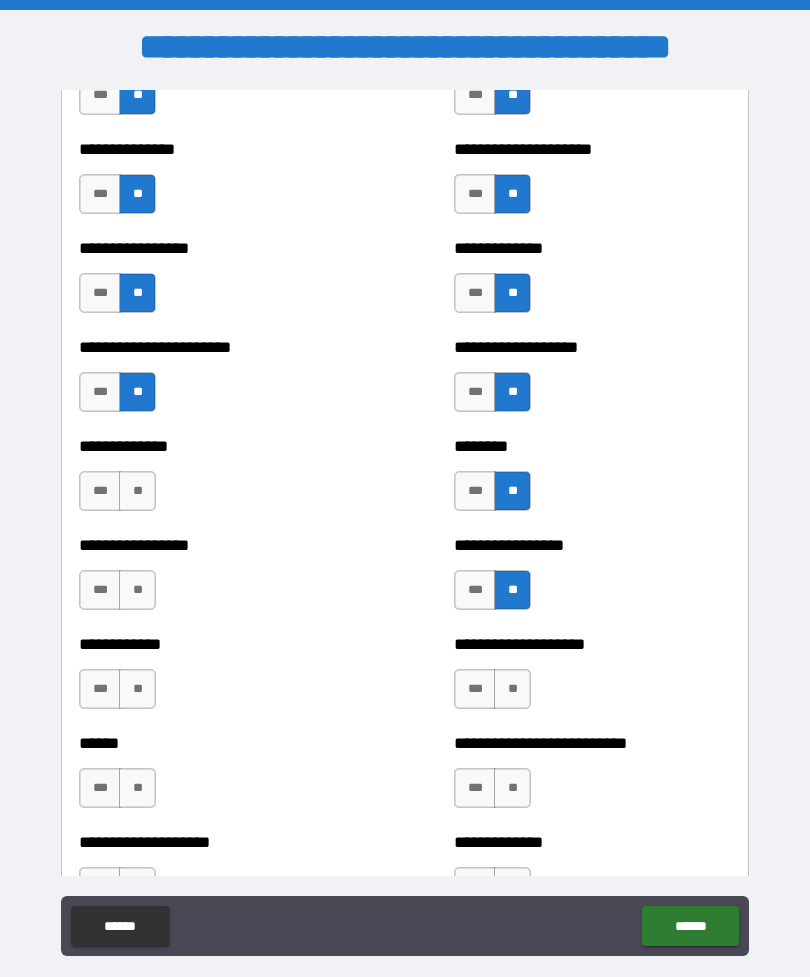 click on "**" at bounding box center [137, 590] 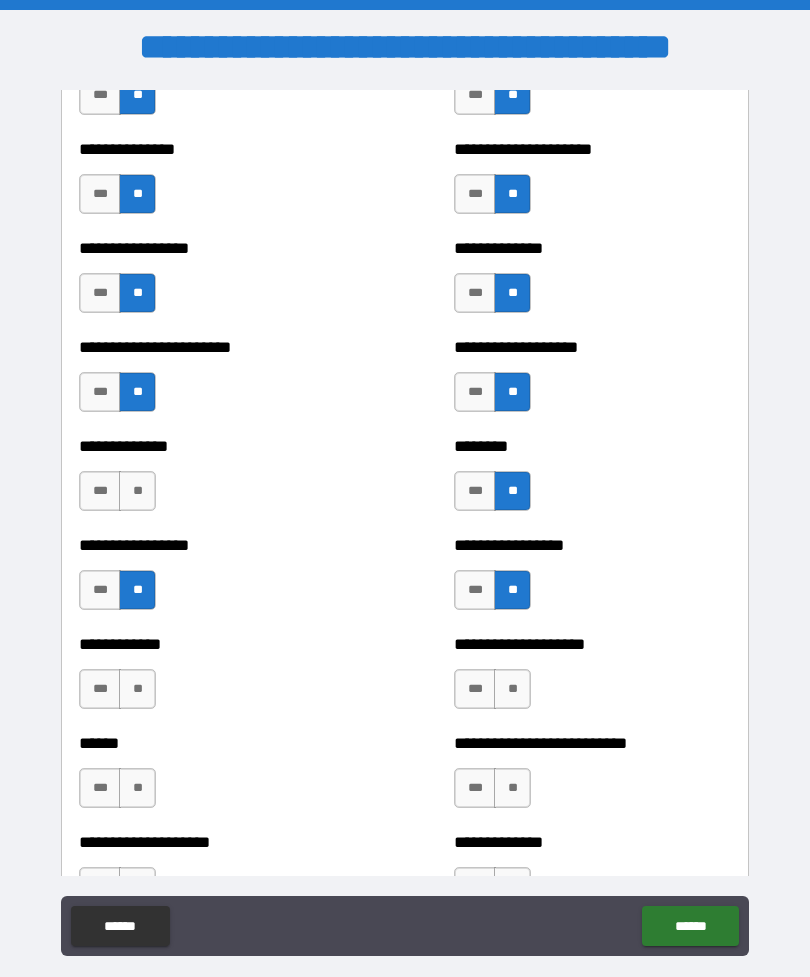 click on "**" at bounding box center (137, 689) 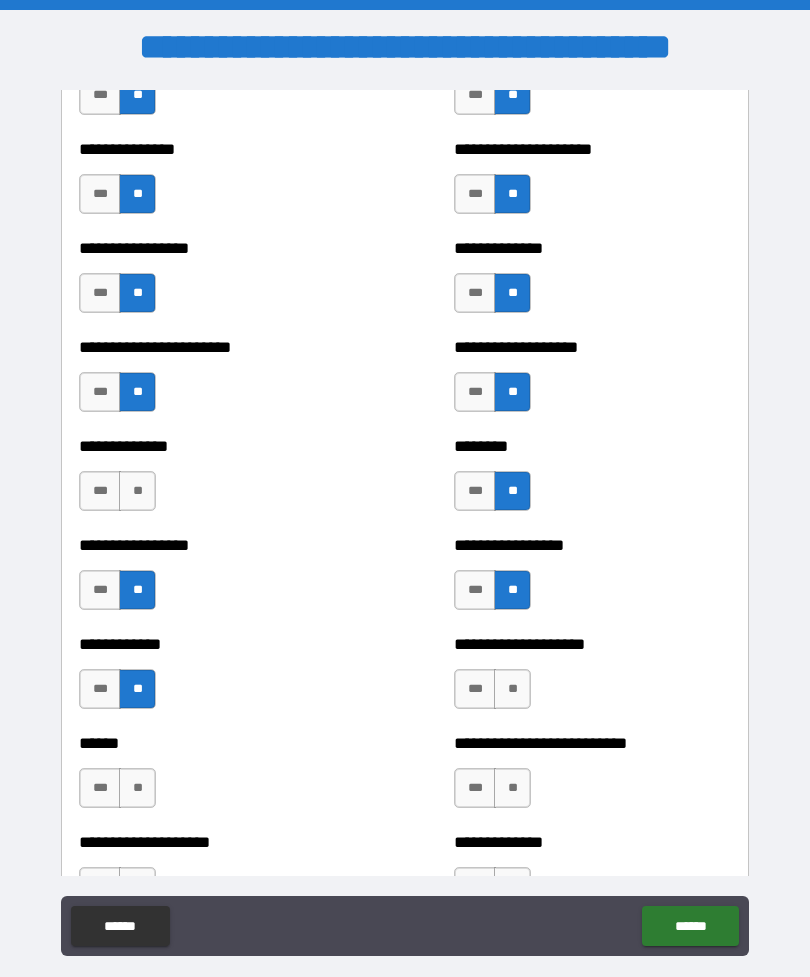 click on "**" at bounding box center [512, 689] 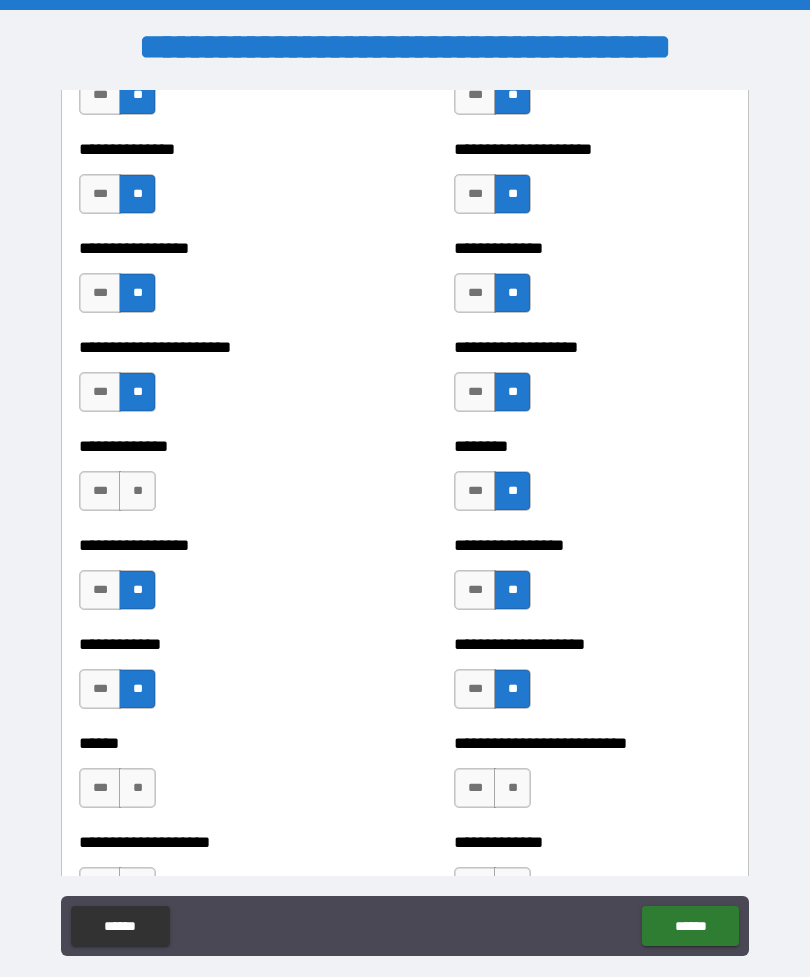 click on "**" at bounding box center [137, 788] 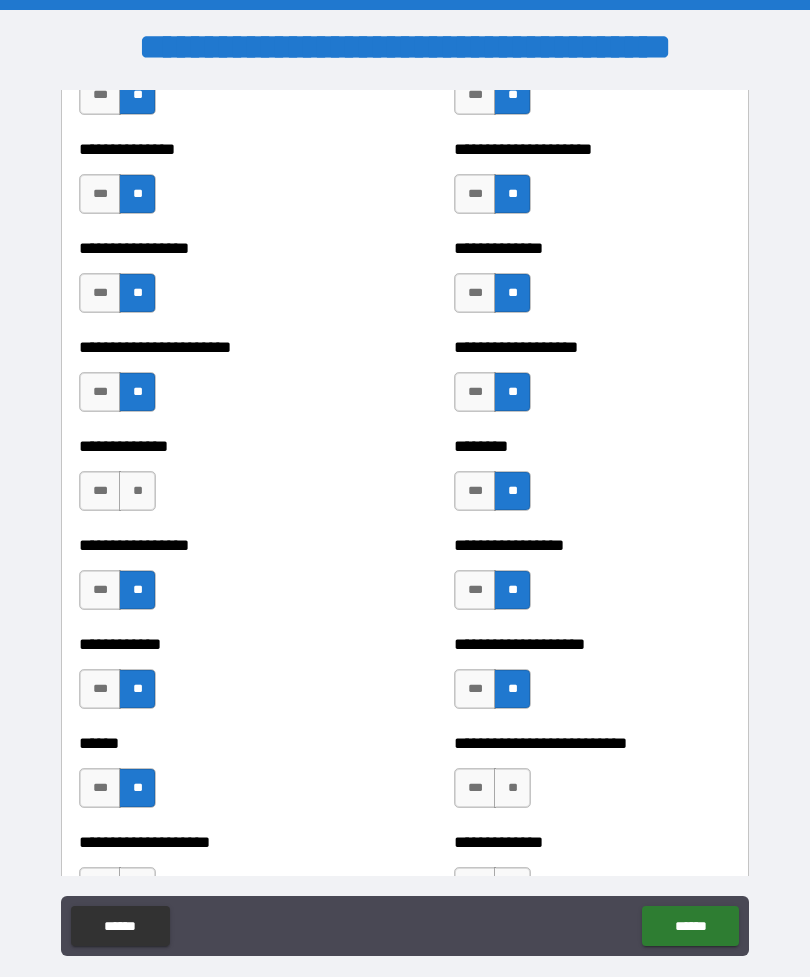 click on "***" at bounding box center (100, 788) 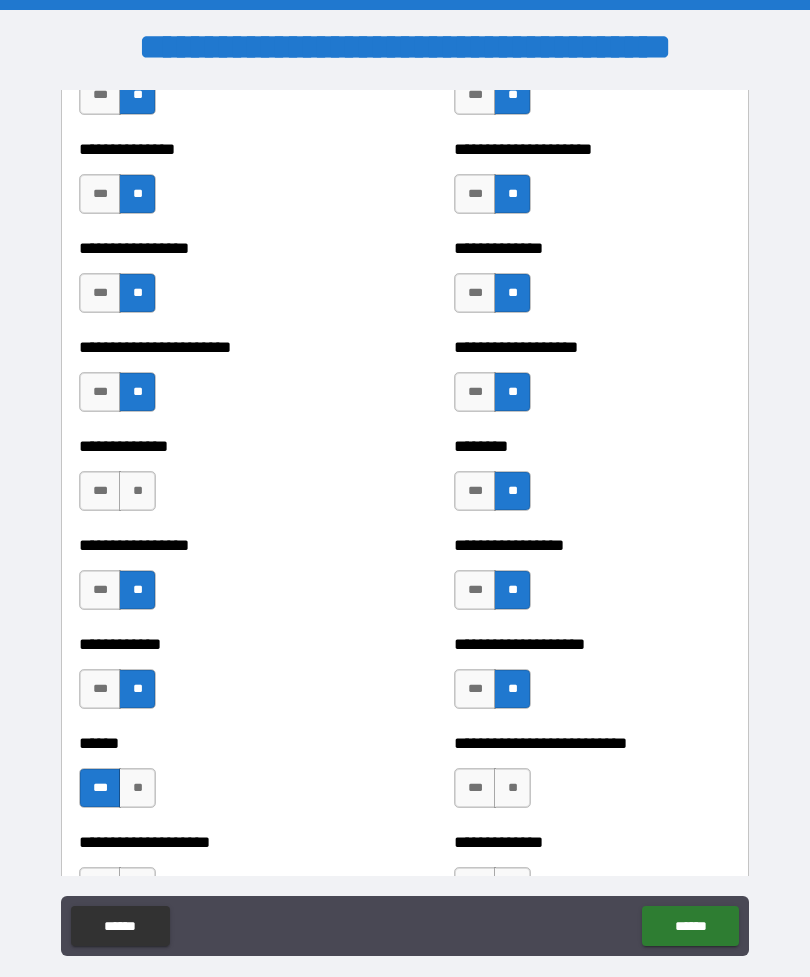 click on "**" at bounding box center (512, 788) 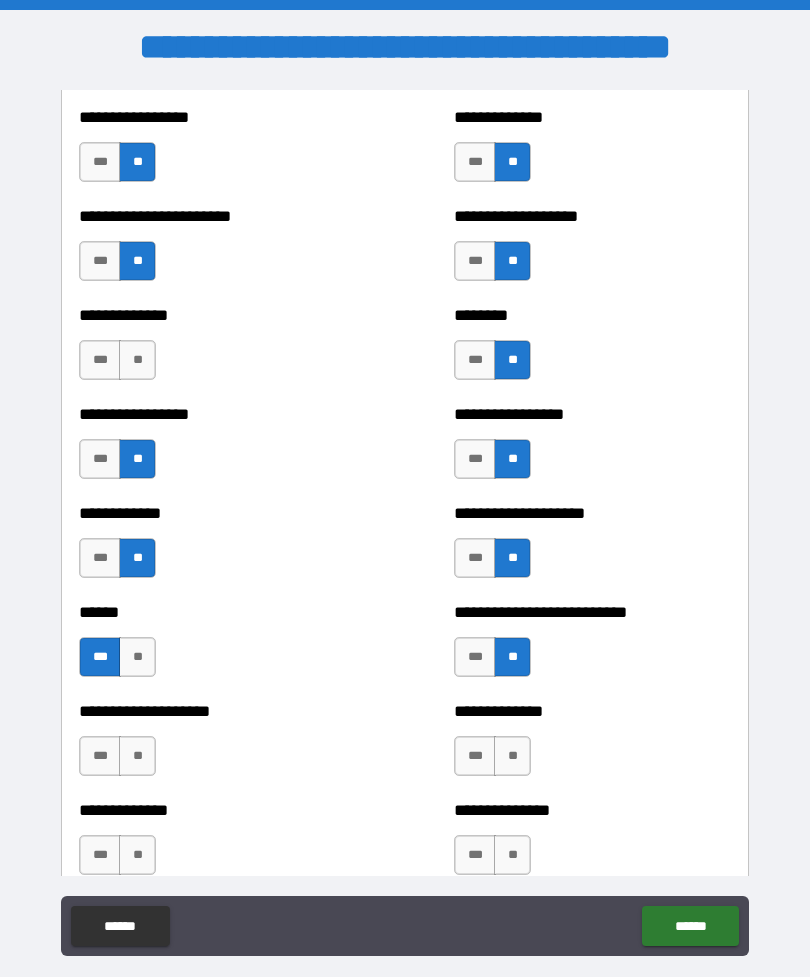 scroll, scrollTop: 3672, scrollLeft: 0, axis: vertical 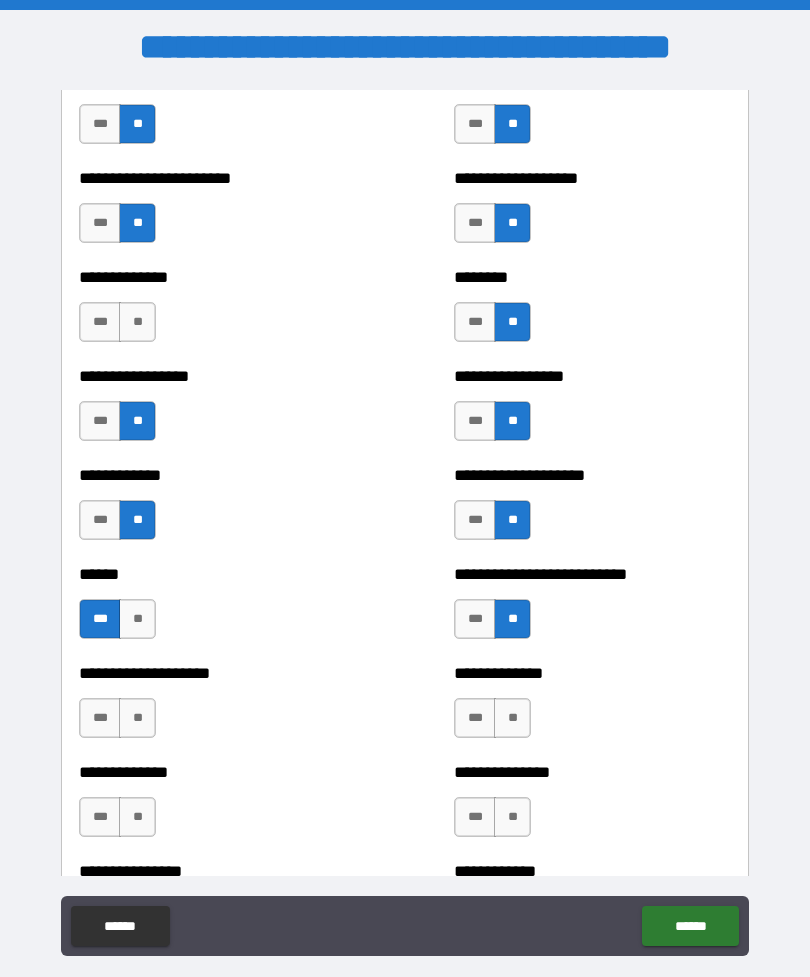 click on "***" at bounding box center [475, 718] 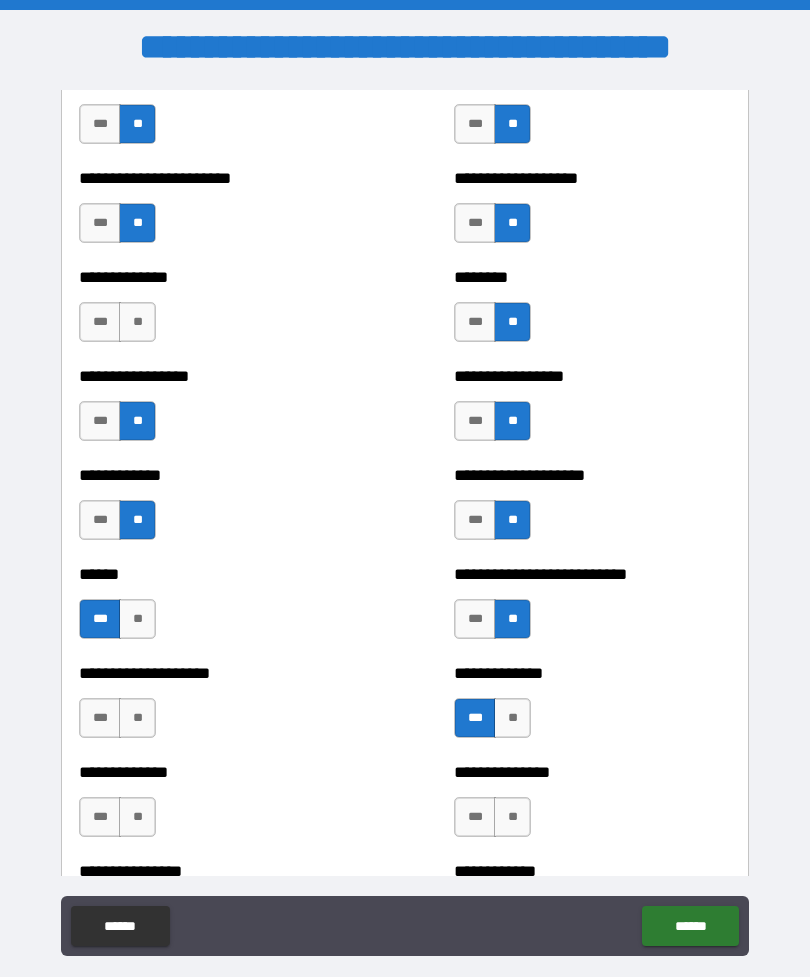 click on "**" at bounding box center [137, 718] 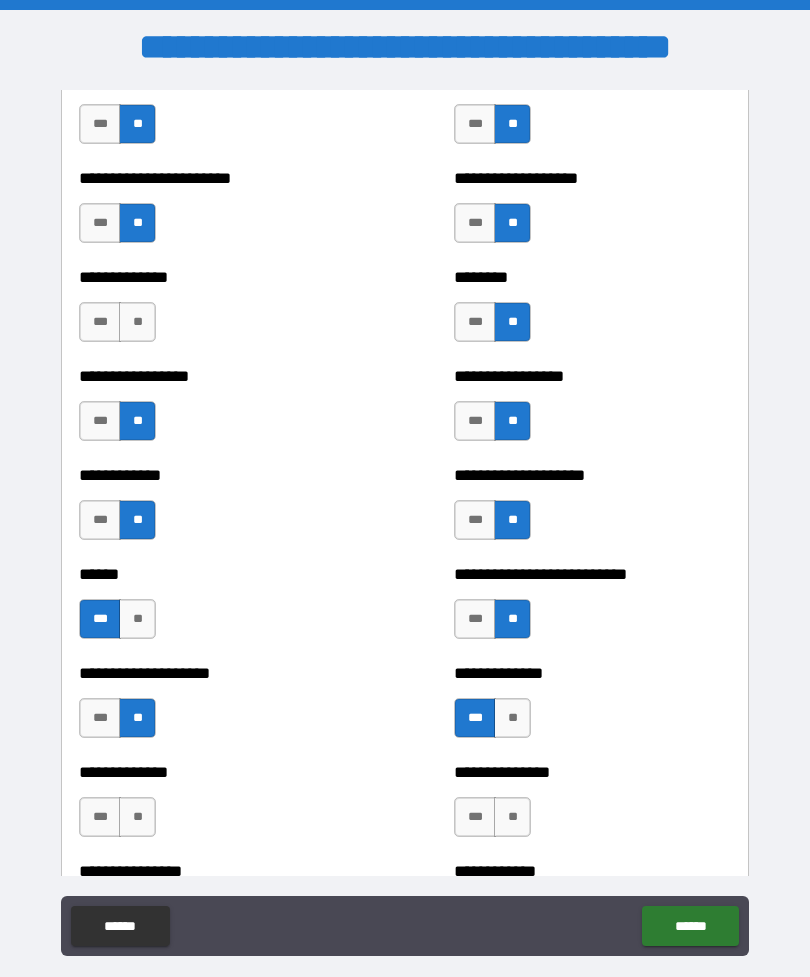 click on "**" at bounding box center [137, 817] 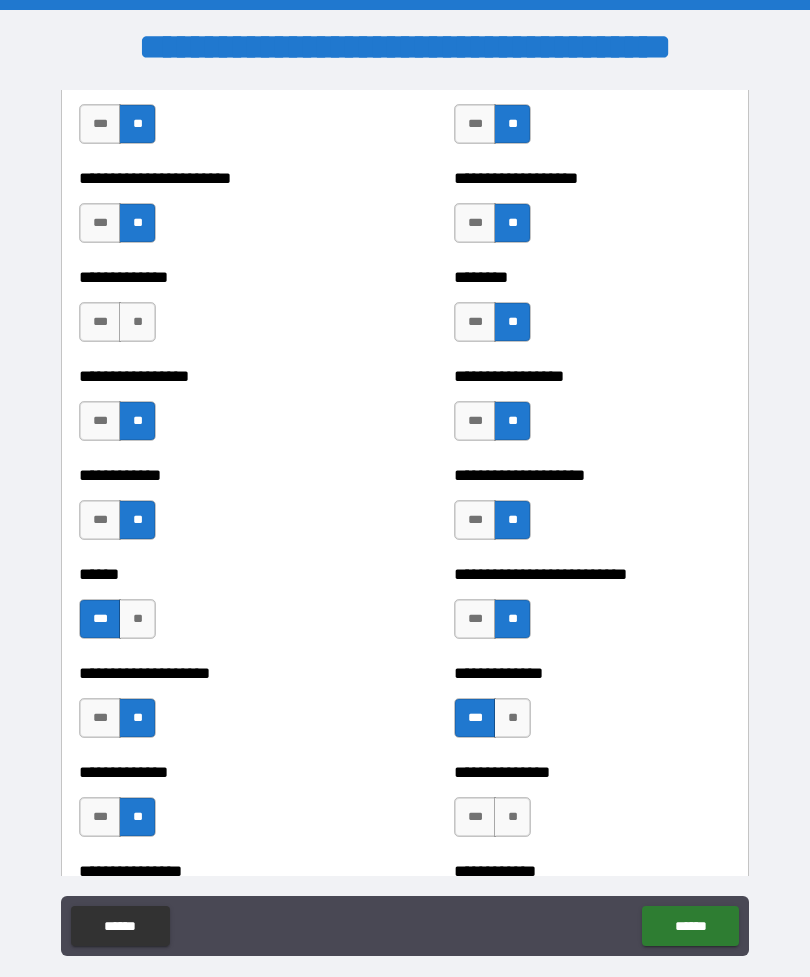 click on "**" at bounding box center (512, 817) 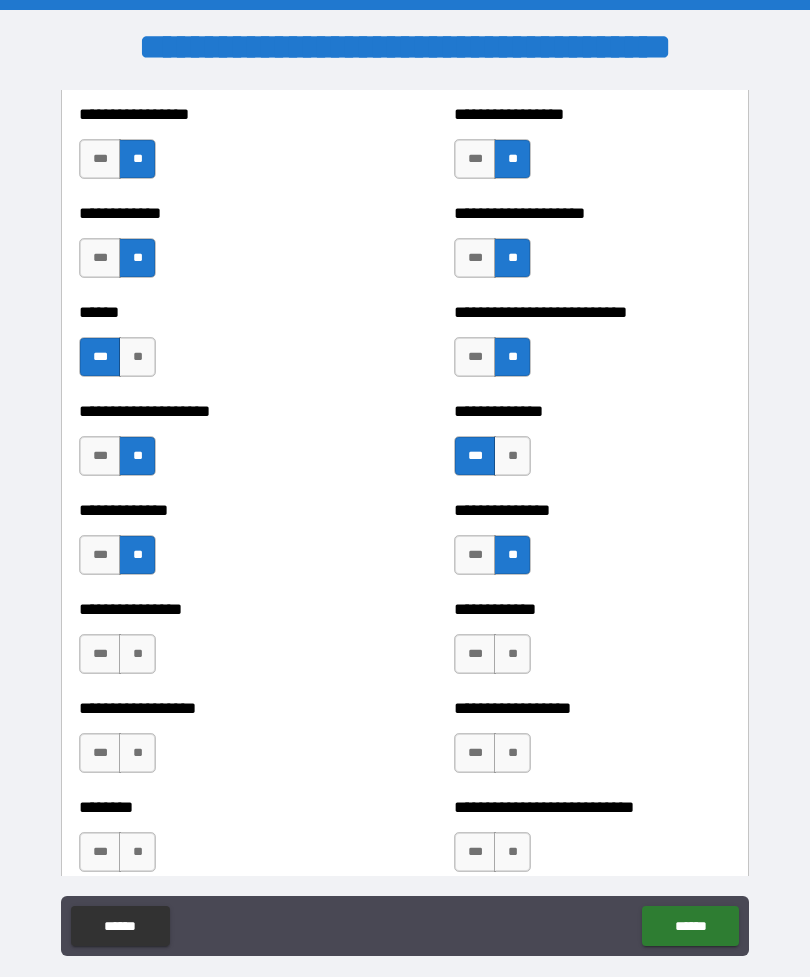 scroll, scrollTop: 3932, scrollLeft: 0, axis: vertical 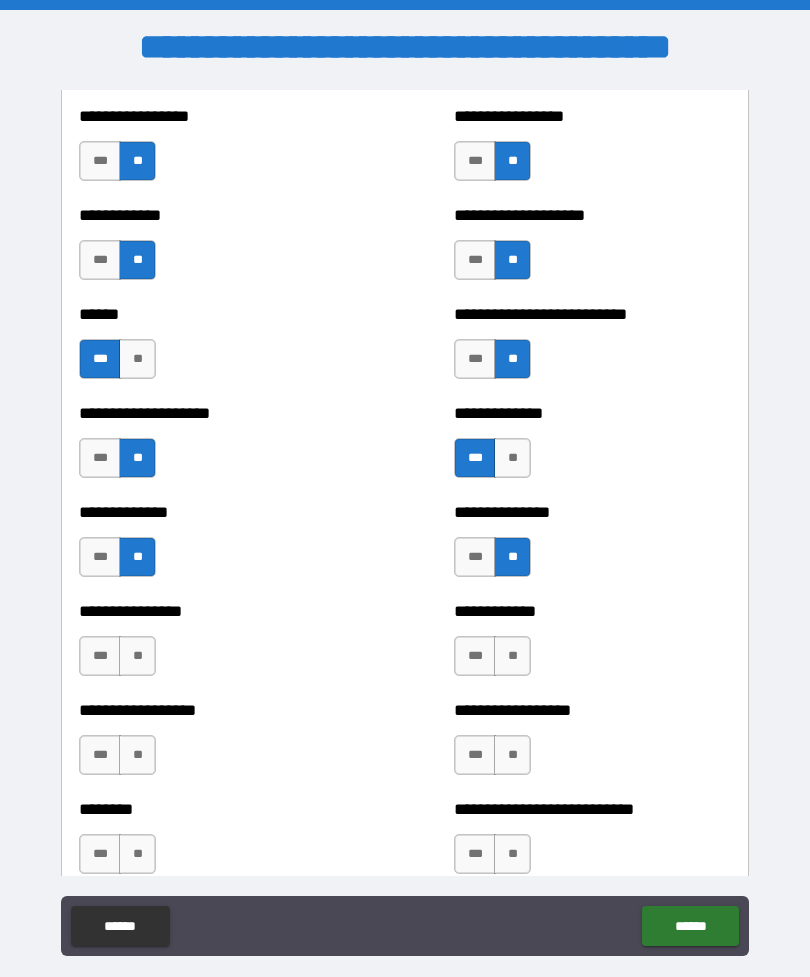 click on "**" at bounding box center (137, 656) 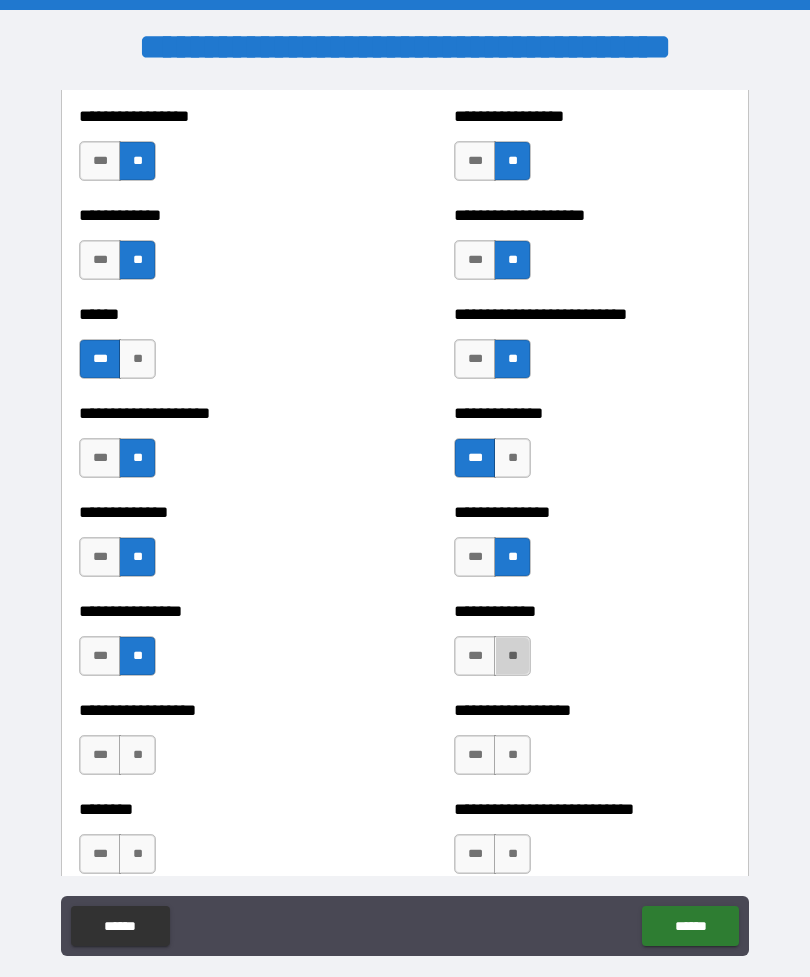 click on "**" at bounding box center [512, 656] 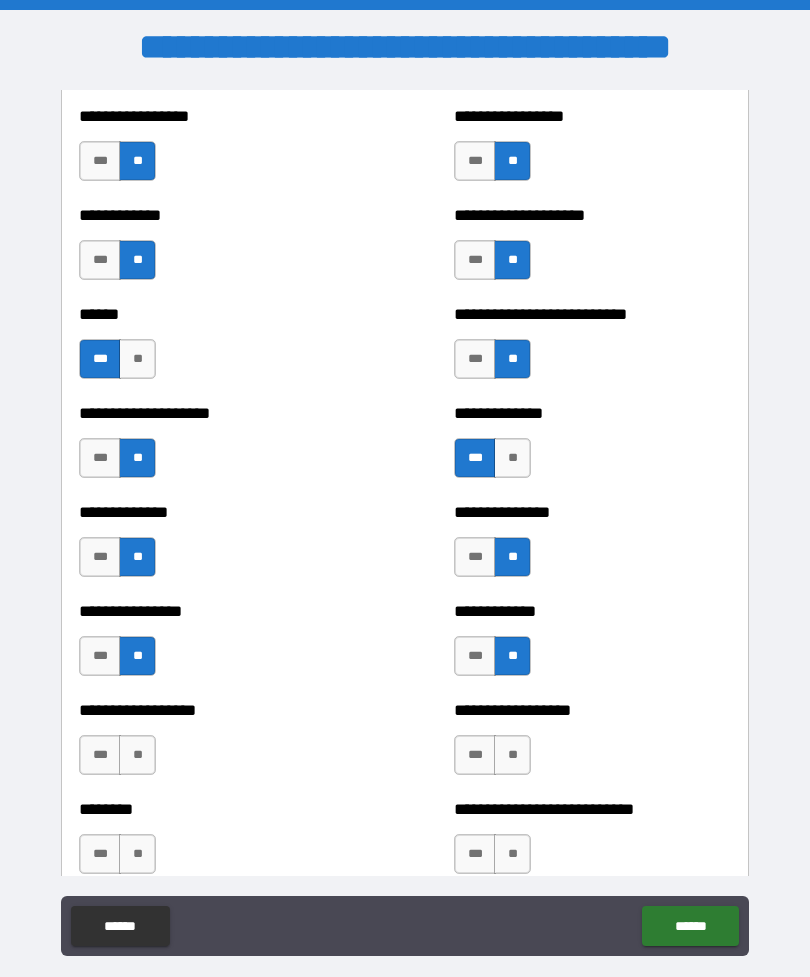 click on "**" at bounding box center [512, 755] 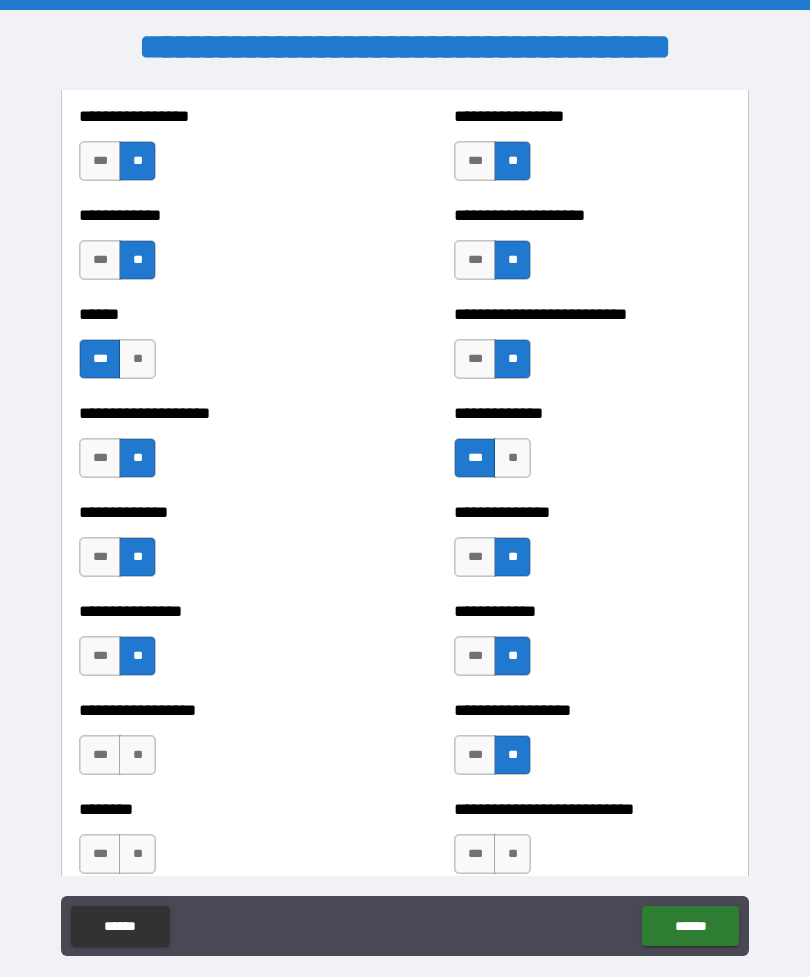 click on "**" at bounding box center [137, 755] 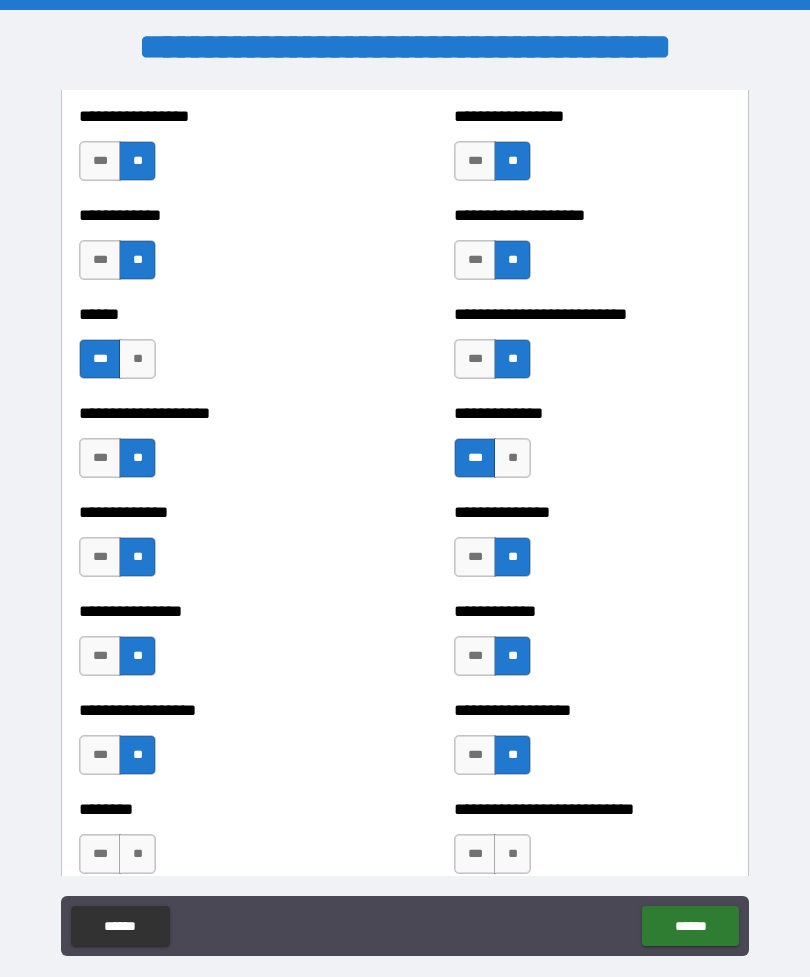 click on "**" at bounding box center [137, 854] 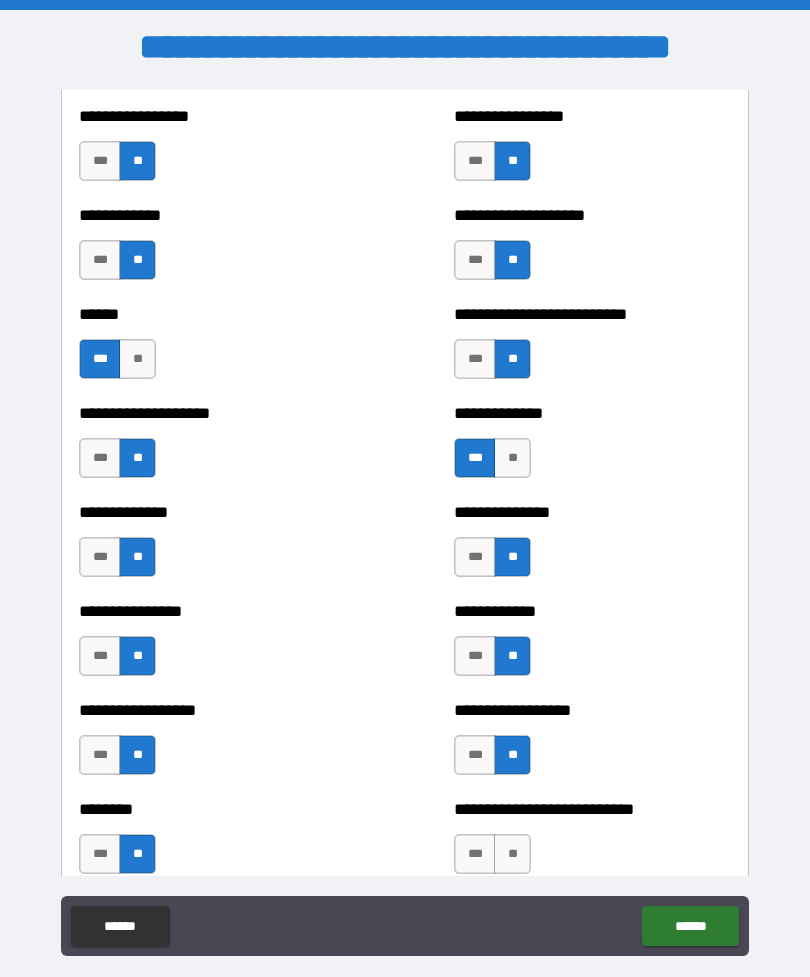 click on "******   ******" at bounding box center (405, 928) 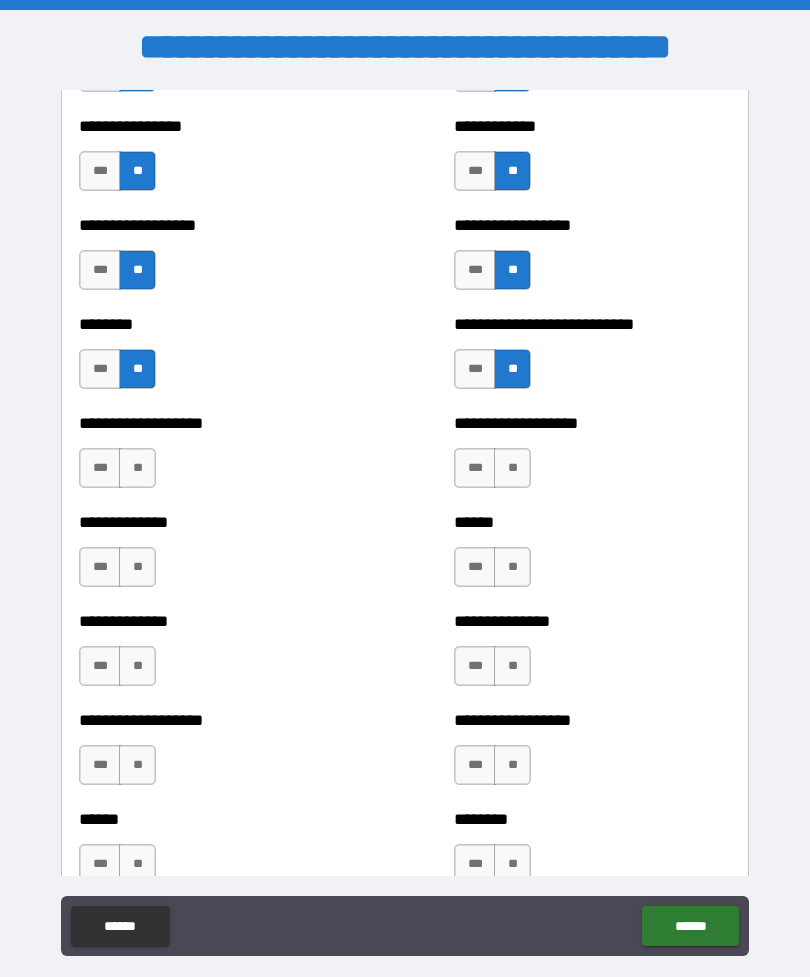 scroll, scrollTop: 4418, scrollLeft: 0, axis: vertical 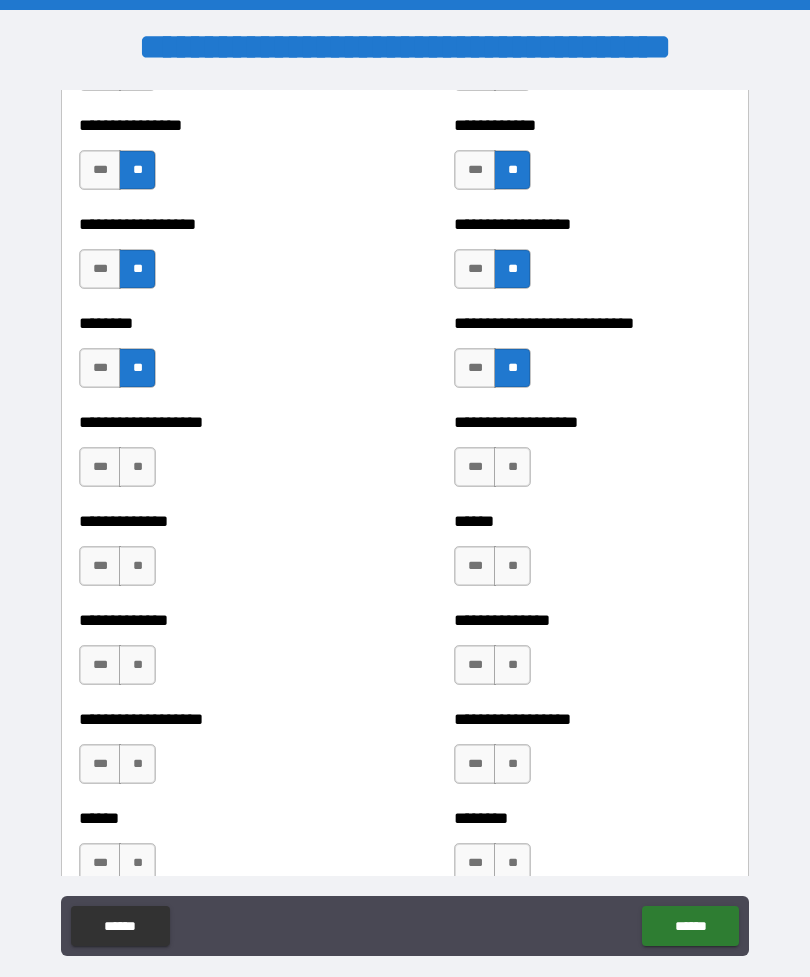 click on "**" at bounding box center (512, 467) 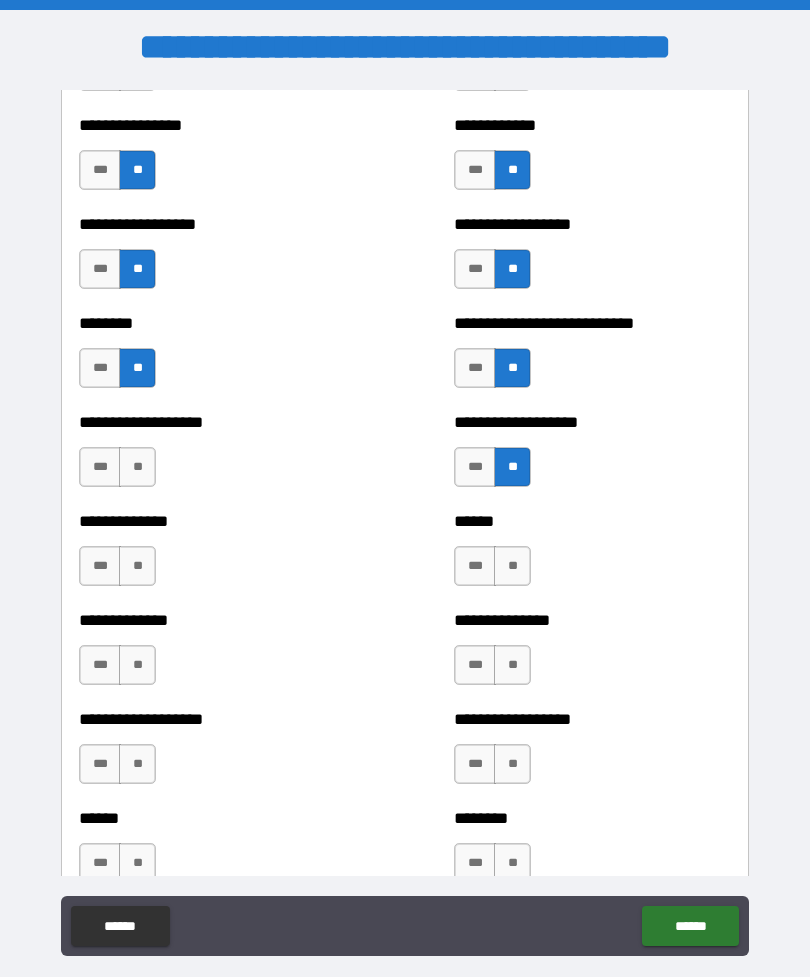 click on "***" at bounding box center [100, 467] 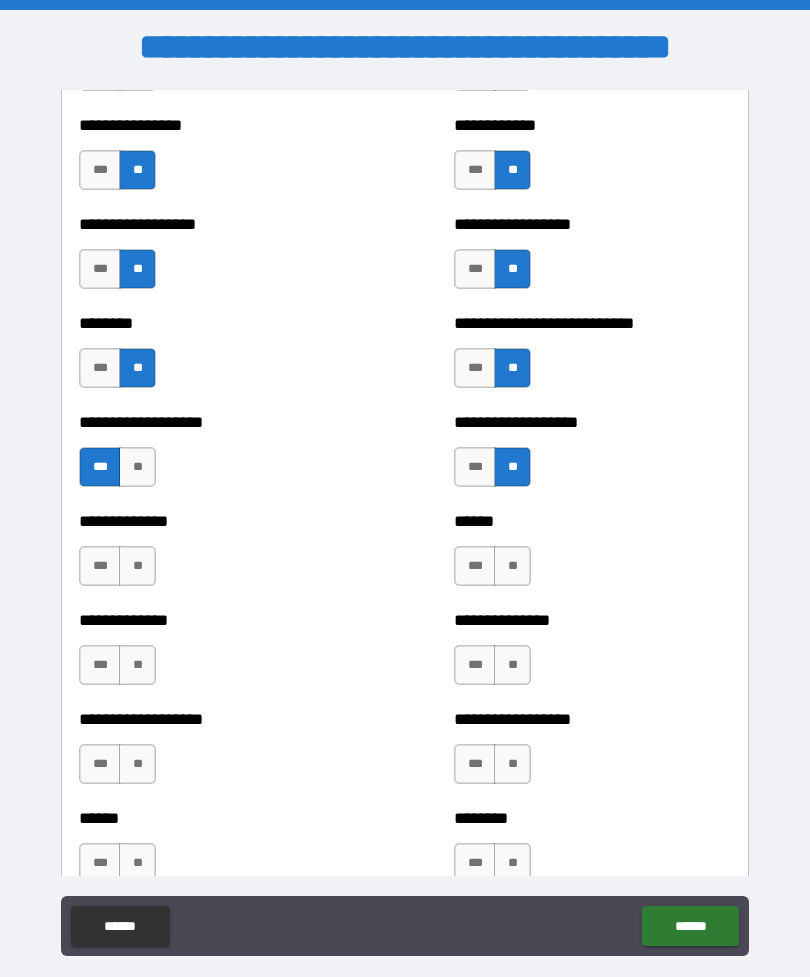 click on "**" at bounding box center (137, 566) 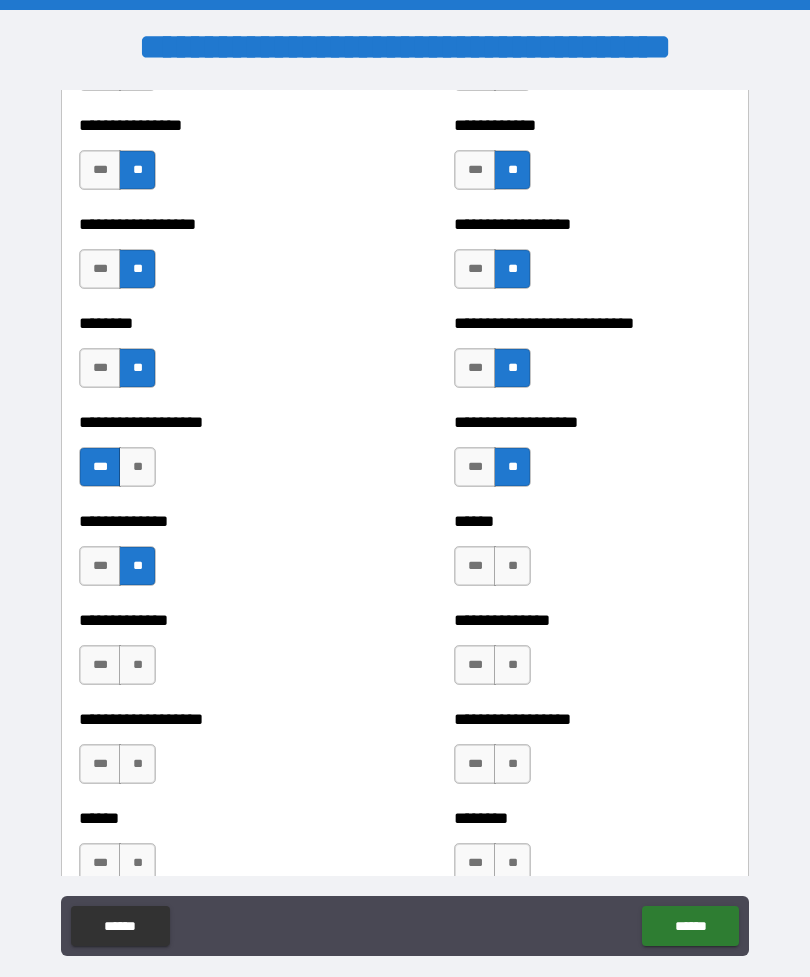 click on "**" at bounding box center [512, 566] 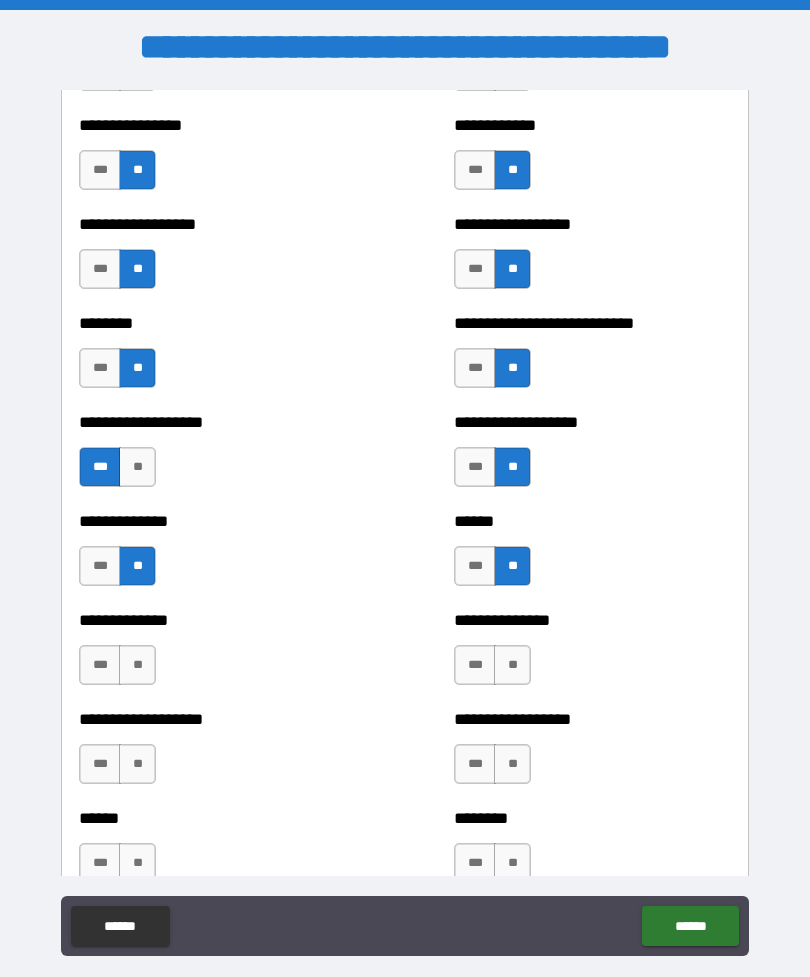 click on "**" at bounding box center [512, 665] 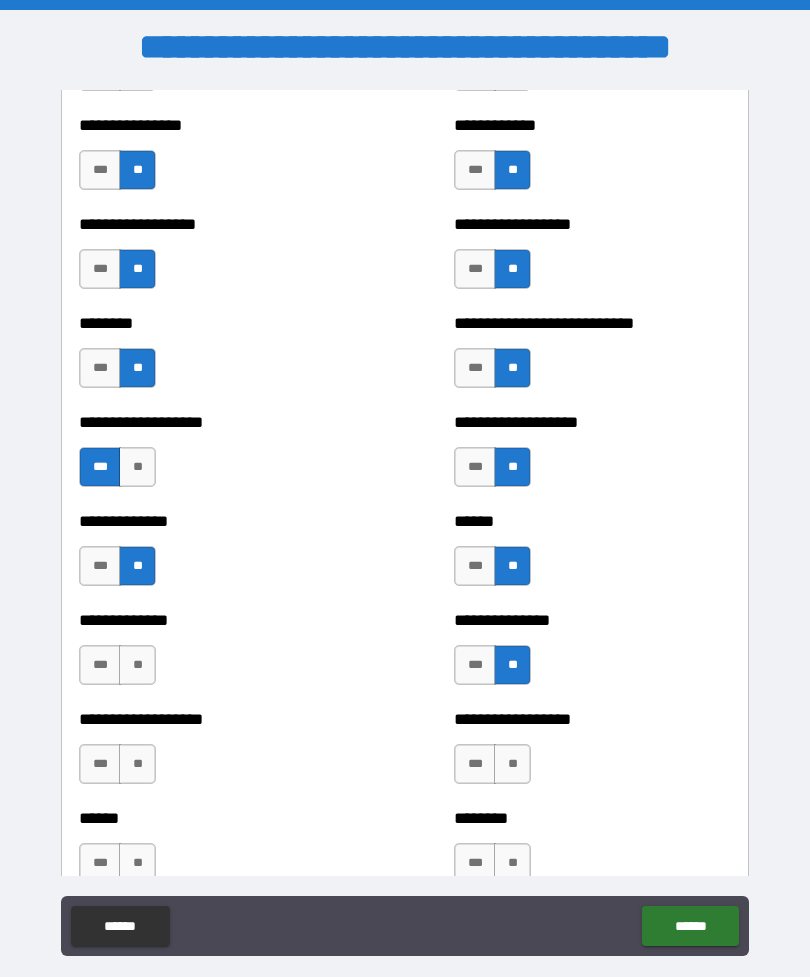 click on "**" at bounding box center [137, 665] 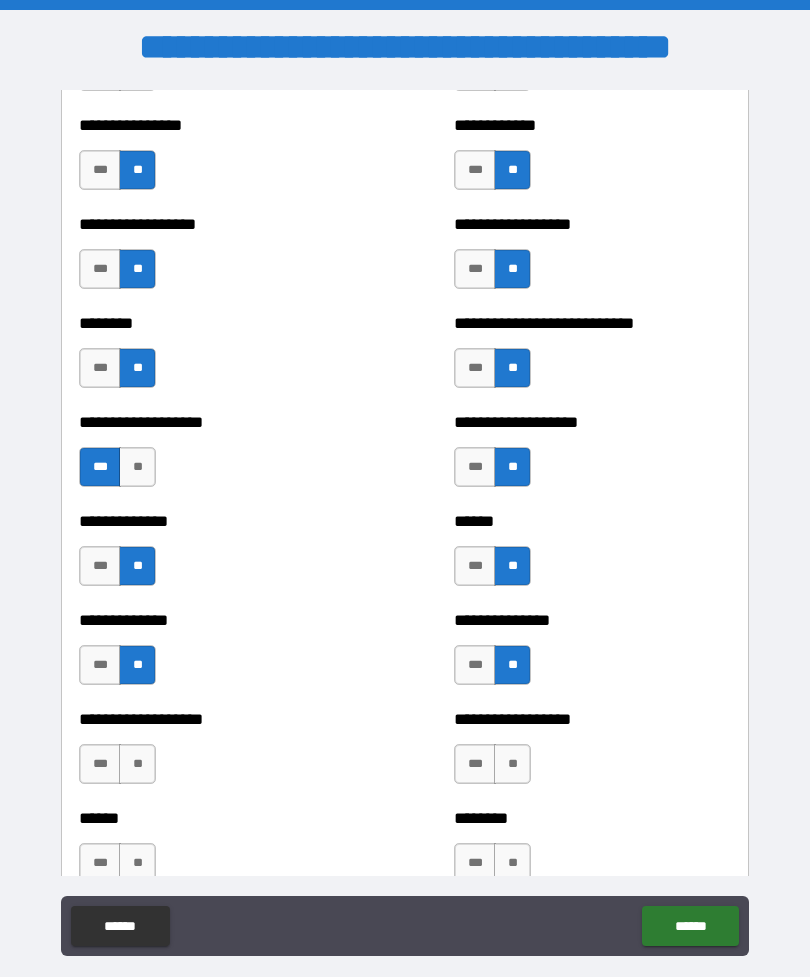 click on "**" at bounding box center (137, 764) 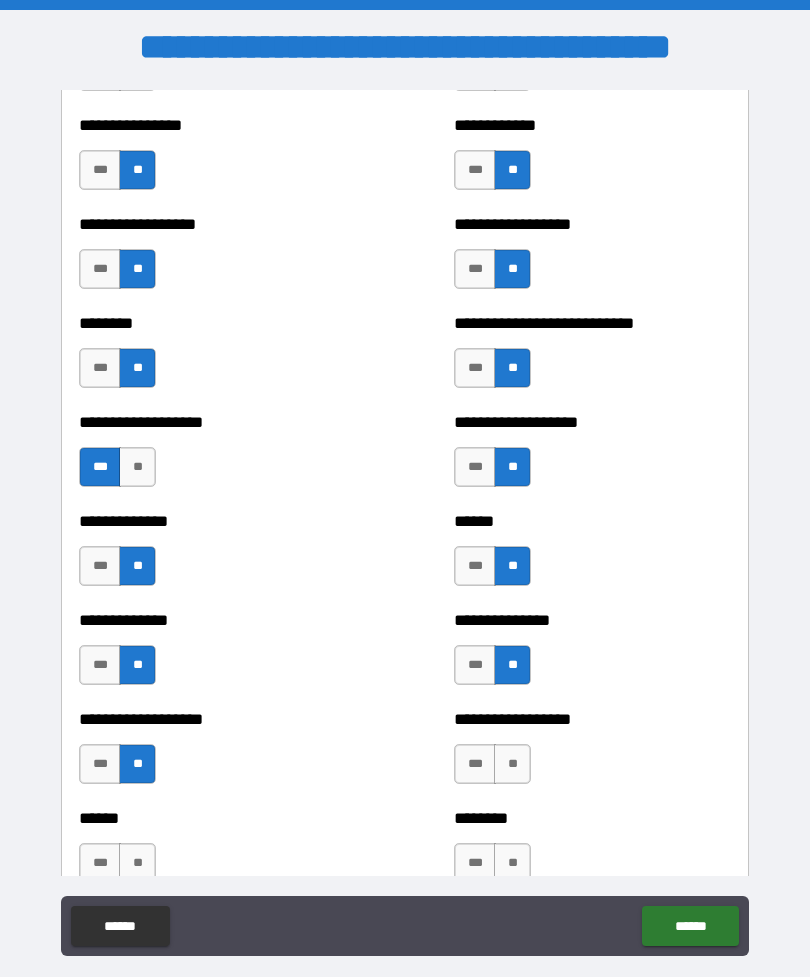 click on "**" at bounding box center [512, 764] 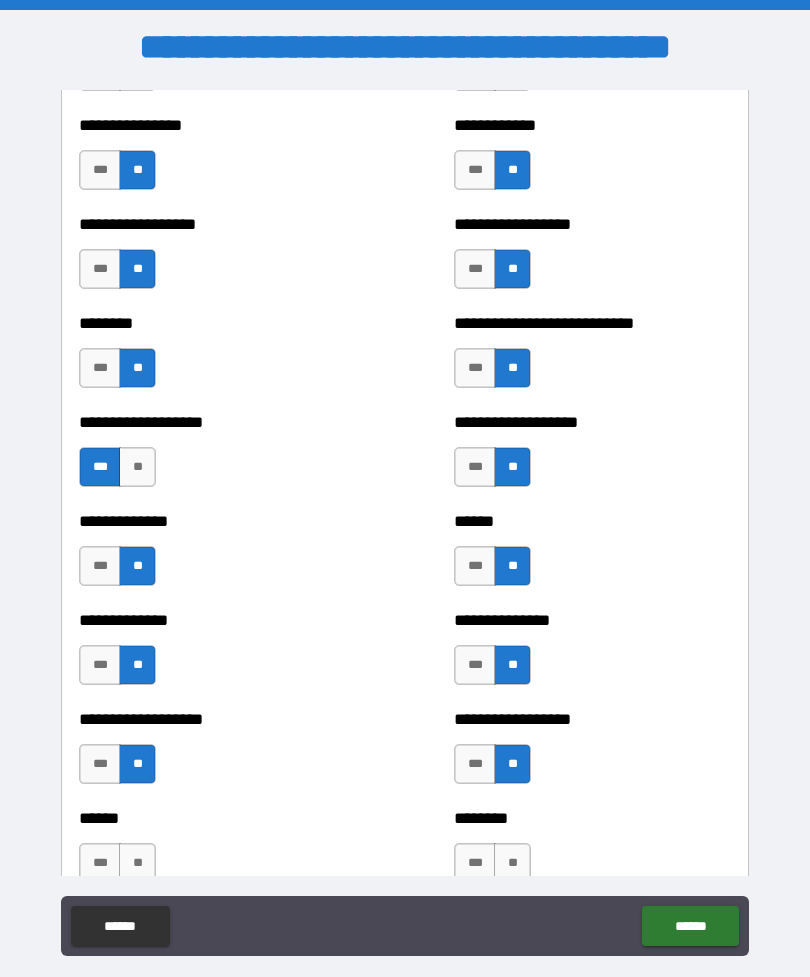 click on "**" at bounding box center (512, 863) 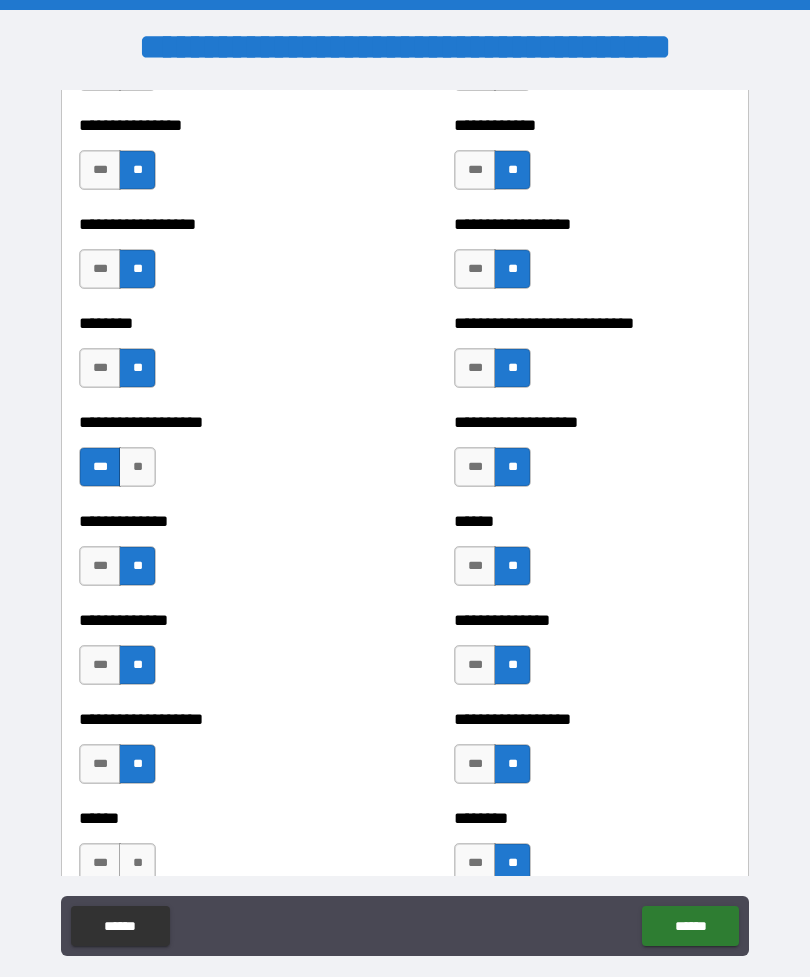 click on "***" at bounding box center [100, 863] 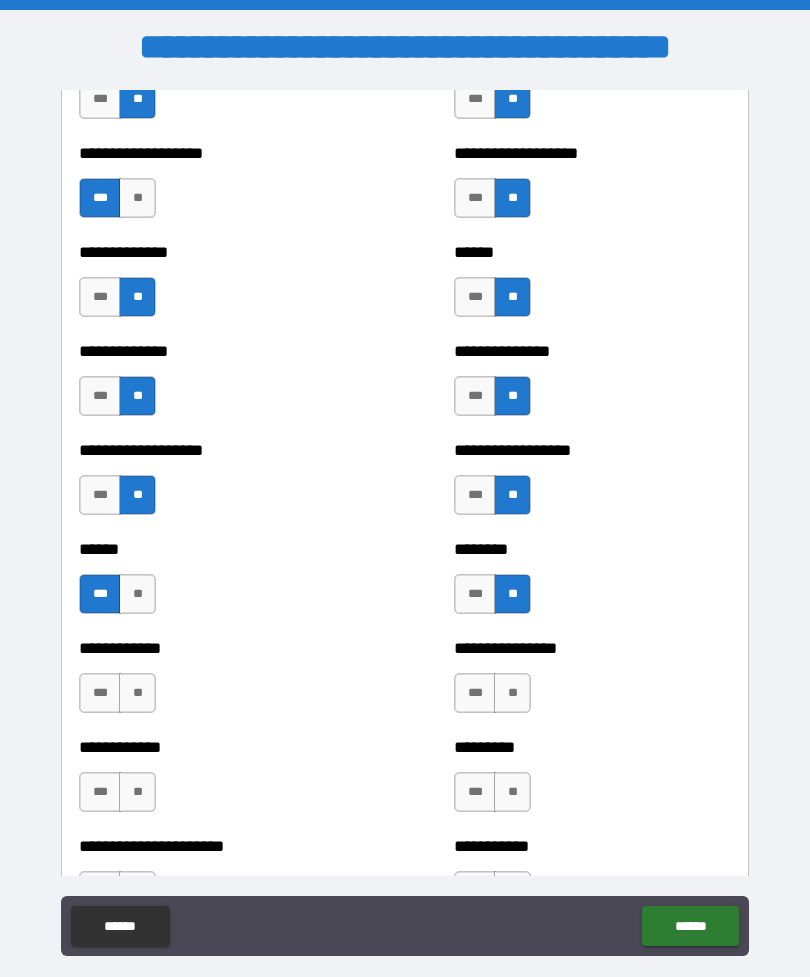 scroll, scrollTop: 4691, scrollLeft: 0, axis: vertical 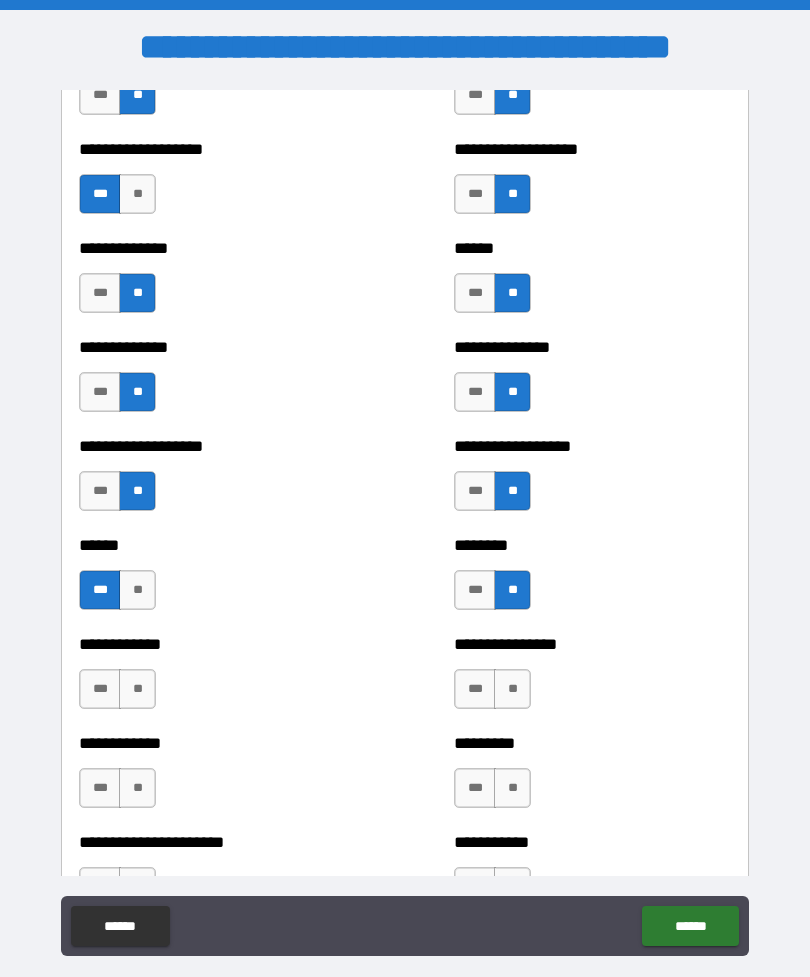 click on "**" at bounding box center [512, 689] 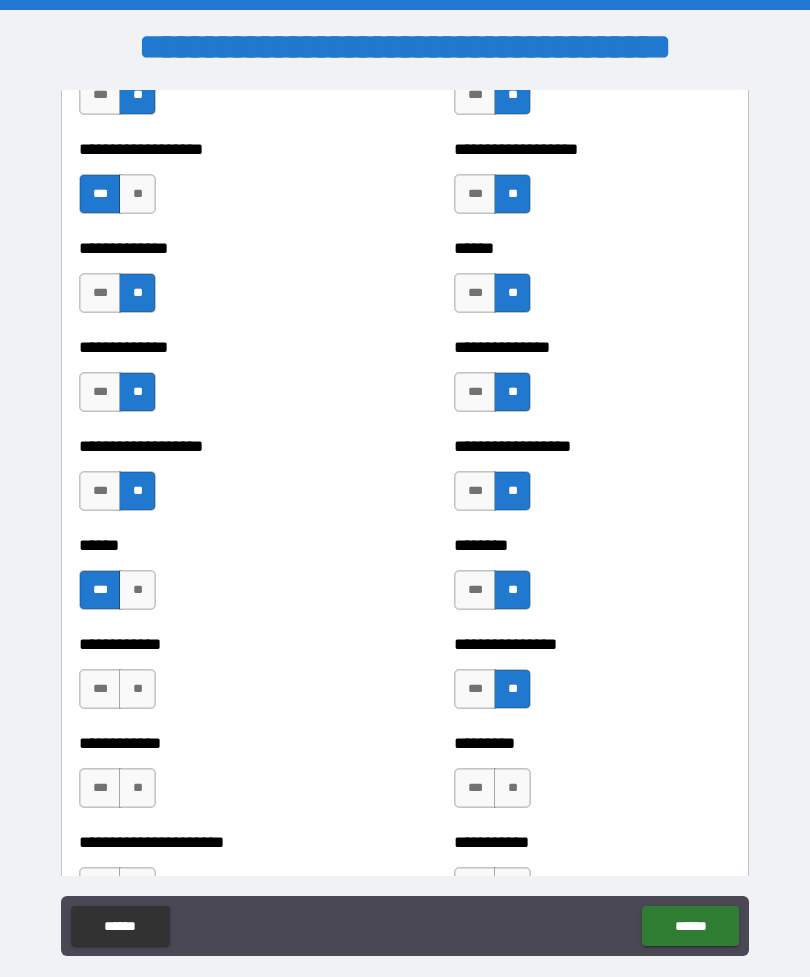 click on "**" at bounding box center [137, 689] 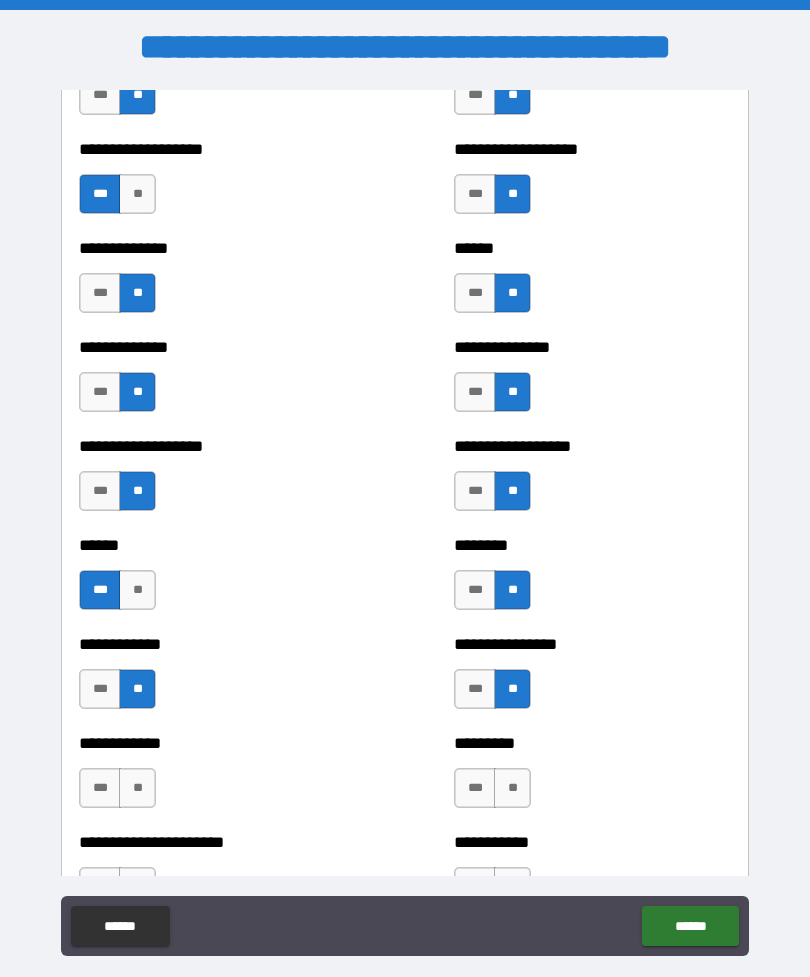 click on "***" at bounding box center (100, 788) 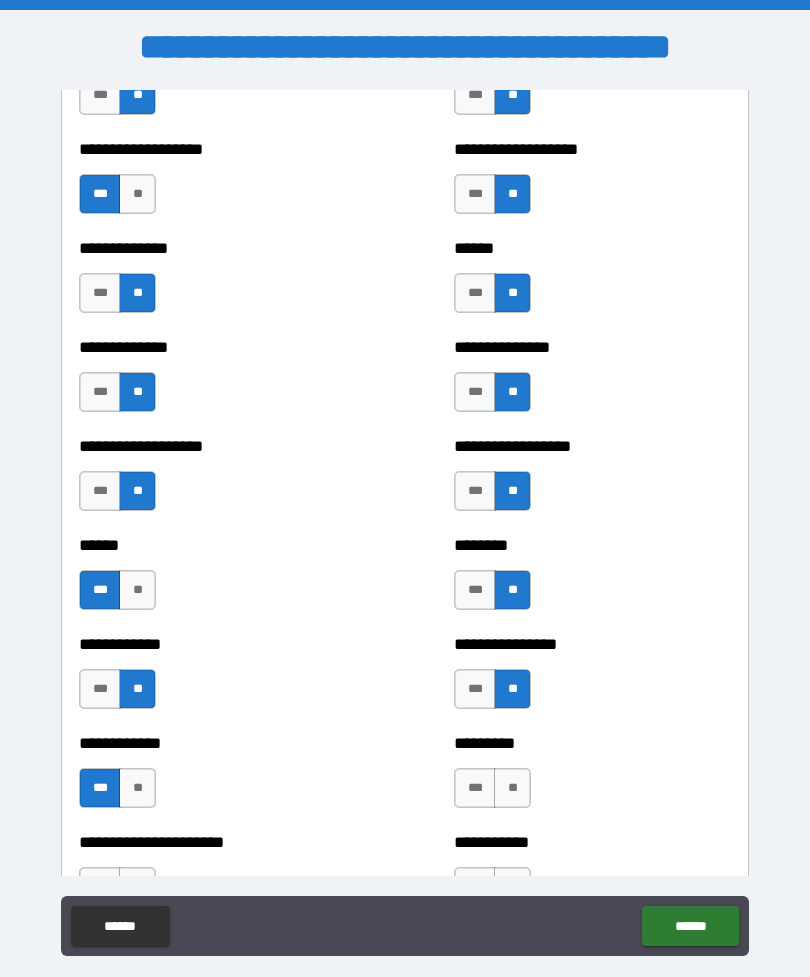 click on "**" at bounding box center (512, 788) 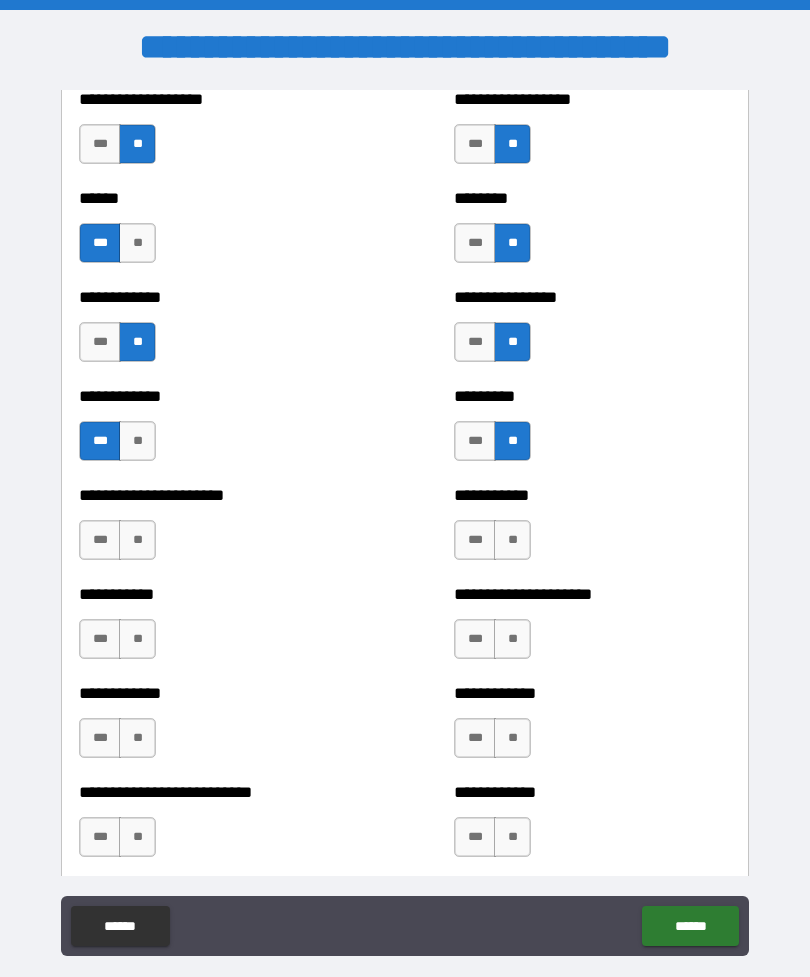 scroll, scrollTop: 5044, scrollLeft: 0, axis: vertical 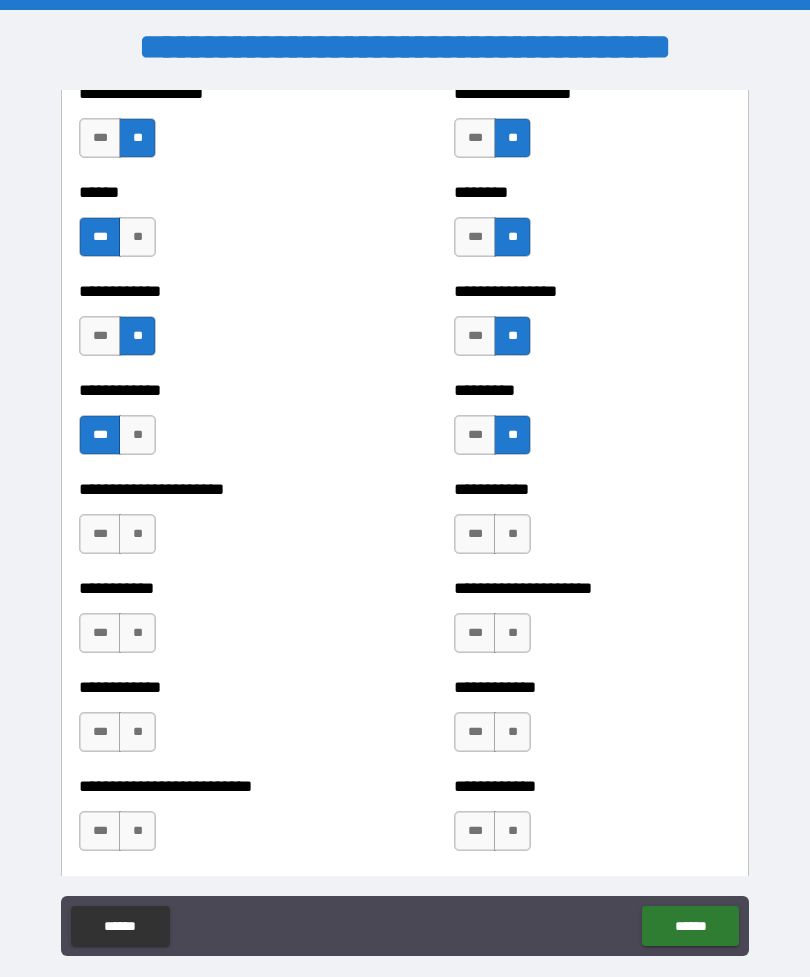click on "**" at bounding box center [512, 534] 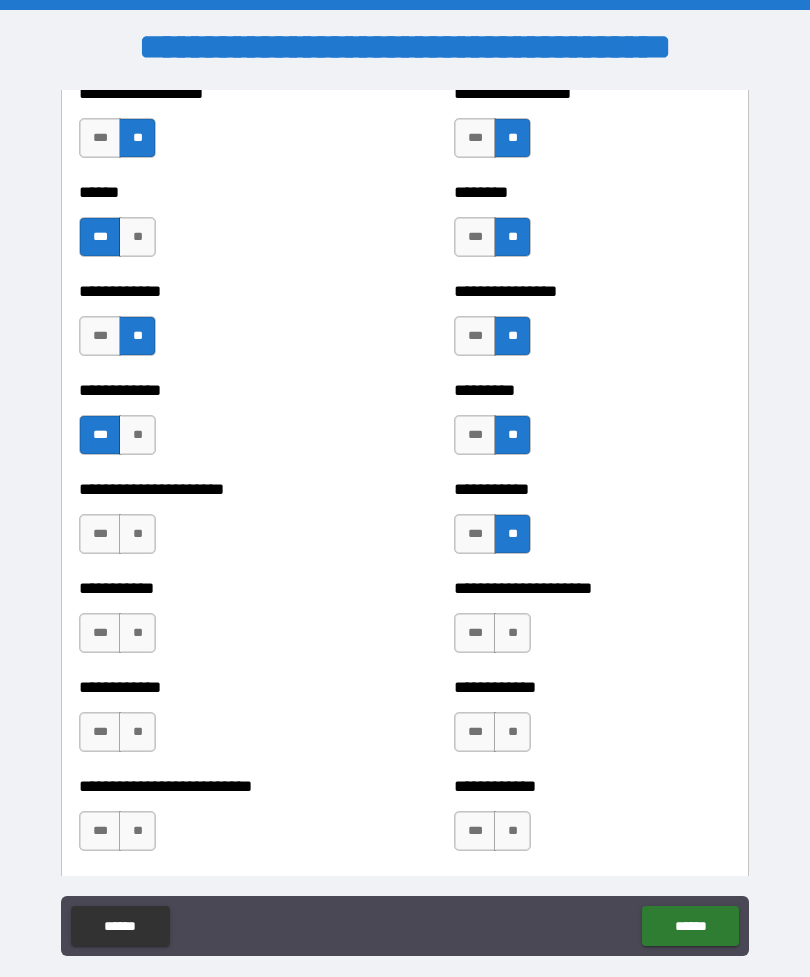 click on "**" at bounding box center (137, 534) 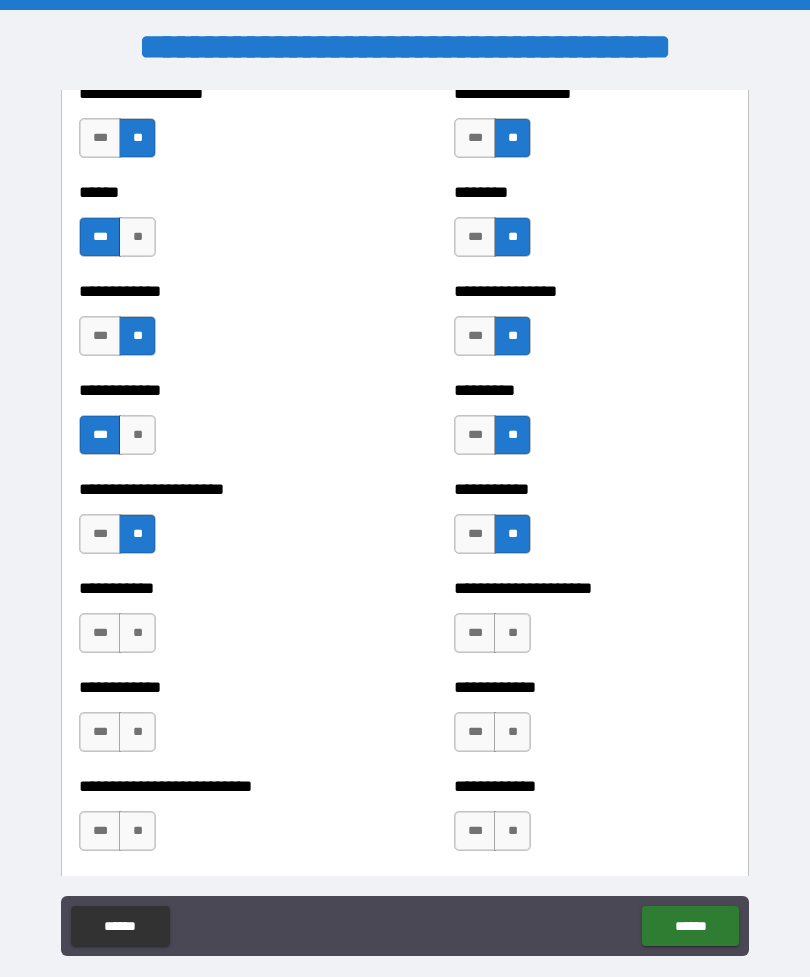 click on "**" at bounding box center [137, 633] 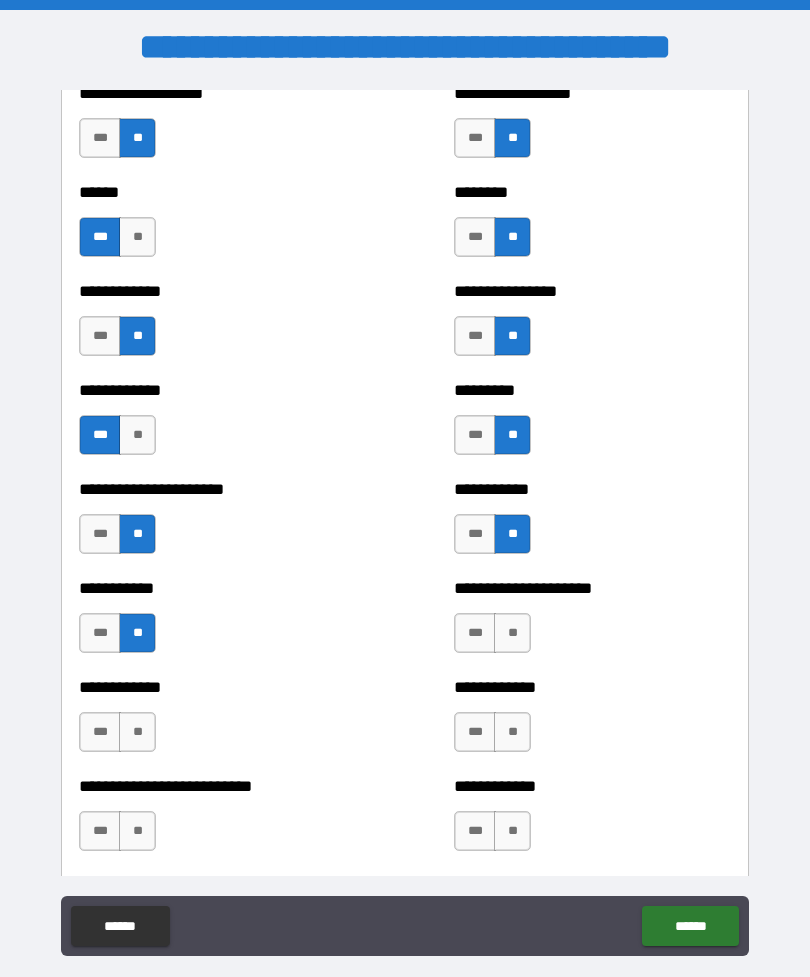 click on "**" at bounding box center [512, 633] 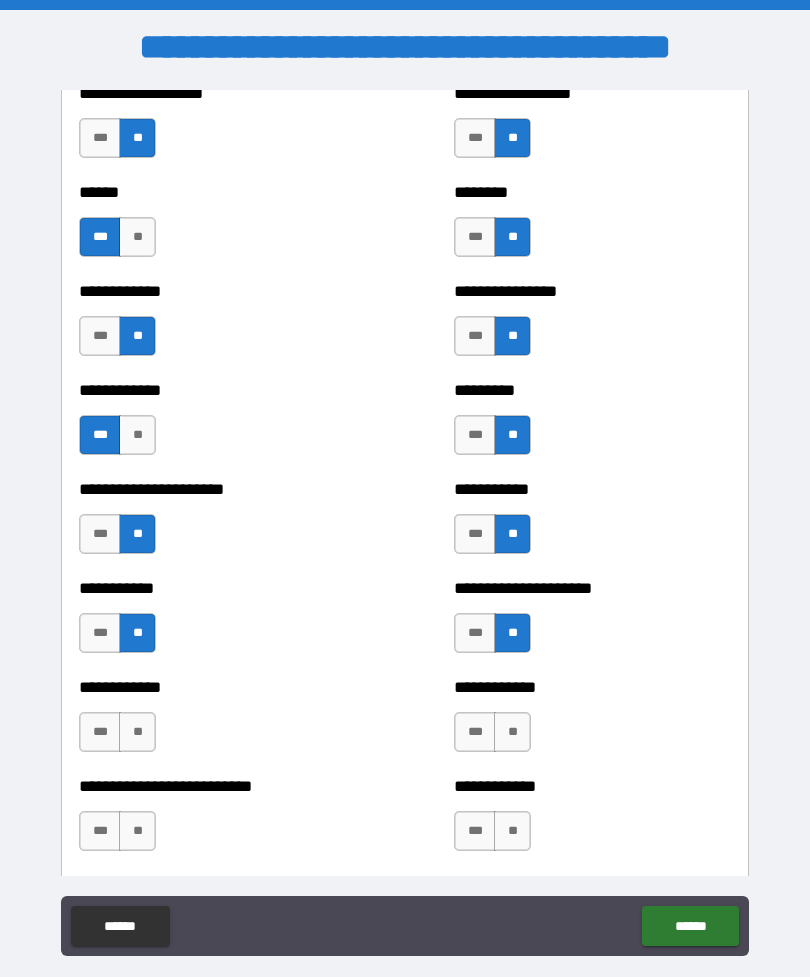 click on "**" at bounding box center (512, 732) 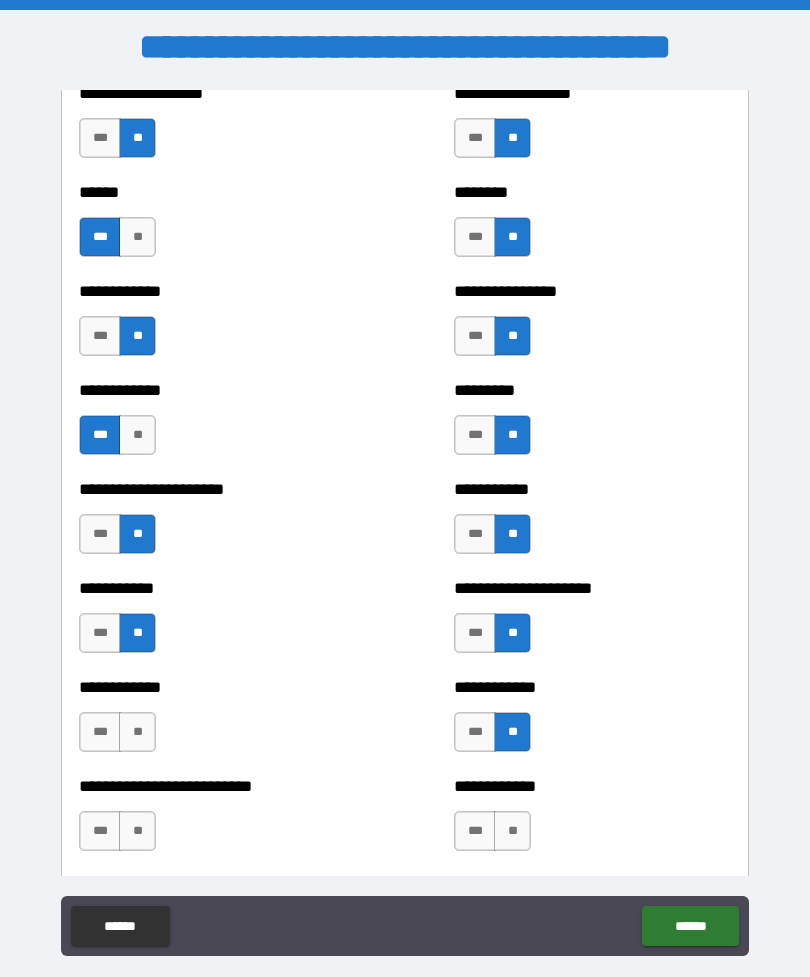 click on "**" at bounding box center (137, 732) 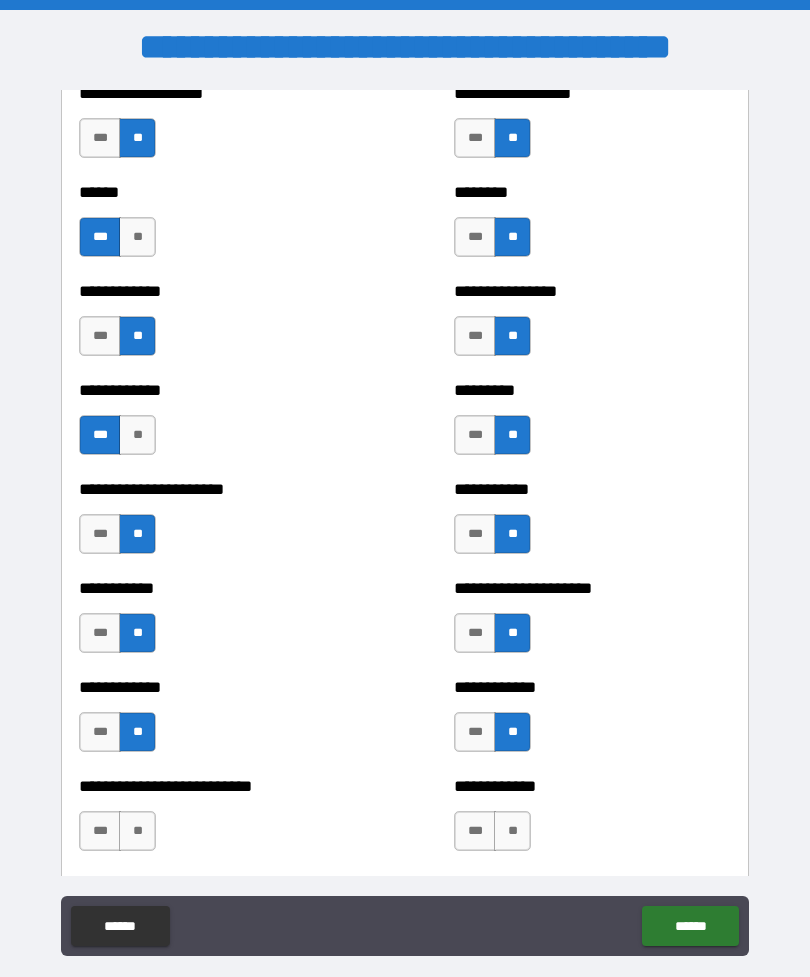 click on "**" at bounding box center (137, 831) 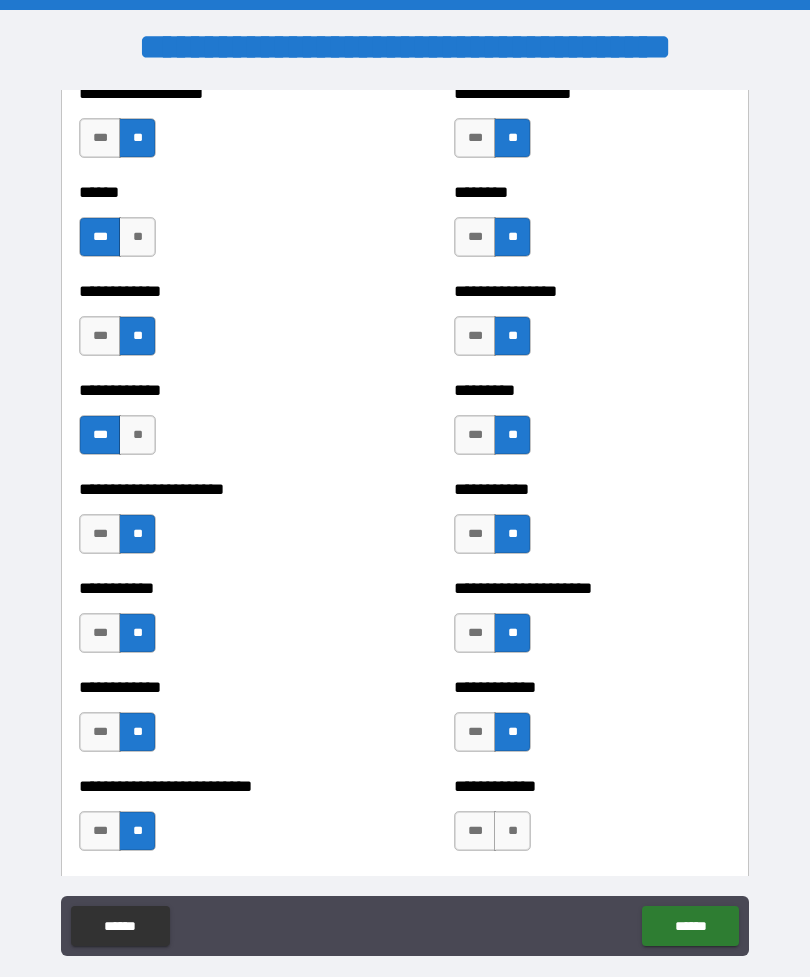 click on "**" at bounding box center [512, 831] 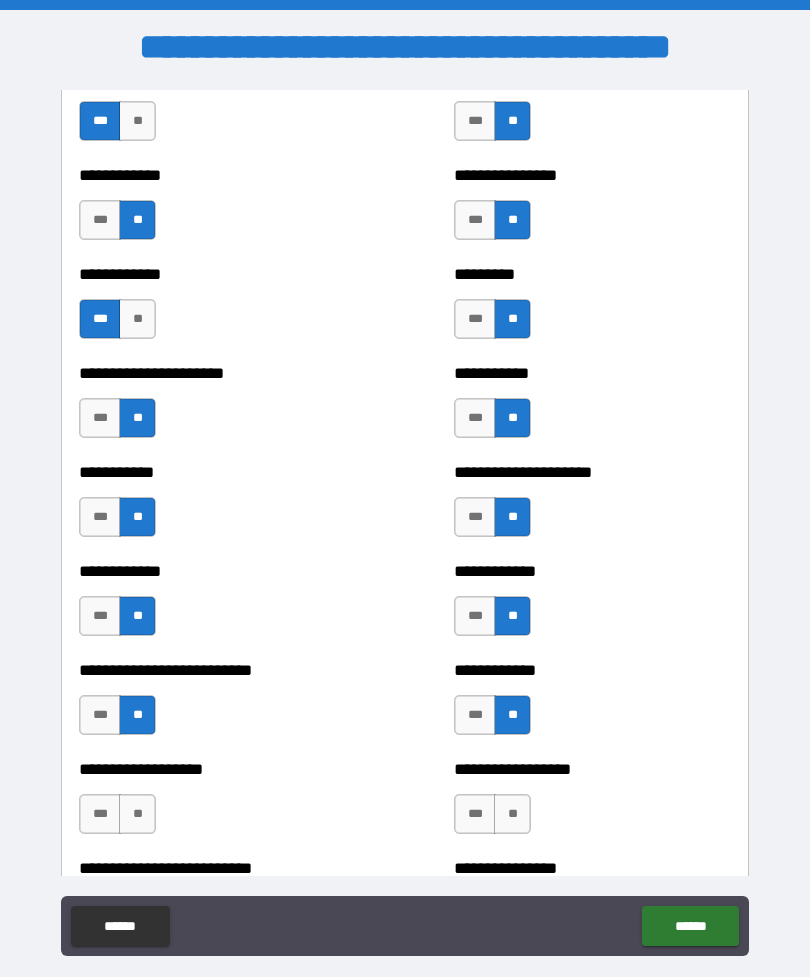 scroll, scrollTop: 5156, scrollLeft: 0, axis: vertical 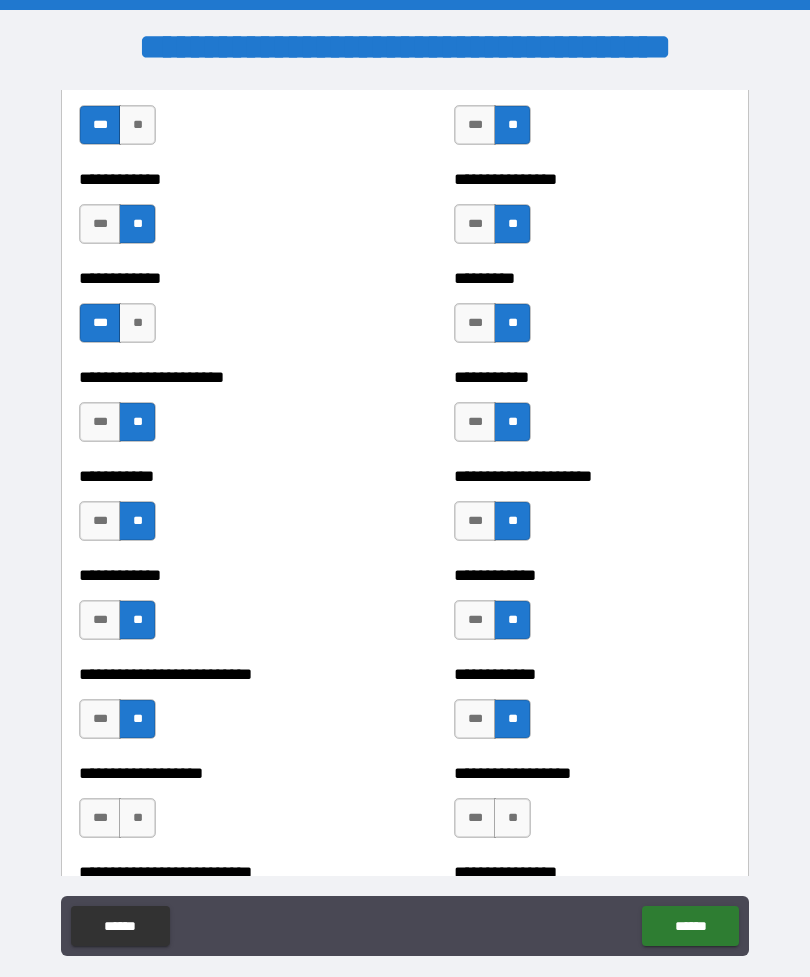 click on "**********" at bounding box center [405, 523] 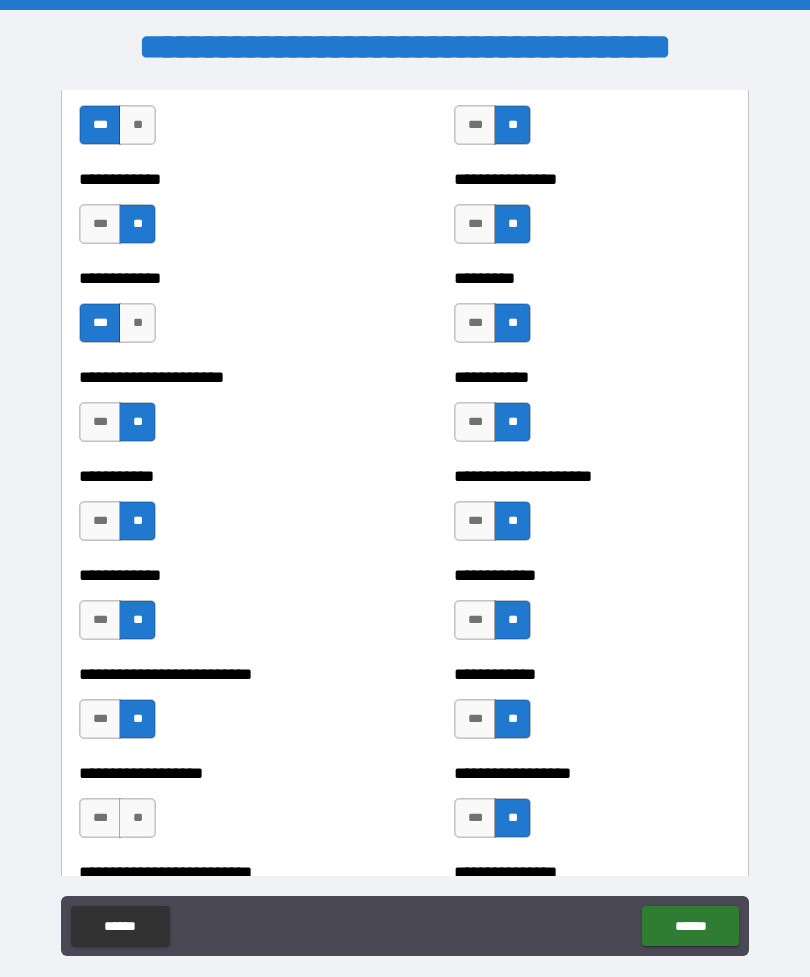 click on "**" at bounding box center [137, 818] 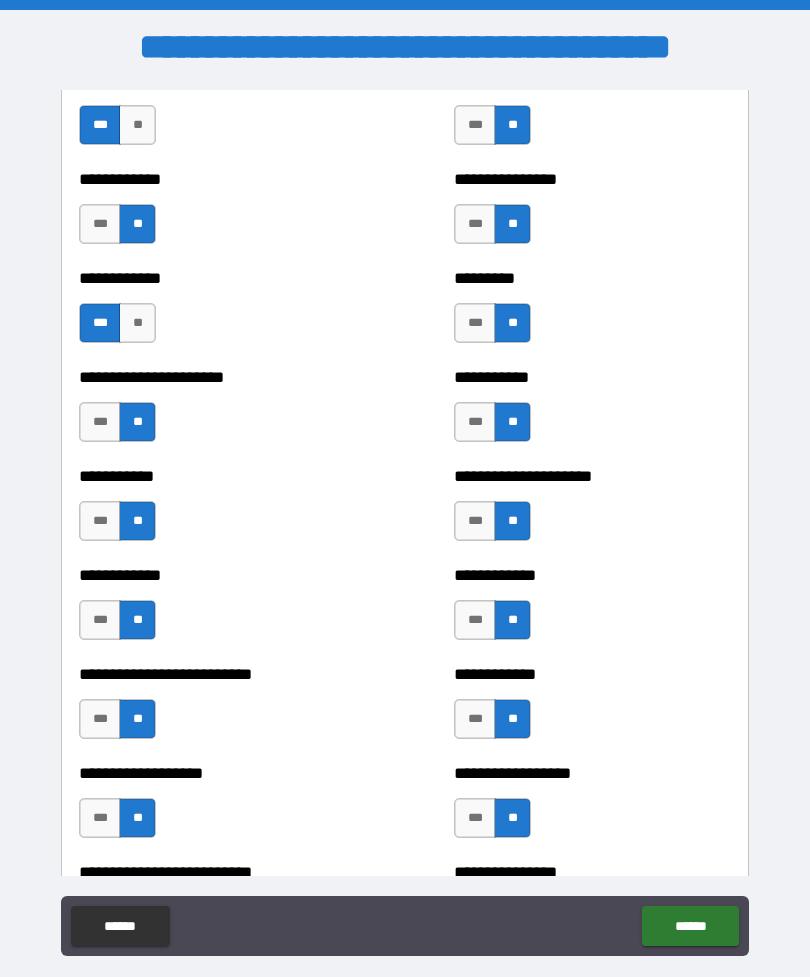 click on "***" at bounding box center (475, 818) 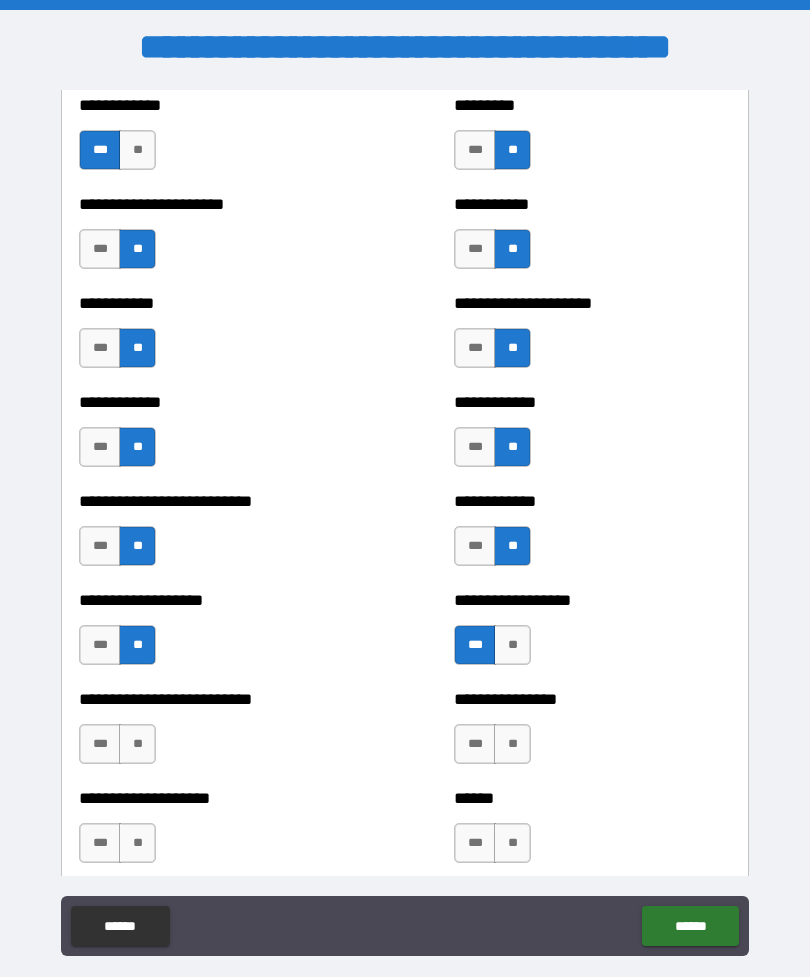 scroll, scrollTop: 5333, scrollLeft: 0, axis: vertical 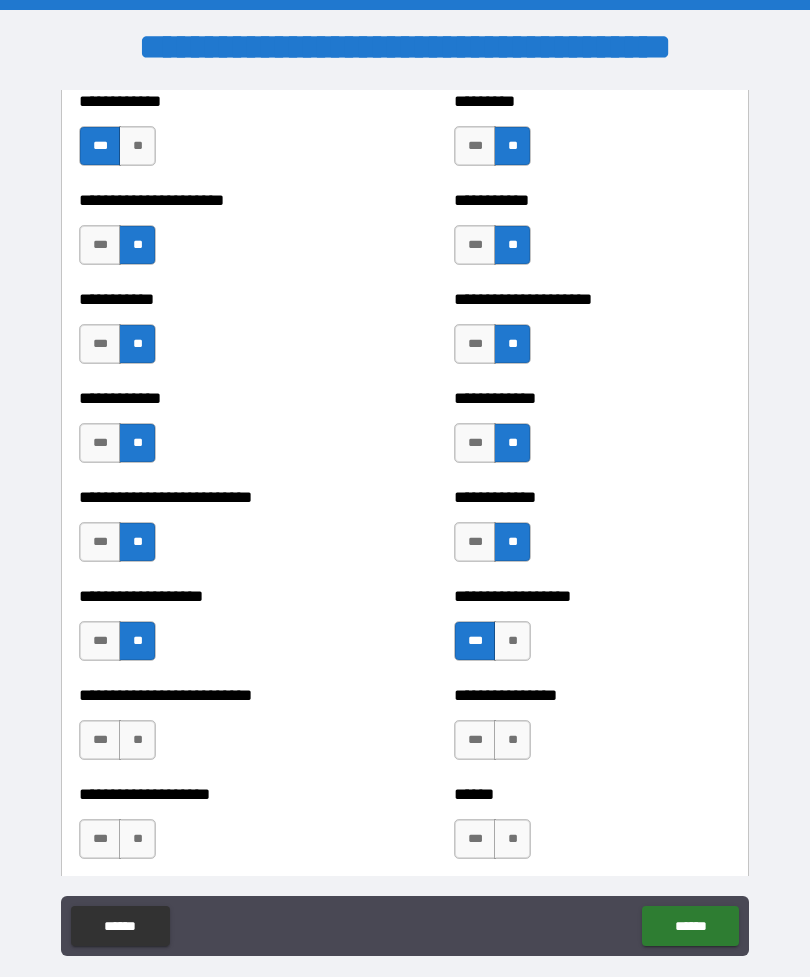 click on "**" at bounding box center [512, 740] 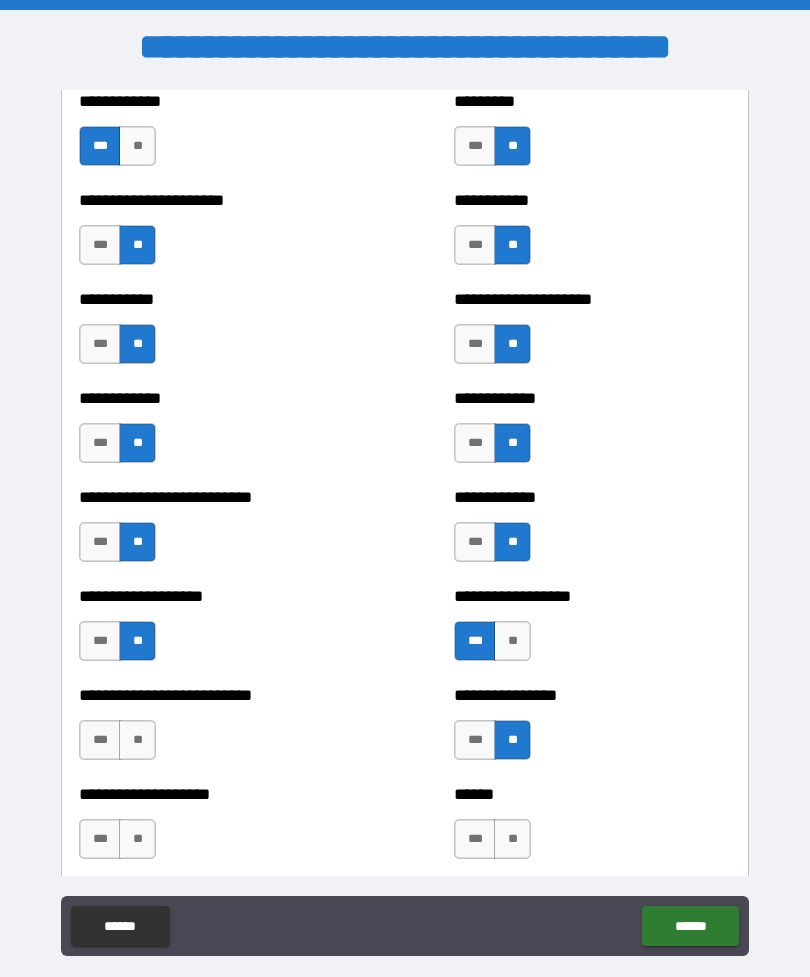 click on "**" at bounding box center (137, 740) 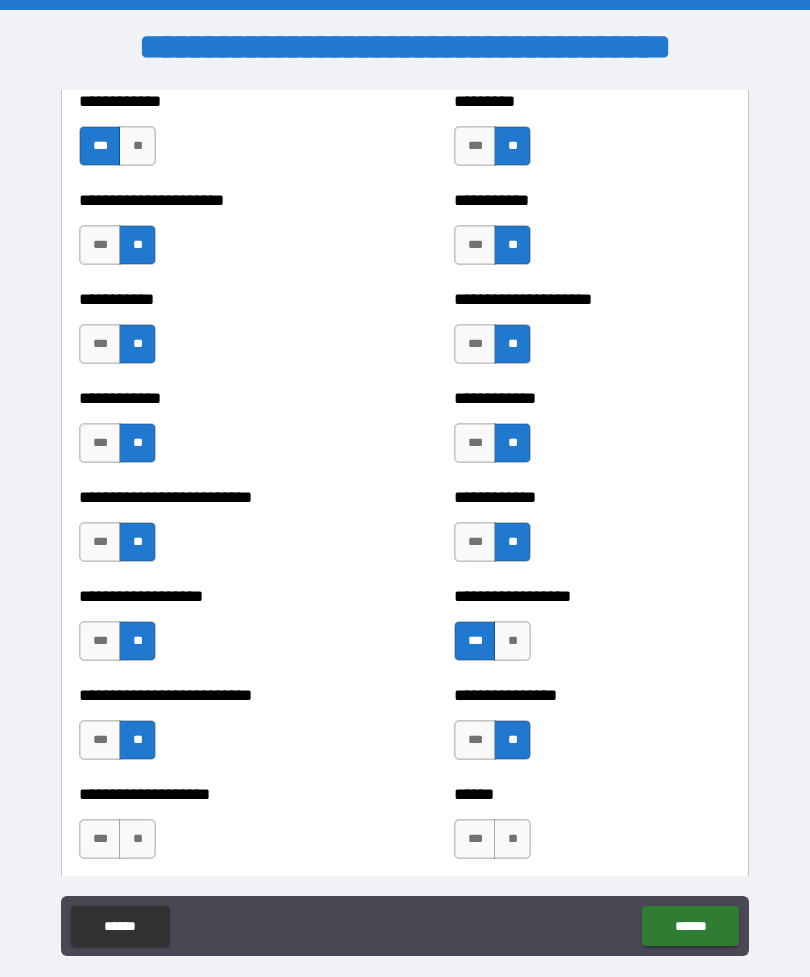 click on "**" at bounding box center (137, 839) 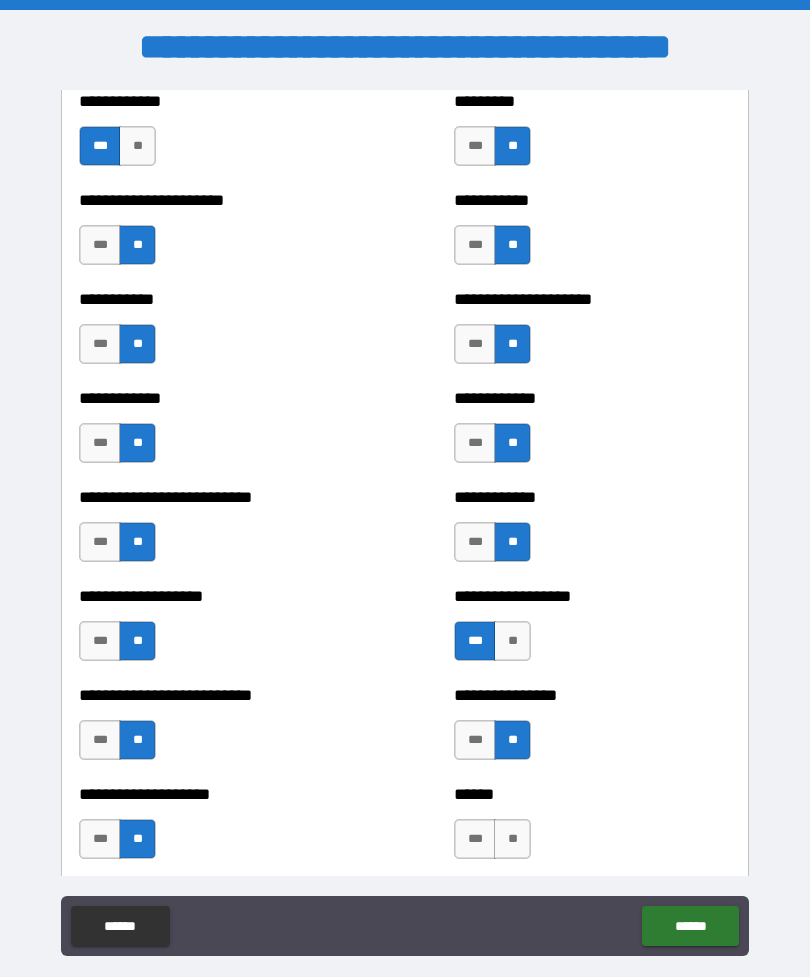 click on "**" at bounding box center (512, 839) 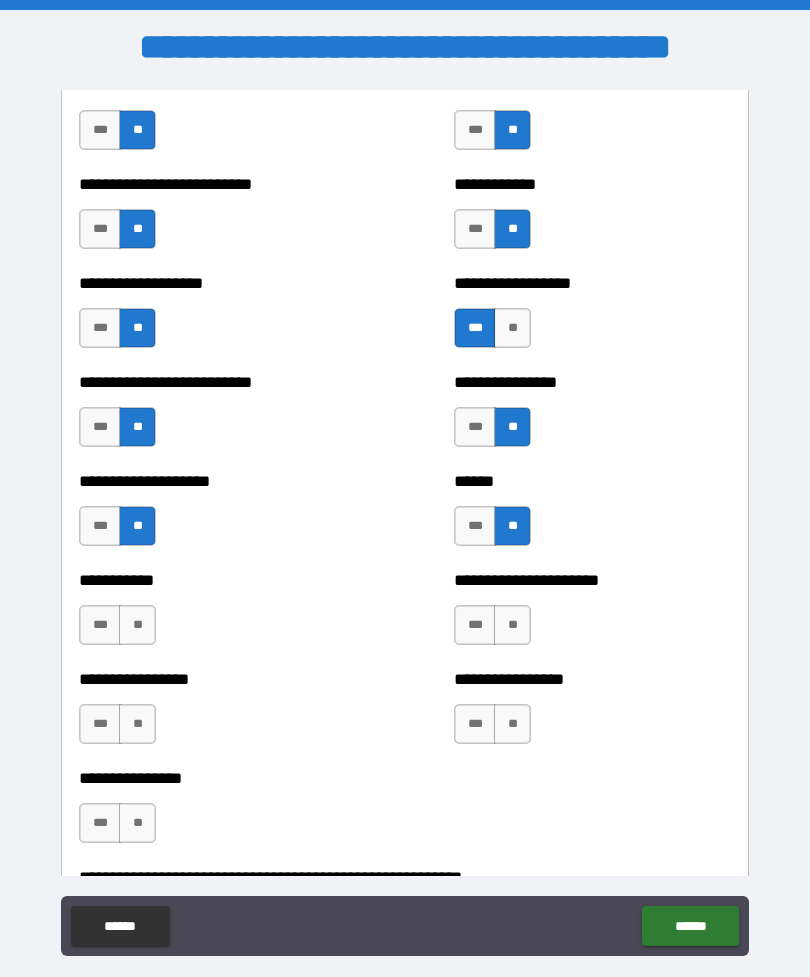 scroll, scrollTop: 5651, scrollLeft: 0, axis: vertical 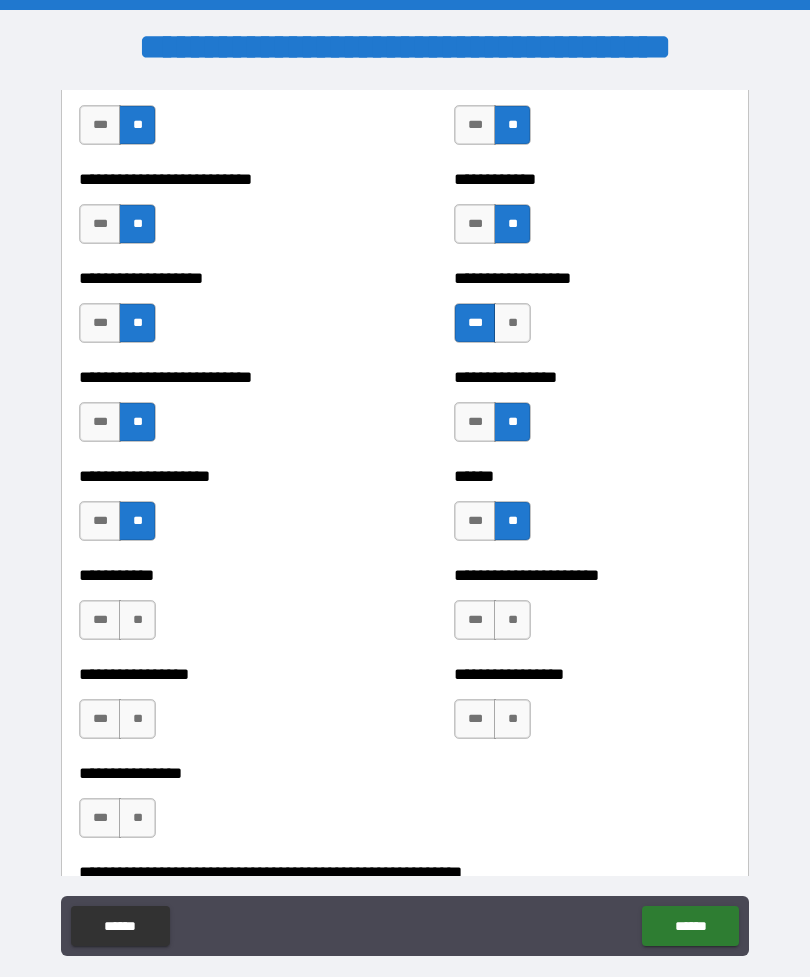 click on "**" at bounding box center (512, 620) 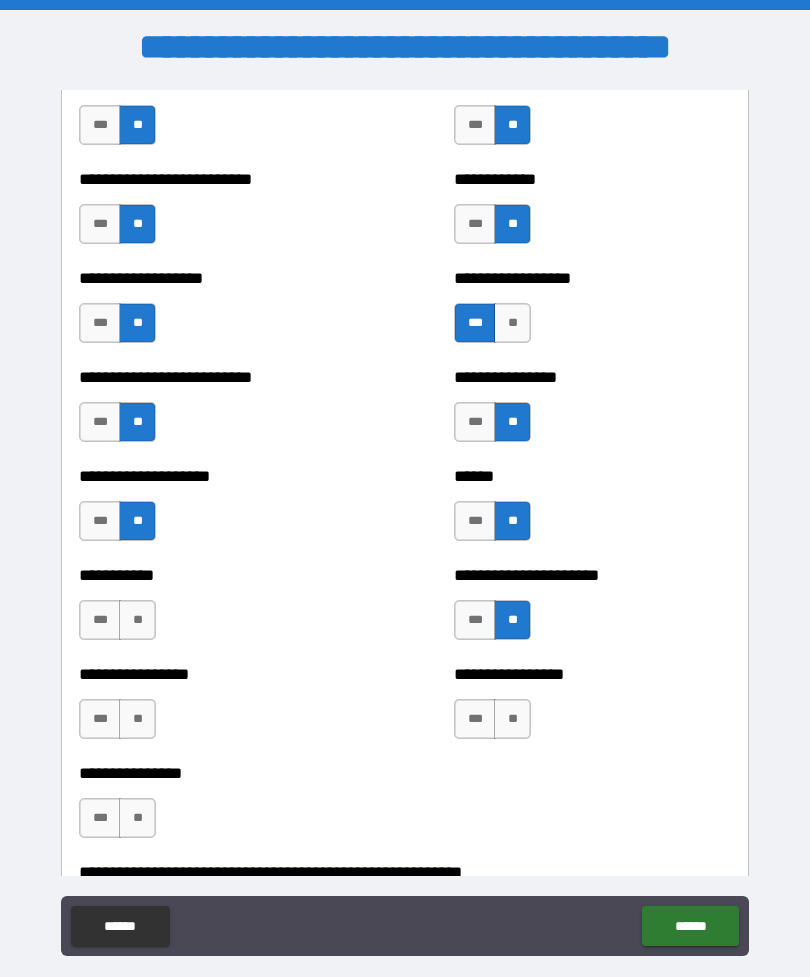 click on "**" at bounding box center (137, 620) 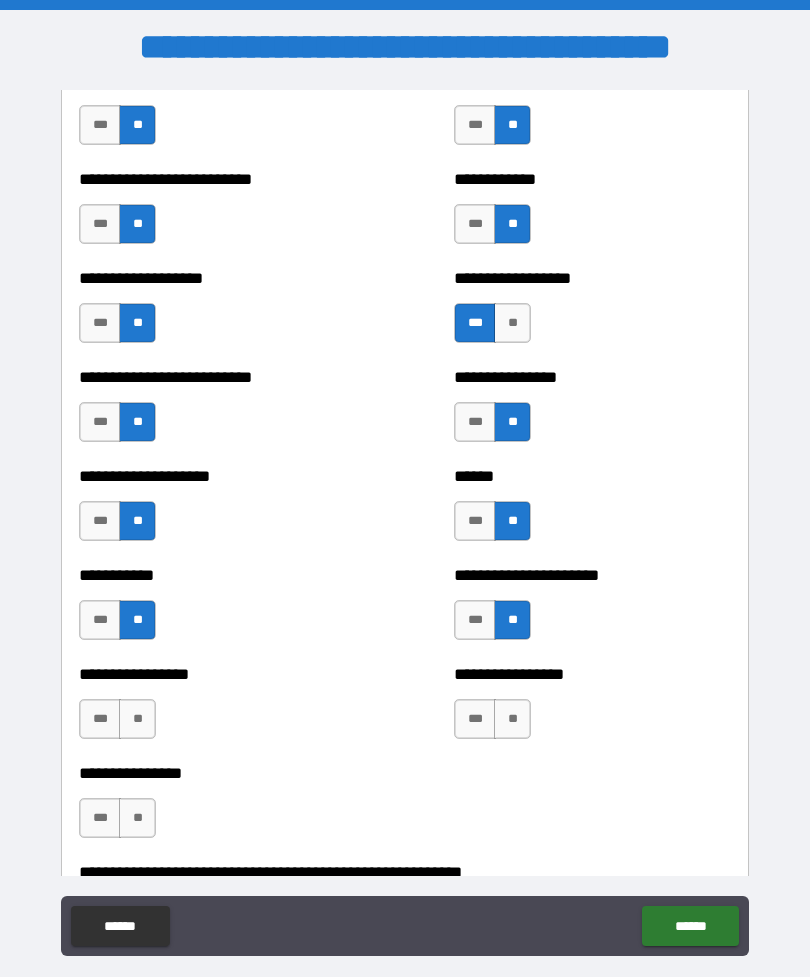 click on "**" at bounding box center (137, 719) 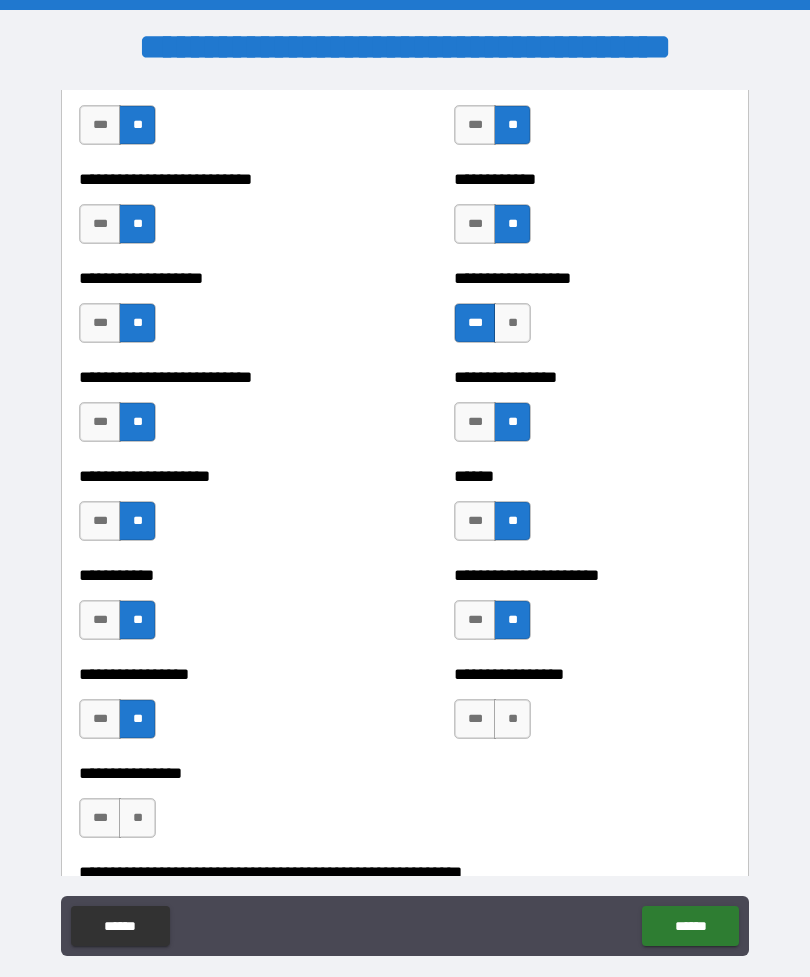 click on "**" at bounding box center (512, 719) 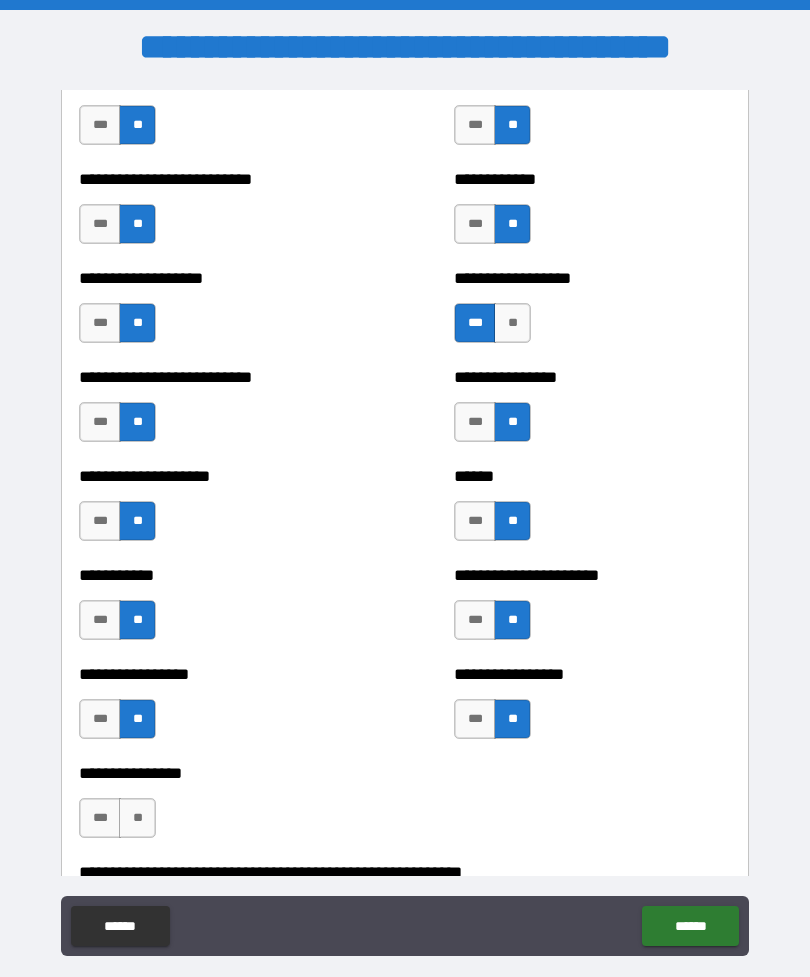 click on "**" at bounding box center [137, 818] 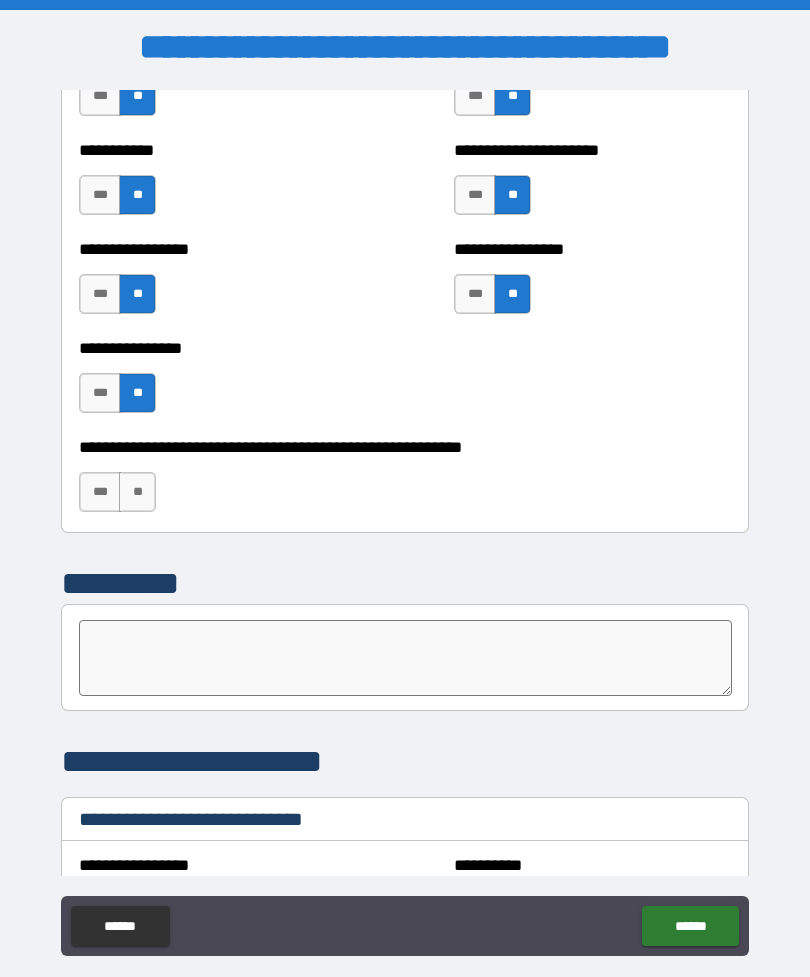 scroll, scrollTop: 6079, scrollLeft: 0, axis: vertical 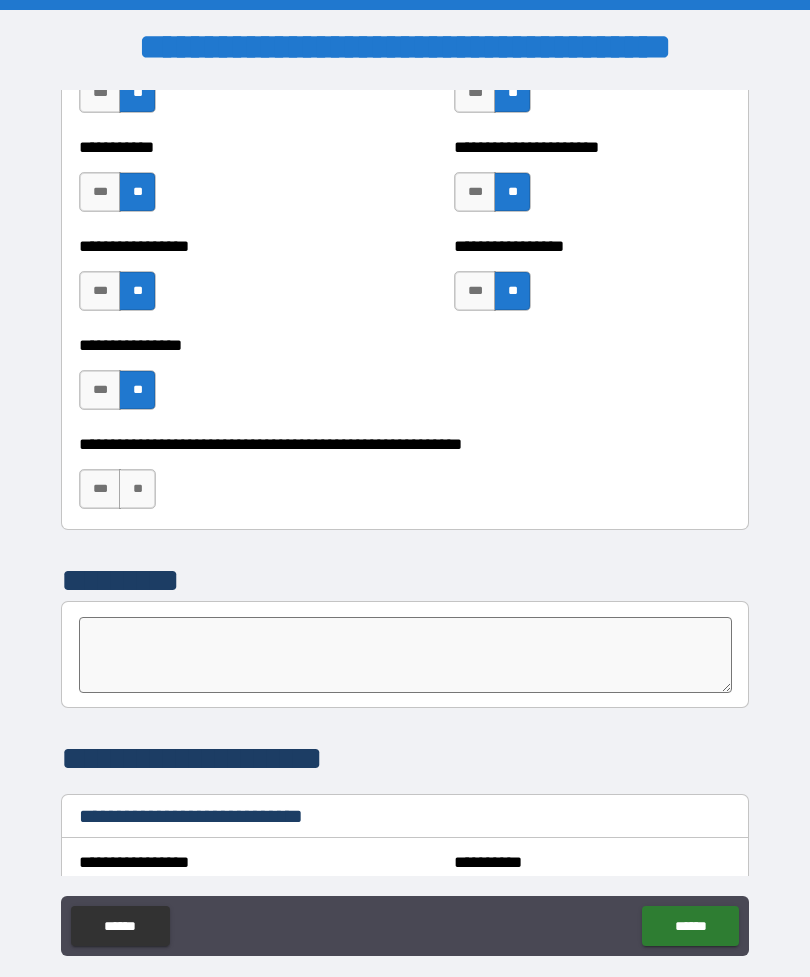 click on "**" at bounding box center (137, 489) 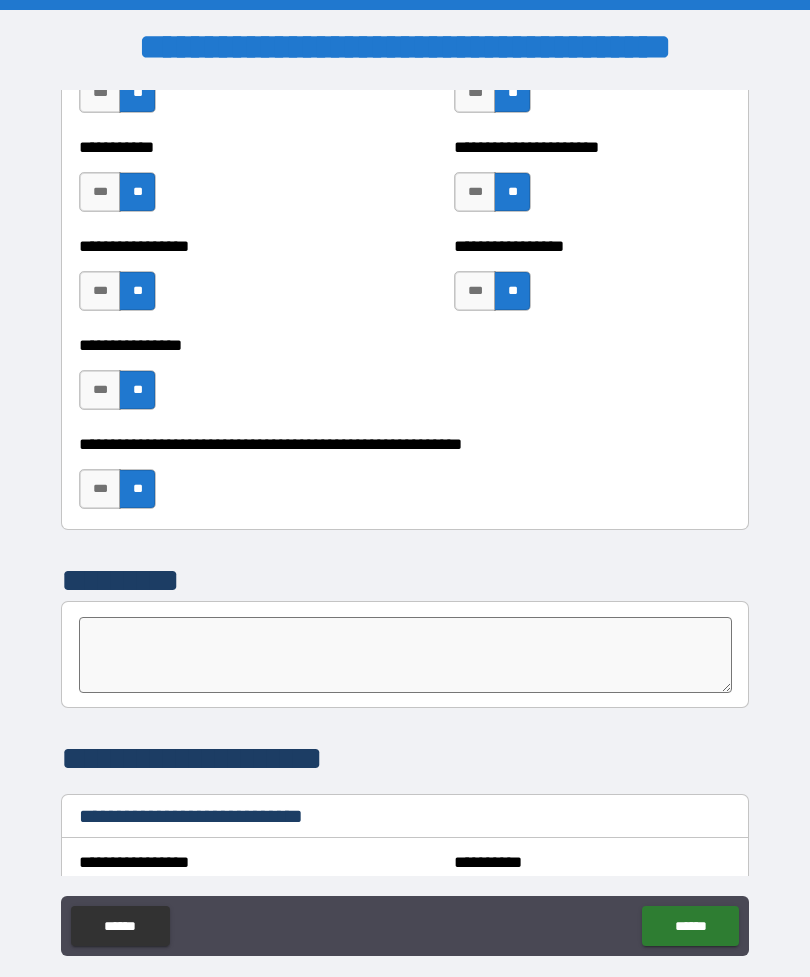 click on "**********" at bounding box center [405, 523] 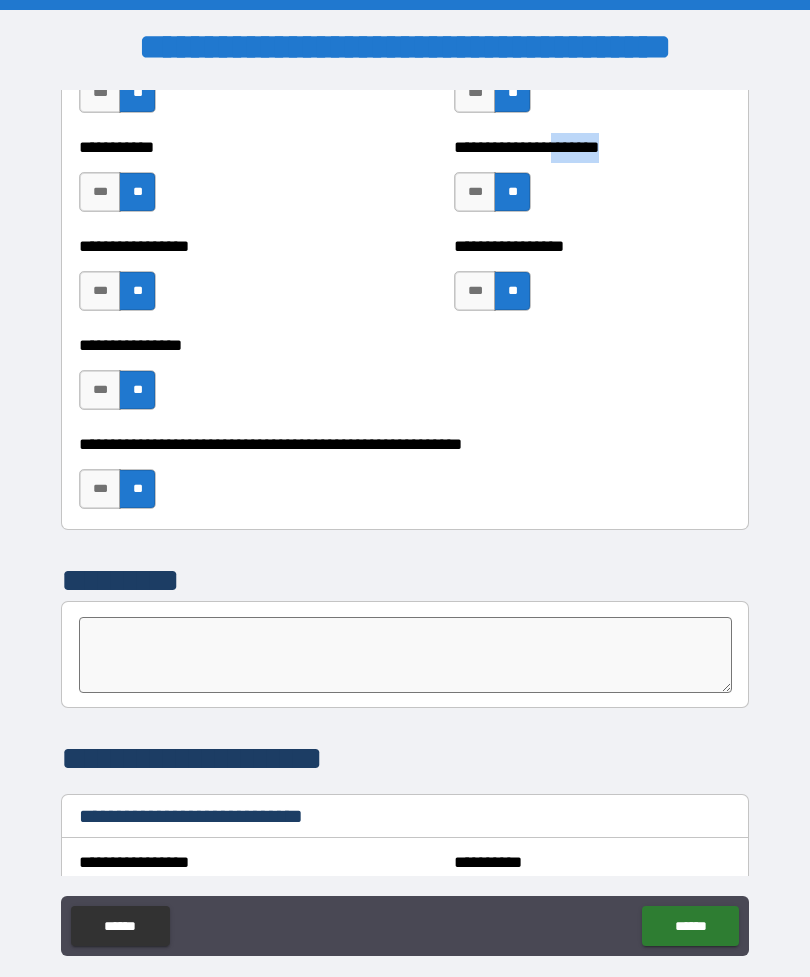 click on "**********" at bounding box center [405, 523] 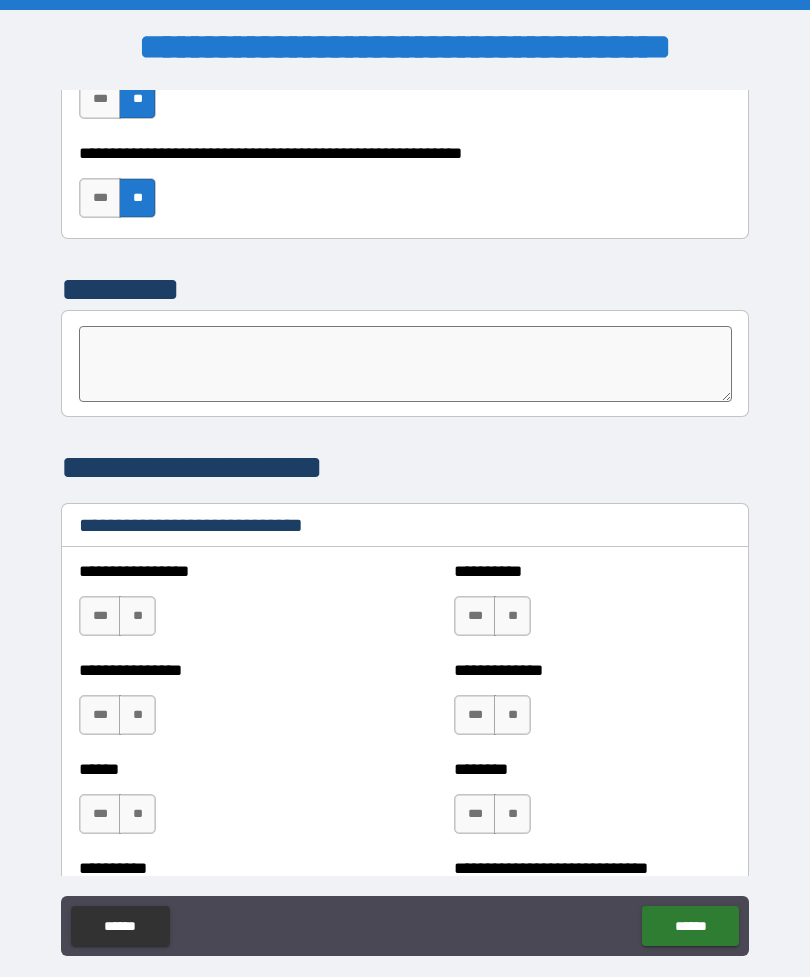 scroll, scrollTop: 6369, scrollLeft: 0, axis: vertical 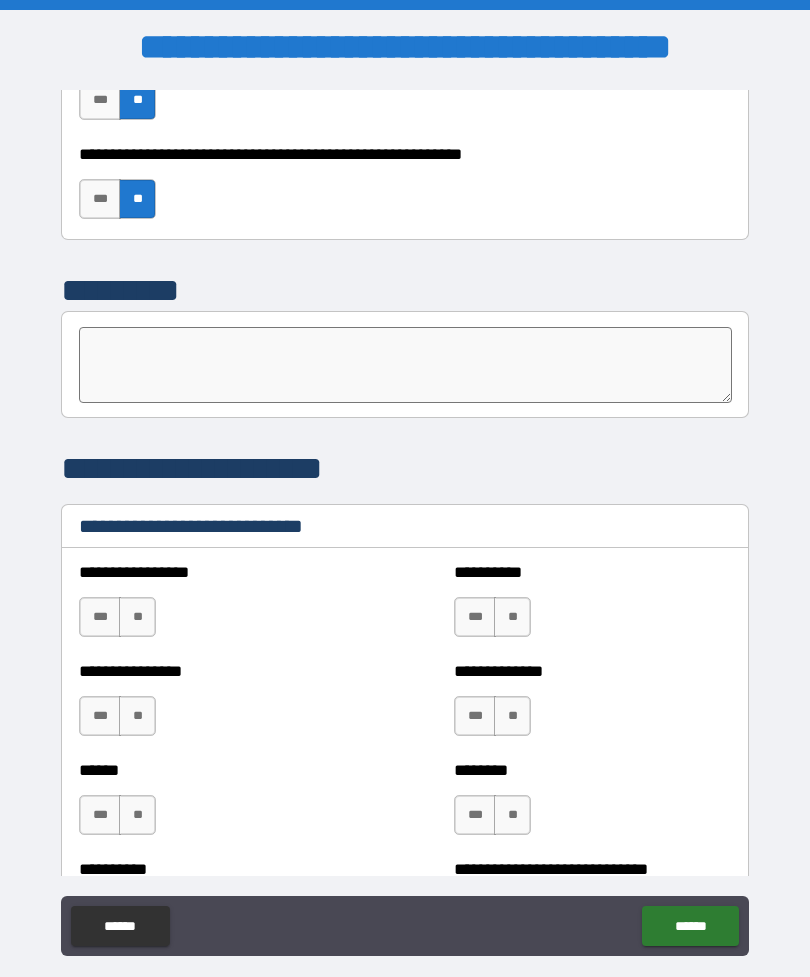 click on "**" at bounding box center [512, 815] 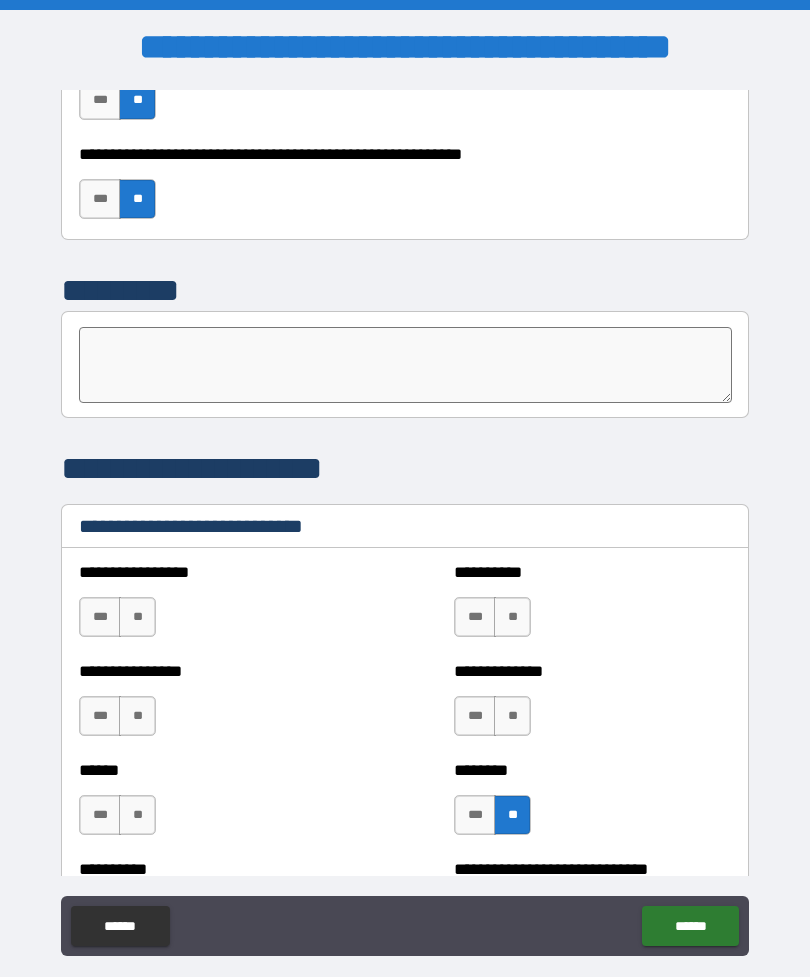 scroll, scrollTop: 6370, scrollLeft: 0, axis: vertical 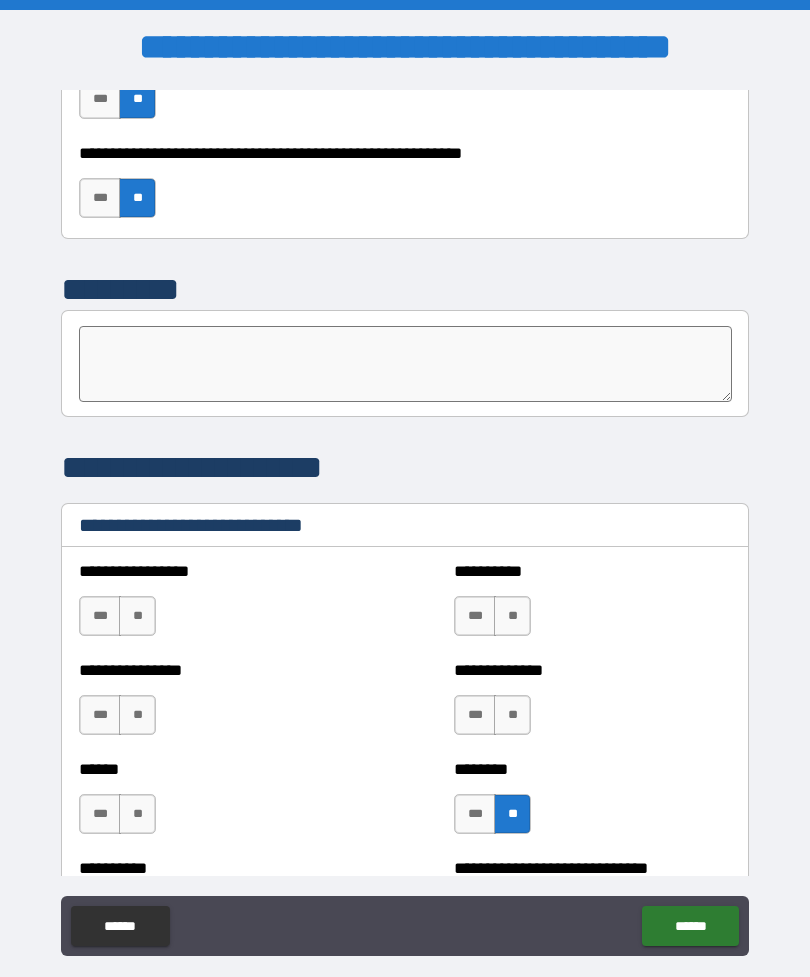 click on "**" at bounding box center (512, 616) 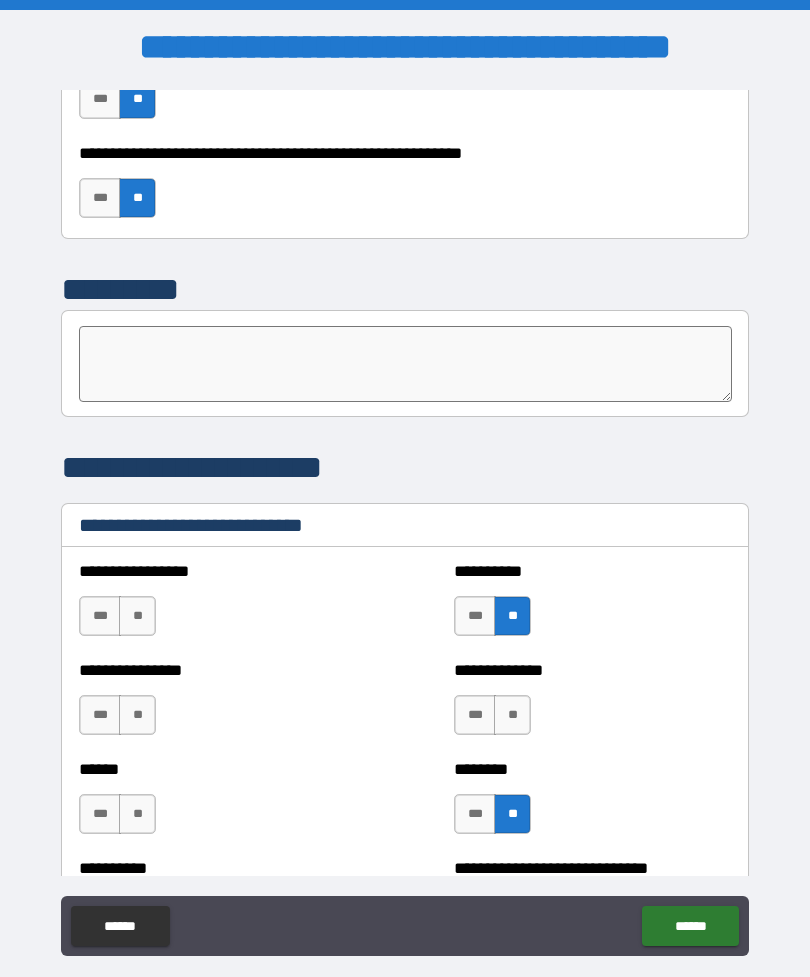 click on "***" at bounding box center (475, 715) 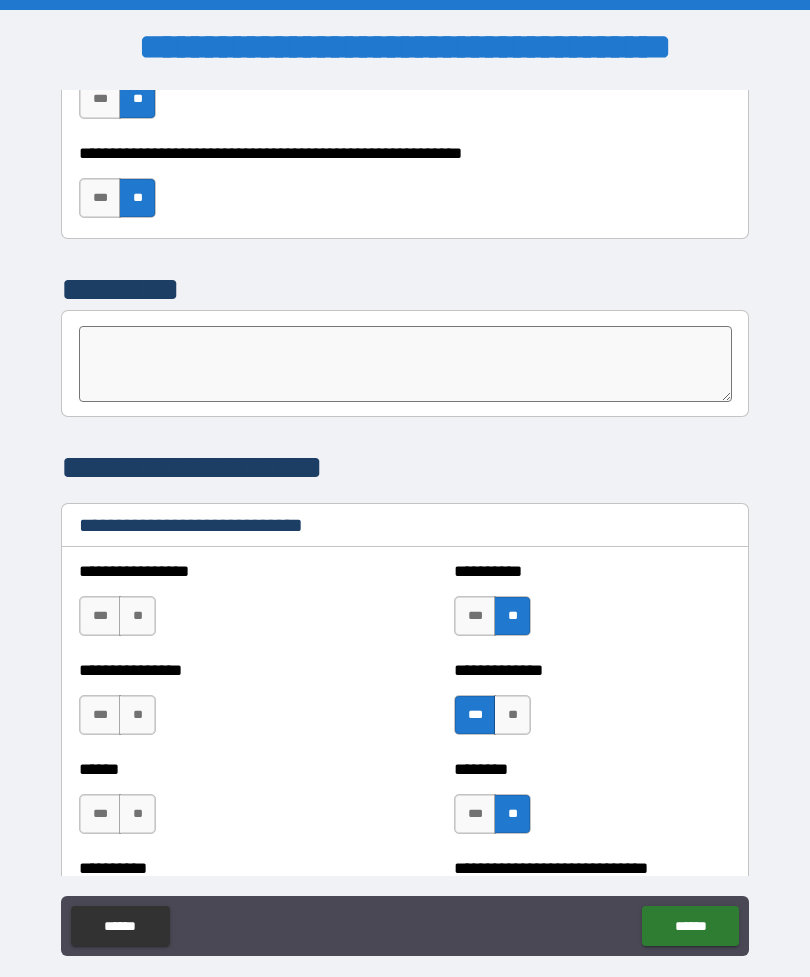 click on "**" at bounding box center [137, 616] 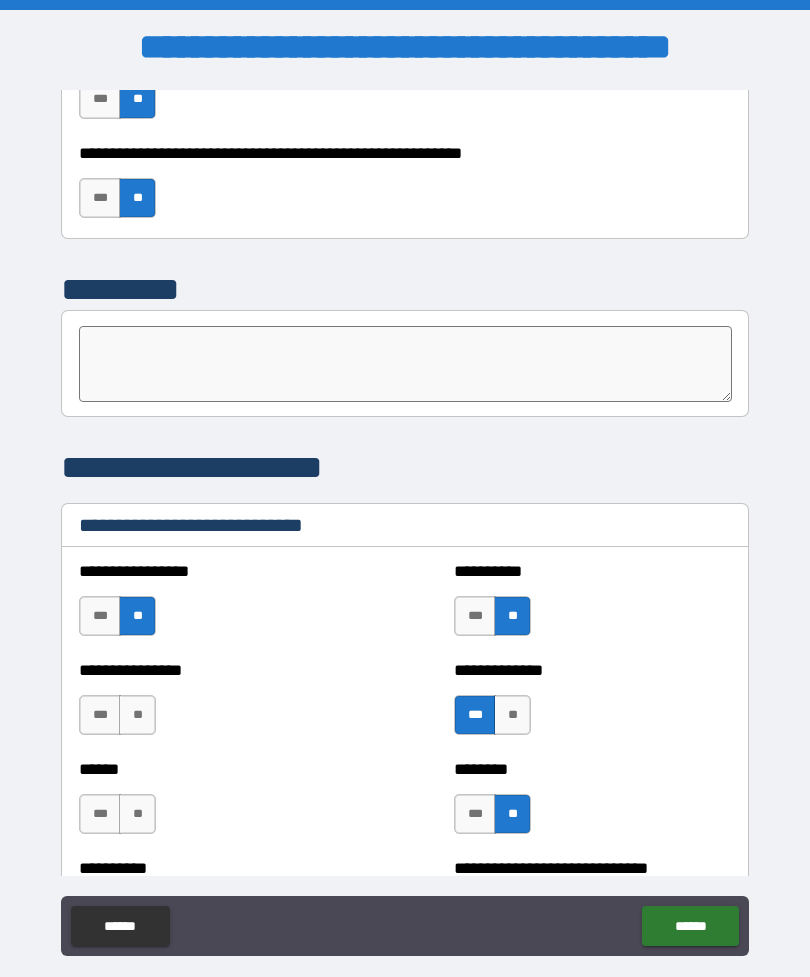 click on "**" at bounding box center [137, 715] 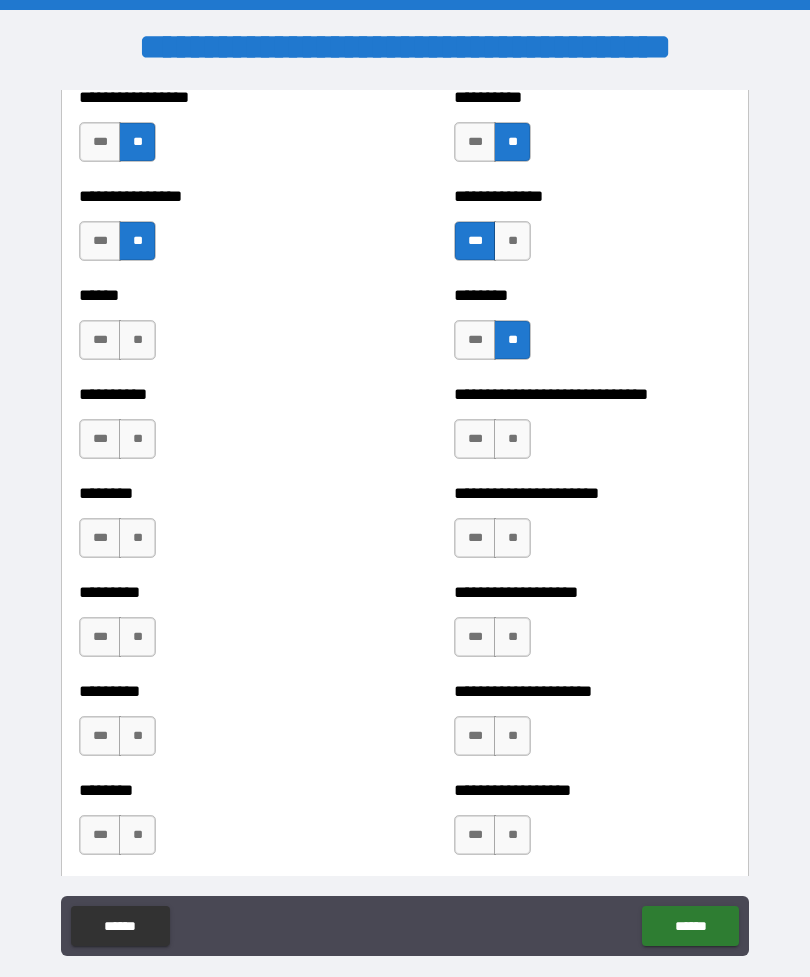 scroll, scrollTop: 6845, scrollLeft: 0, axis: vertical 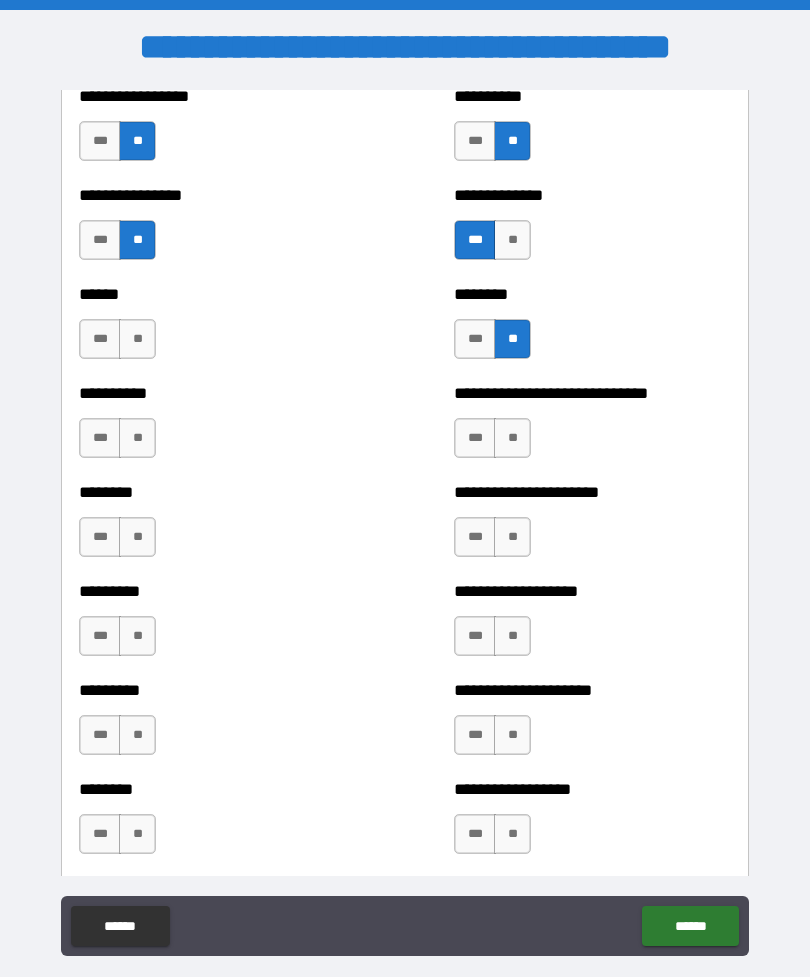 click on "***" at bounding box center [475, 438] 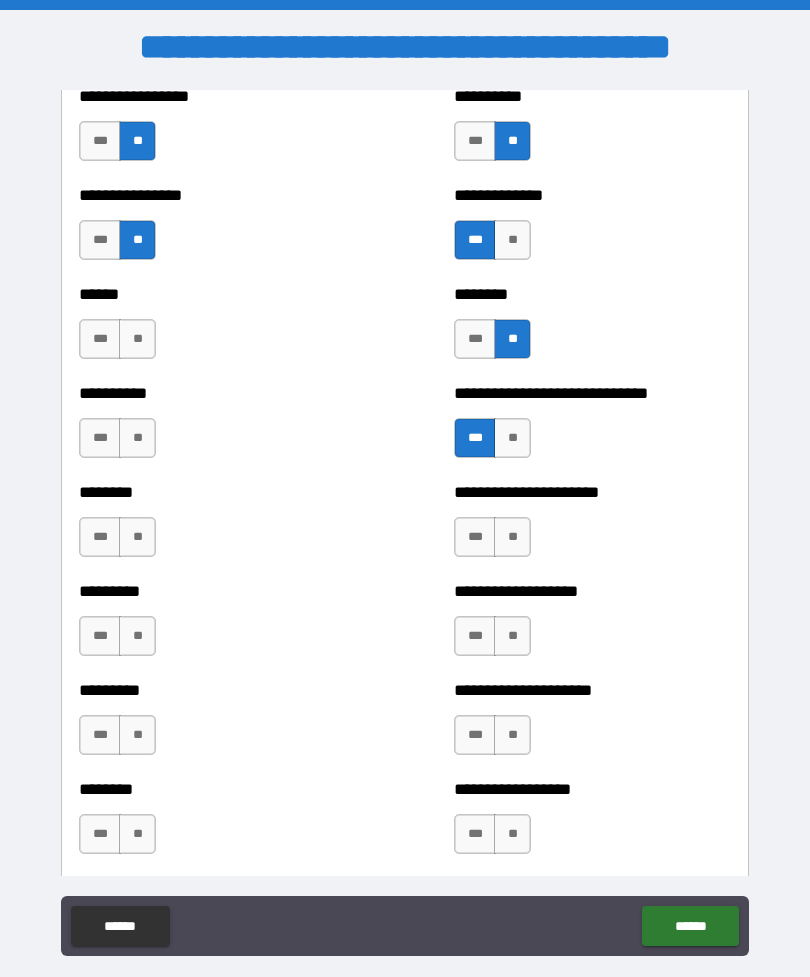 click on "**" at bounding box center [137, 438] 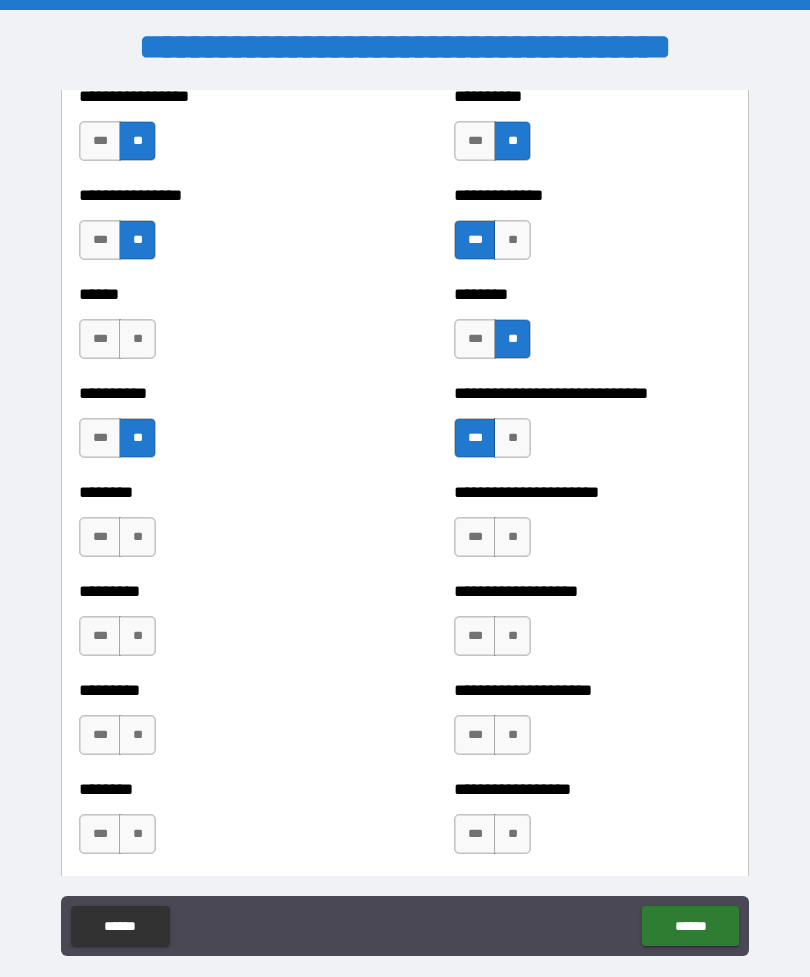 click on "**" at bounding box center (512, 537) 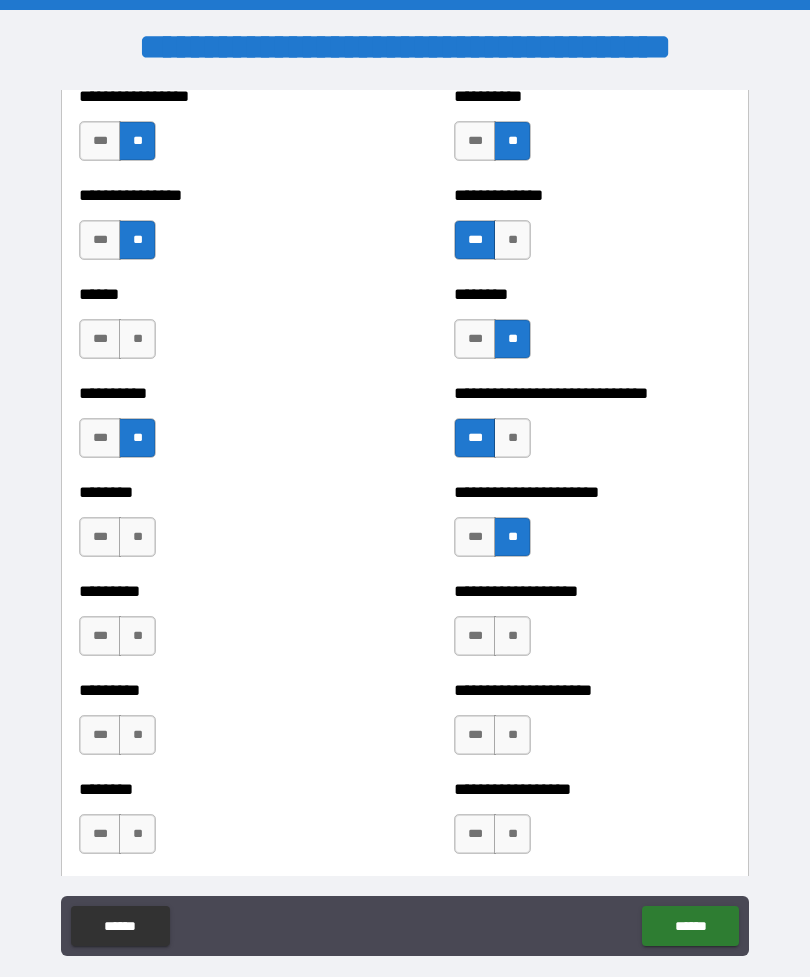 click on "**" at bounding box center (137, 537) 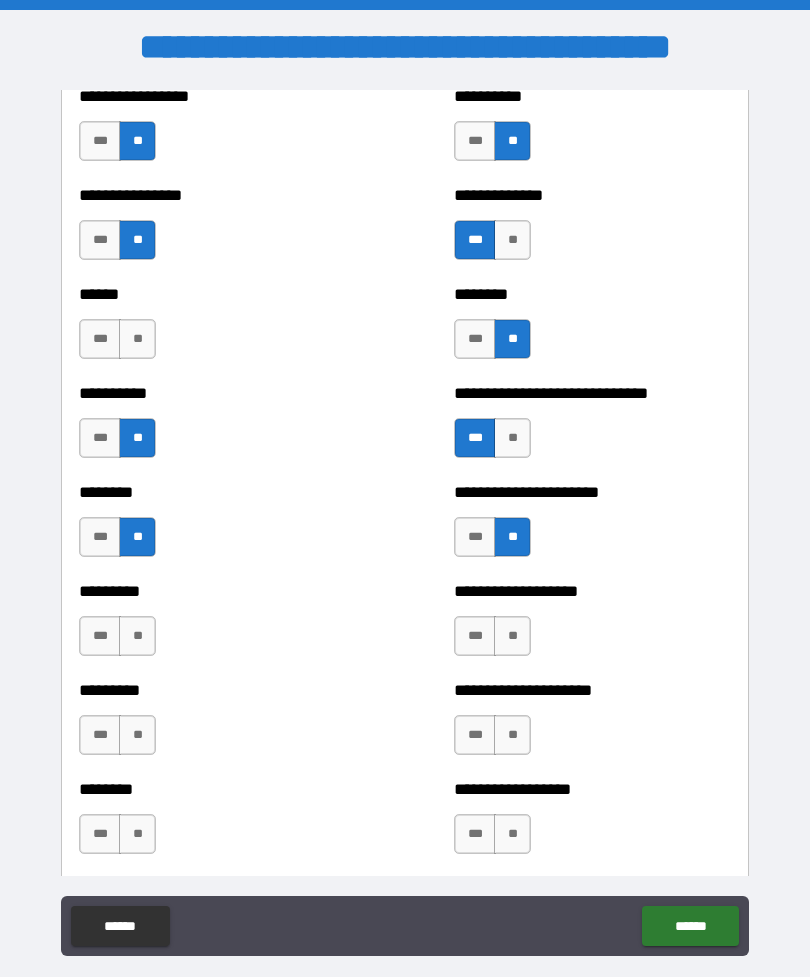 click on "***" at bounding box center (100, 636) 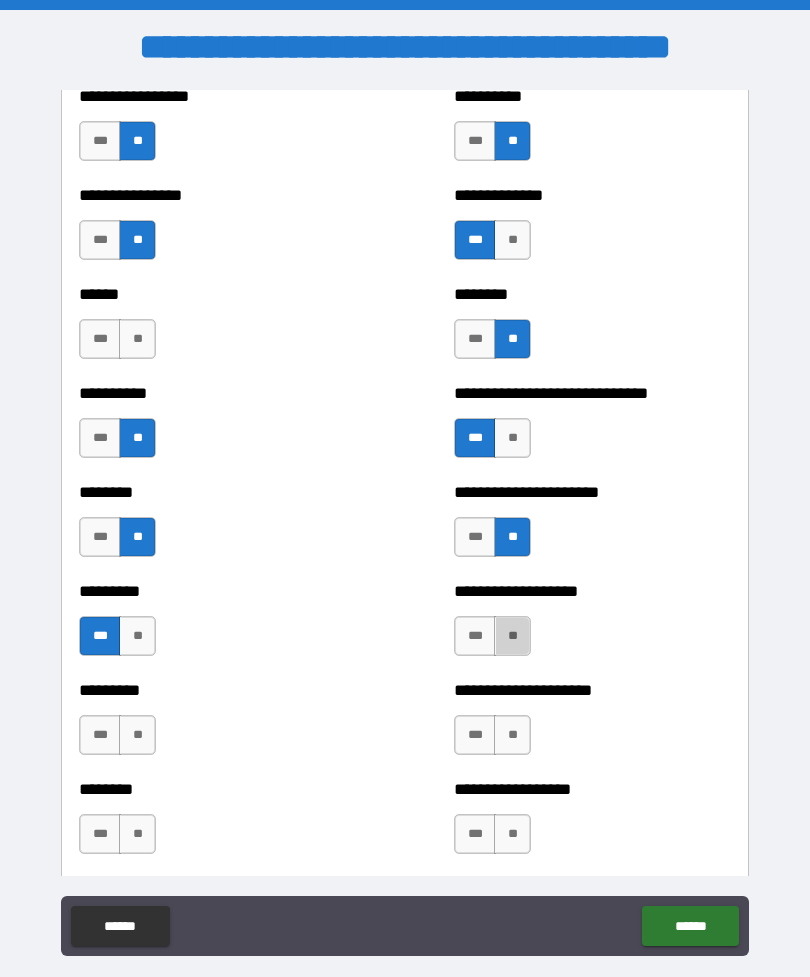 click on "**" at bounding box center (512, 636) 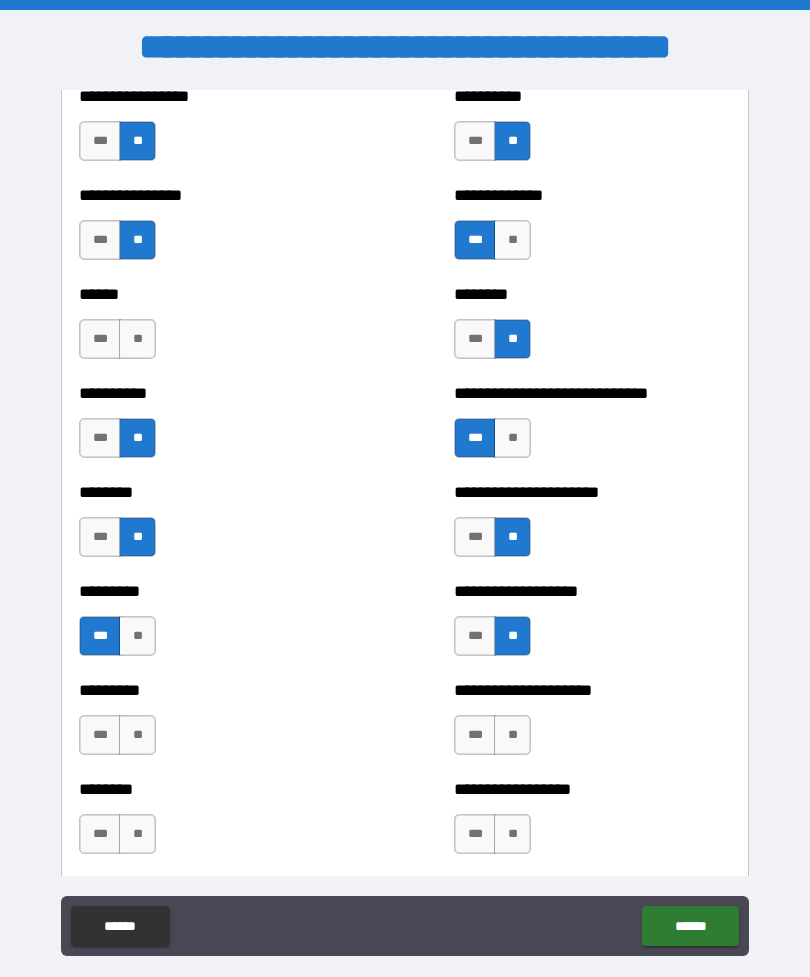 click on "**" at bounding box center [512, 735] 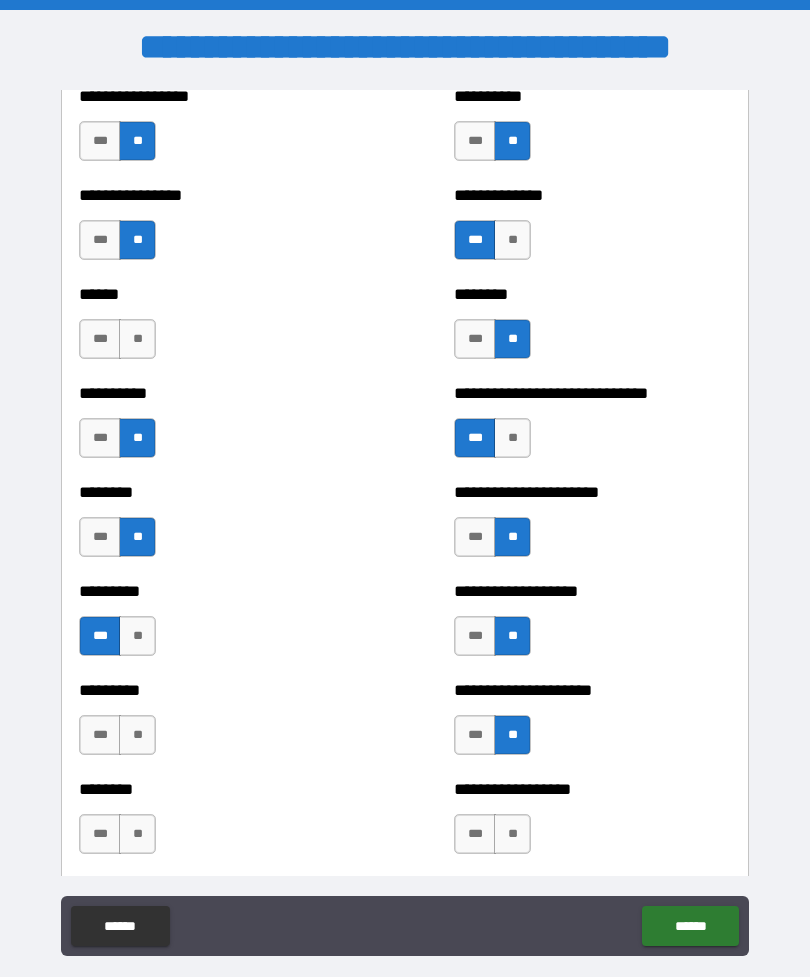 click on "**" at bounding box center [137, 735] 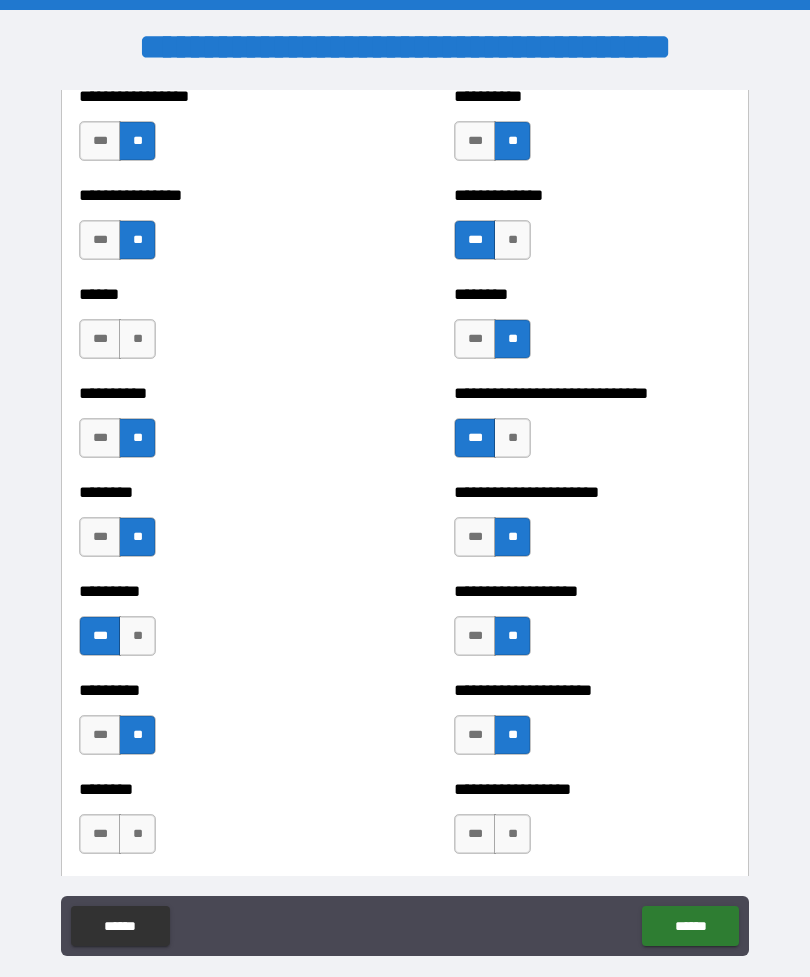 click on "**" at bounding box center [137, 735] 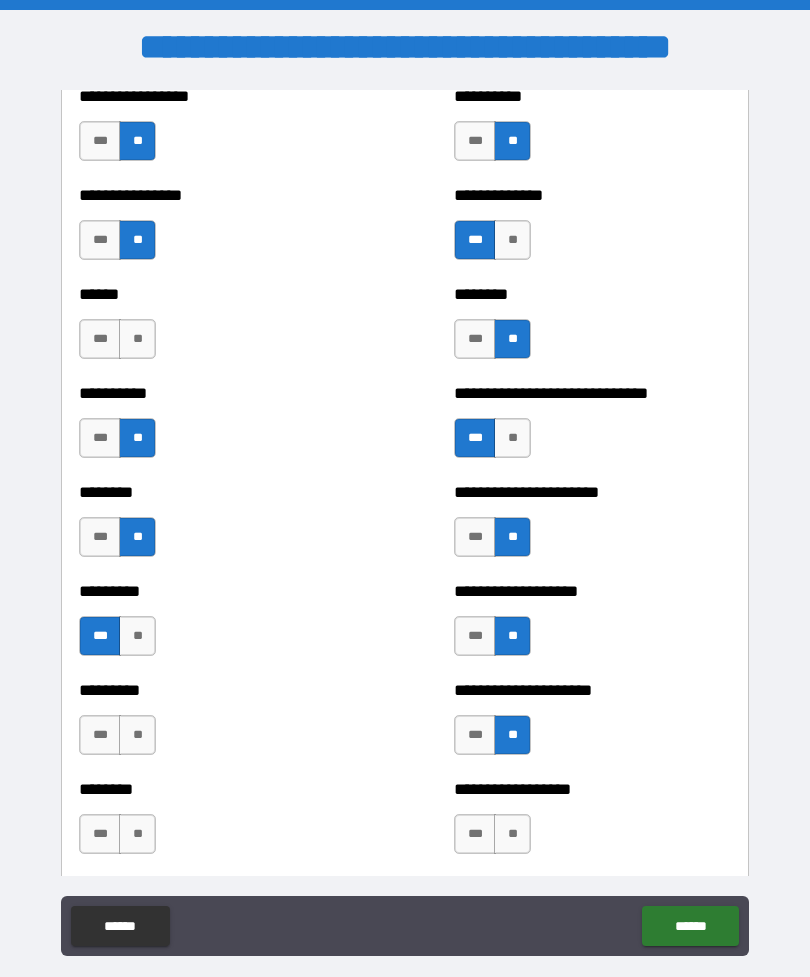 click on "**" at bounding box center [137, 735] 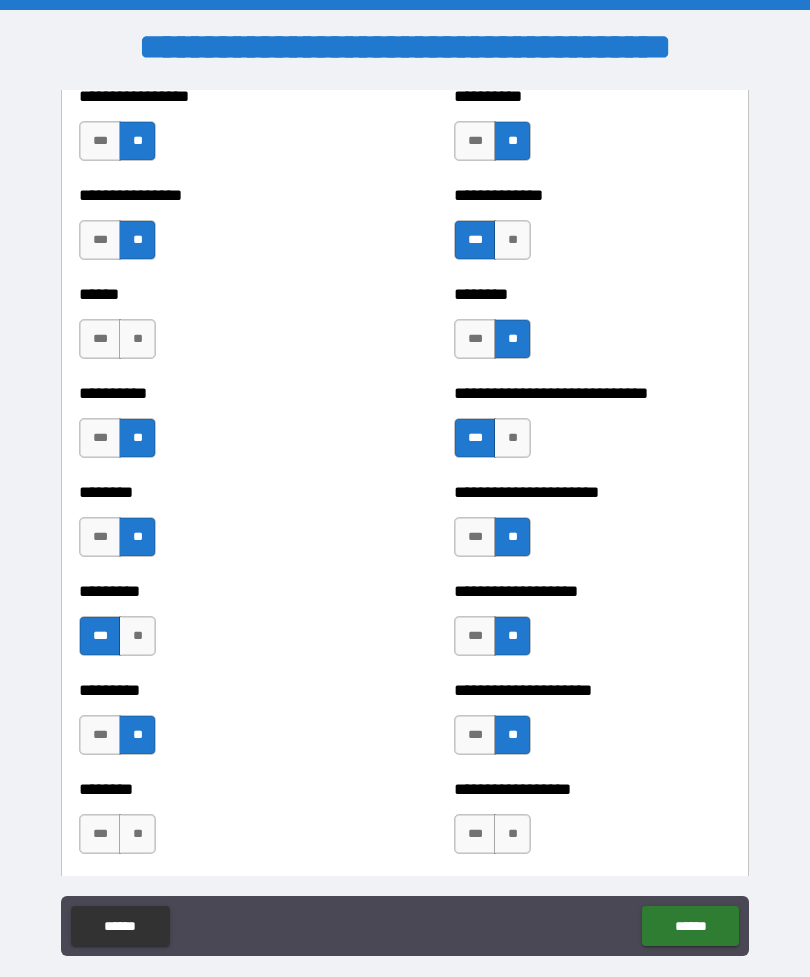 click on "**" at bounding box center [137, 834] 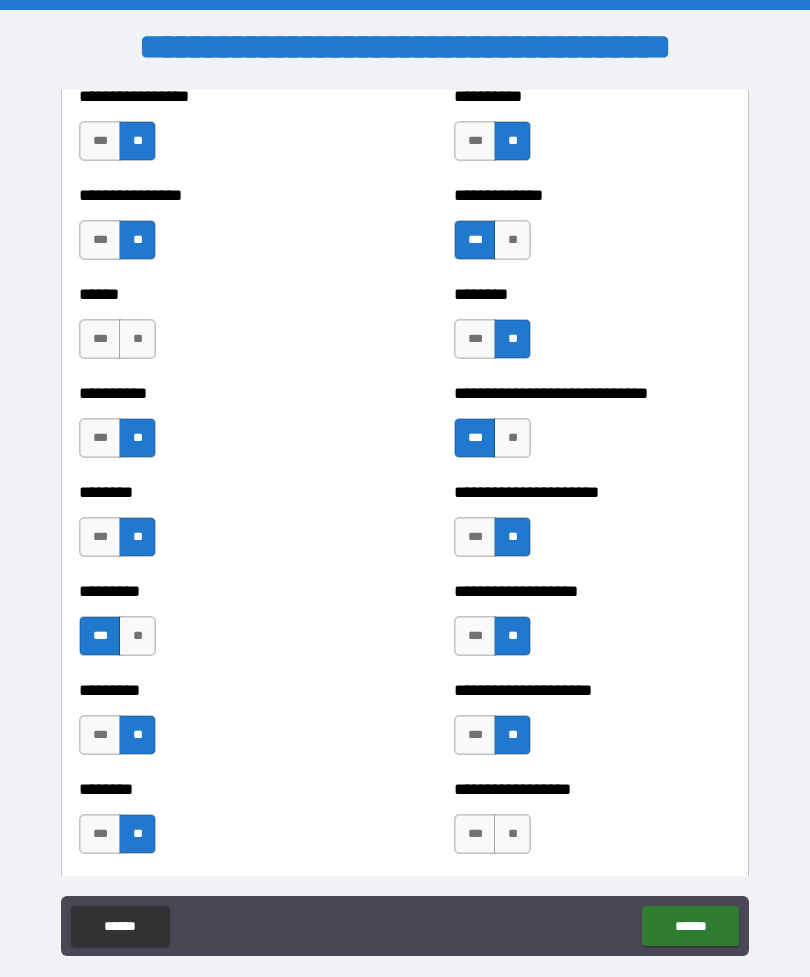 click on "**" at bounding box center (512, 834) 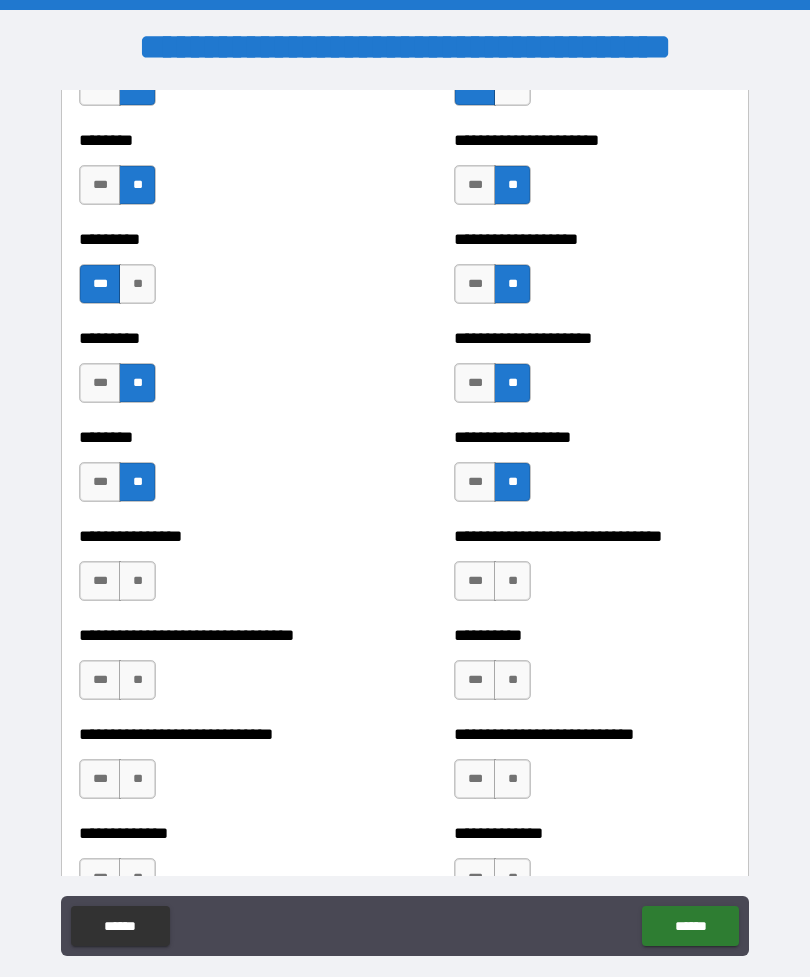 scroll, scrollTop: 7199, scrollLeft: 0, axis: vertical 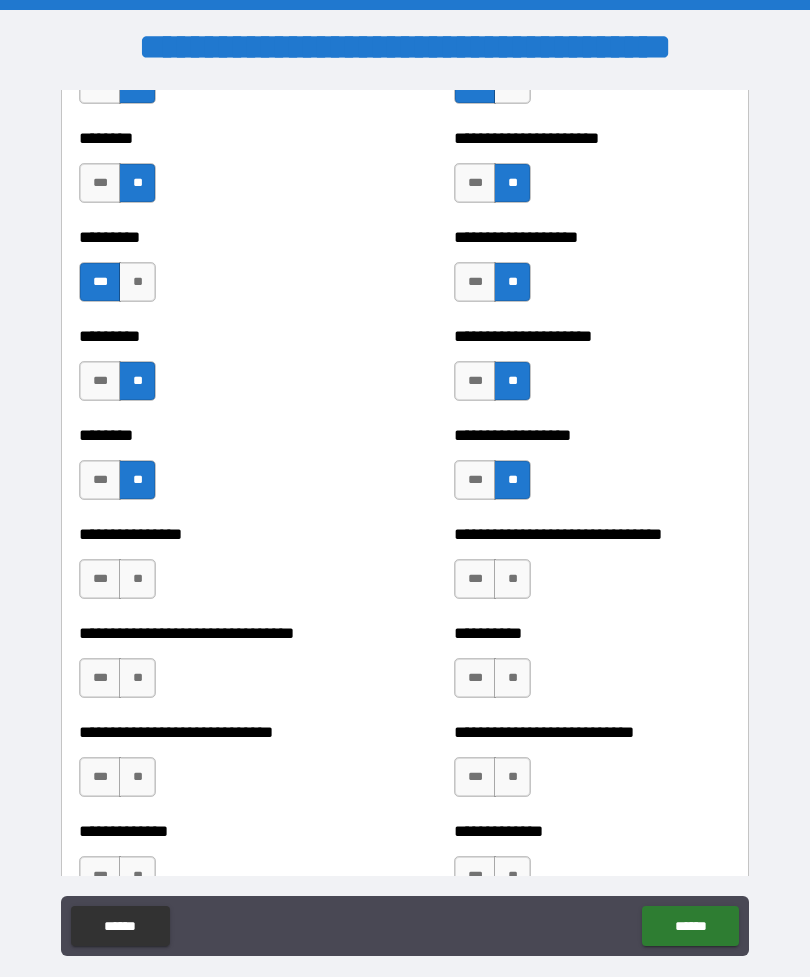 click on "***" at bounding box center [100, 579] 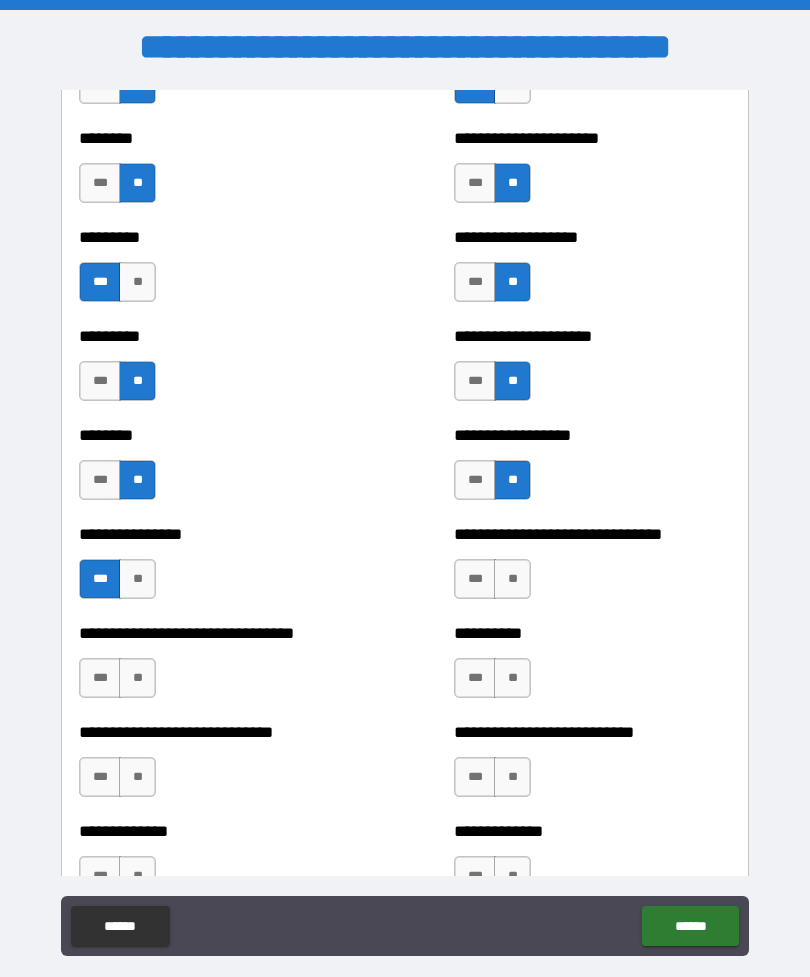 click on "**" at bounding box center [512, 579] 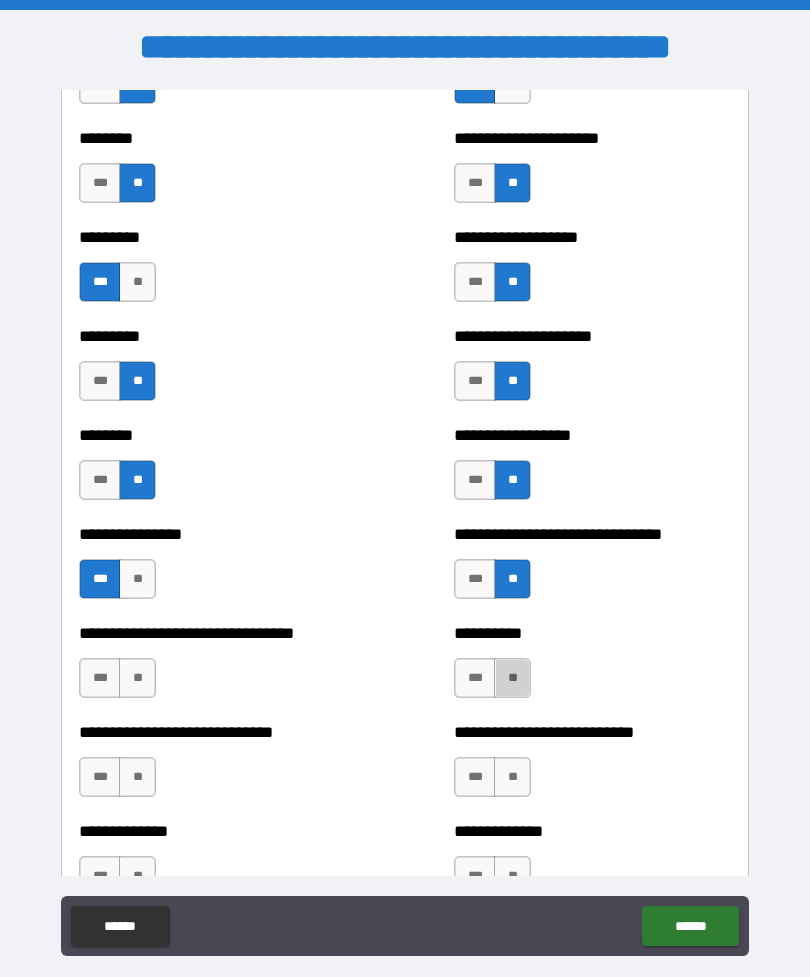 click on "**" at bounding box center [512, 678] 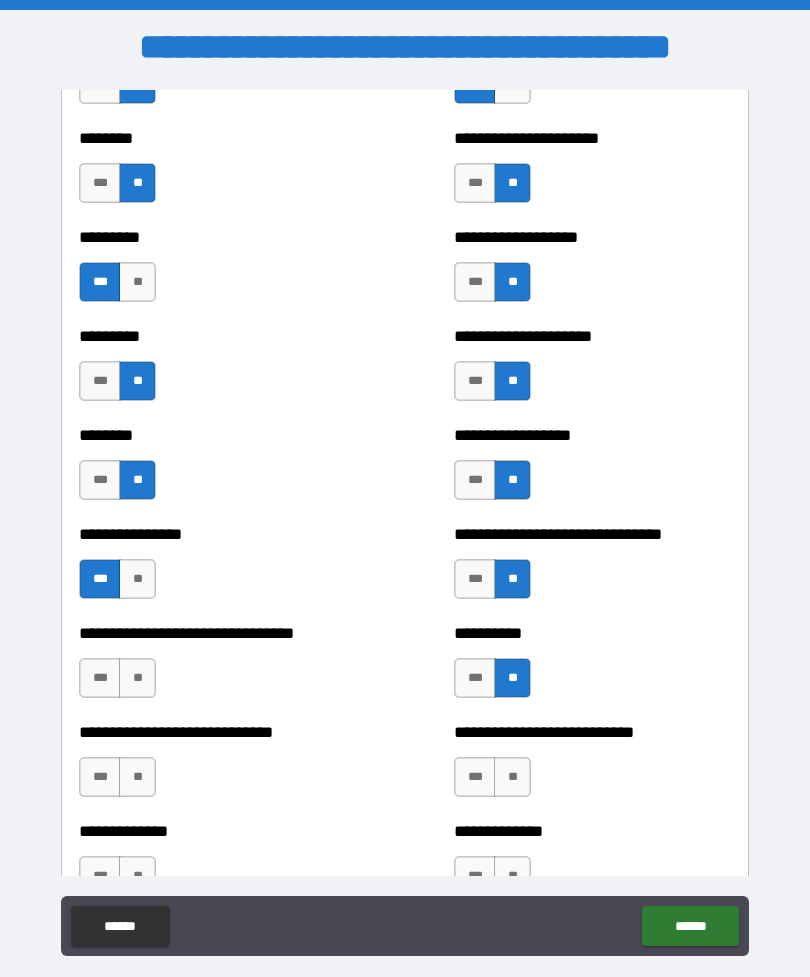 click on "**" at bounding box center (137, 678) 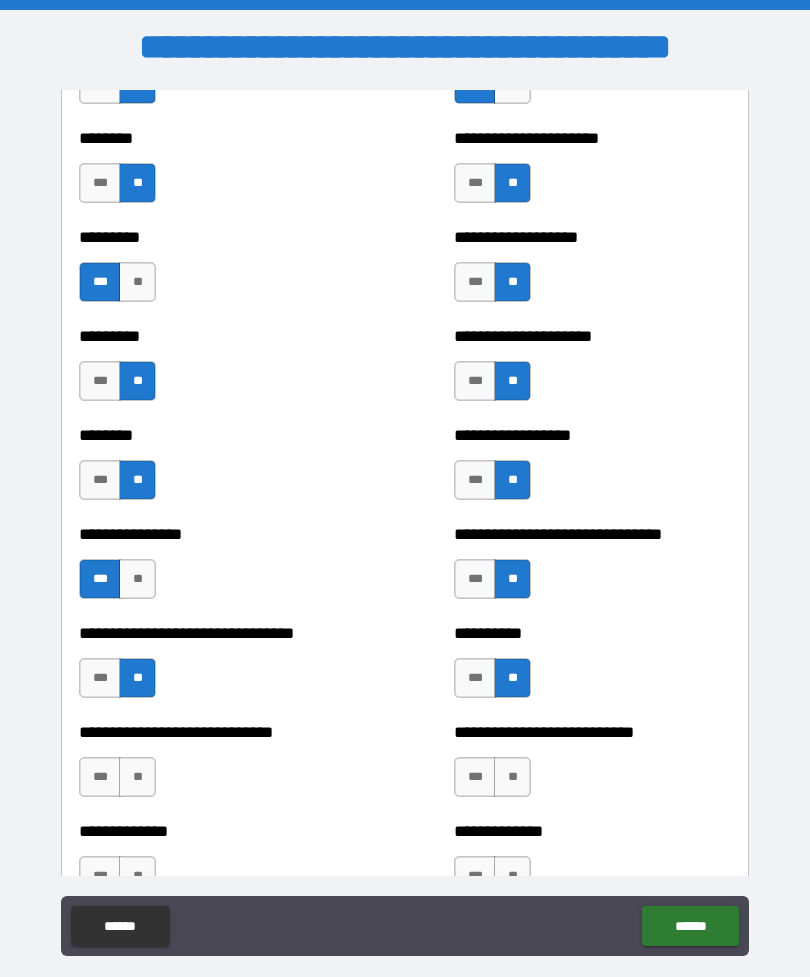 click on "**" at bounding box center (512, 777) 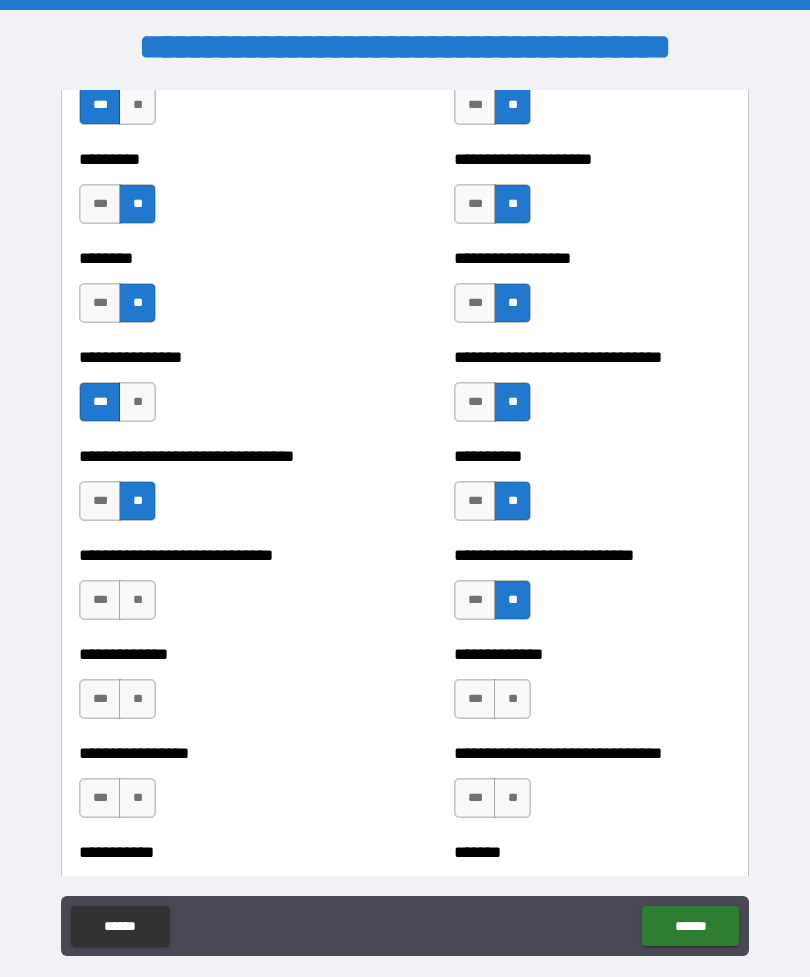 scroll, scrollTop: 7398, scrollLeft: 0, axis: vertical 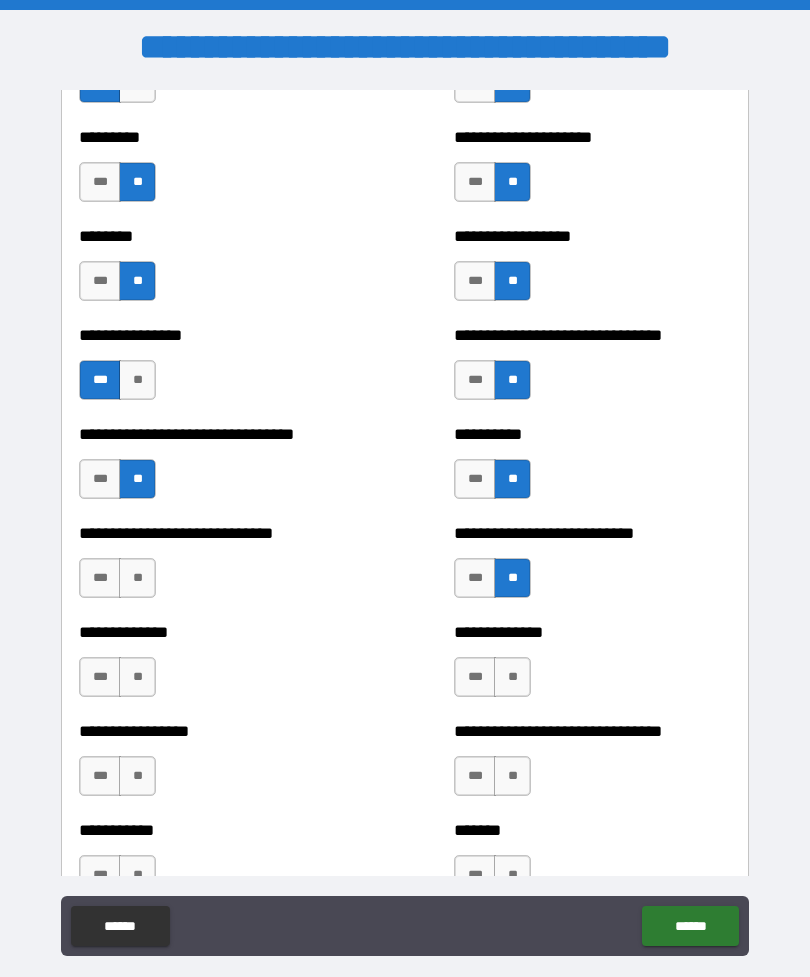 click on "**" at bounding box center [137, 578] 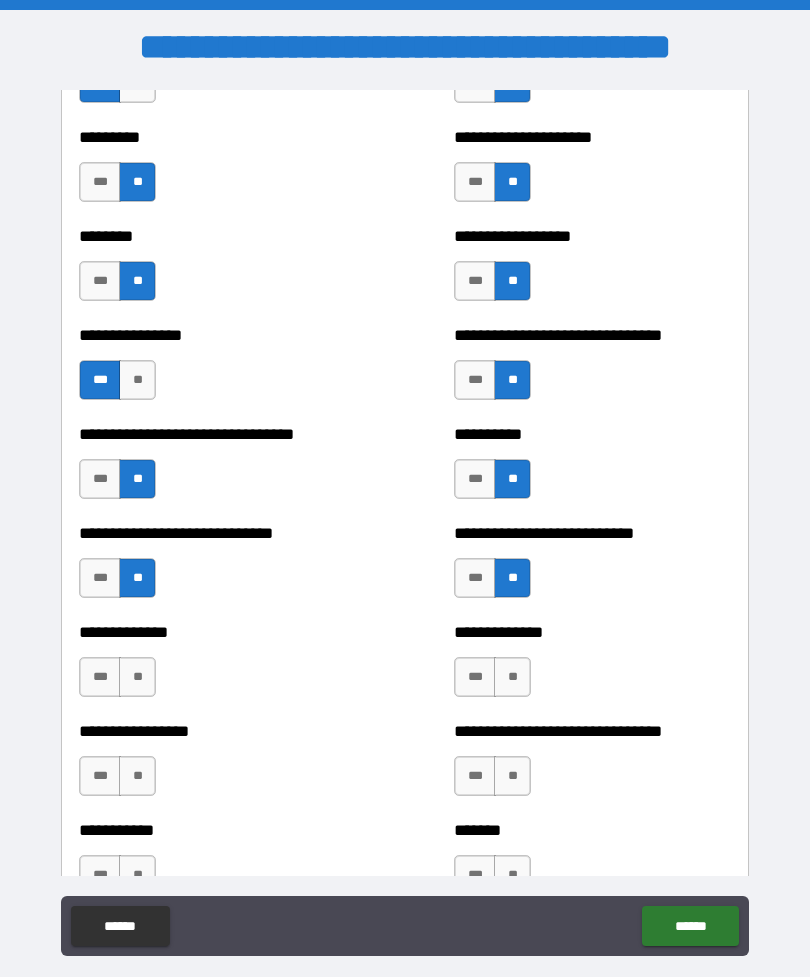 click on "**" at bounding box center [137, 677] 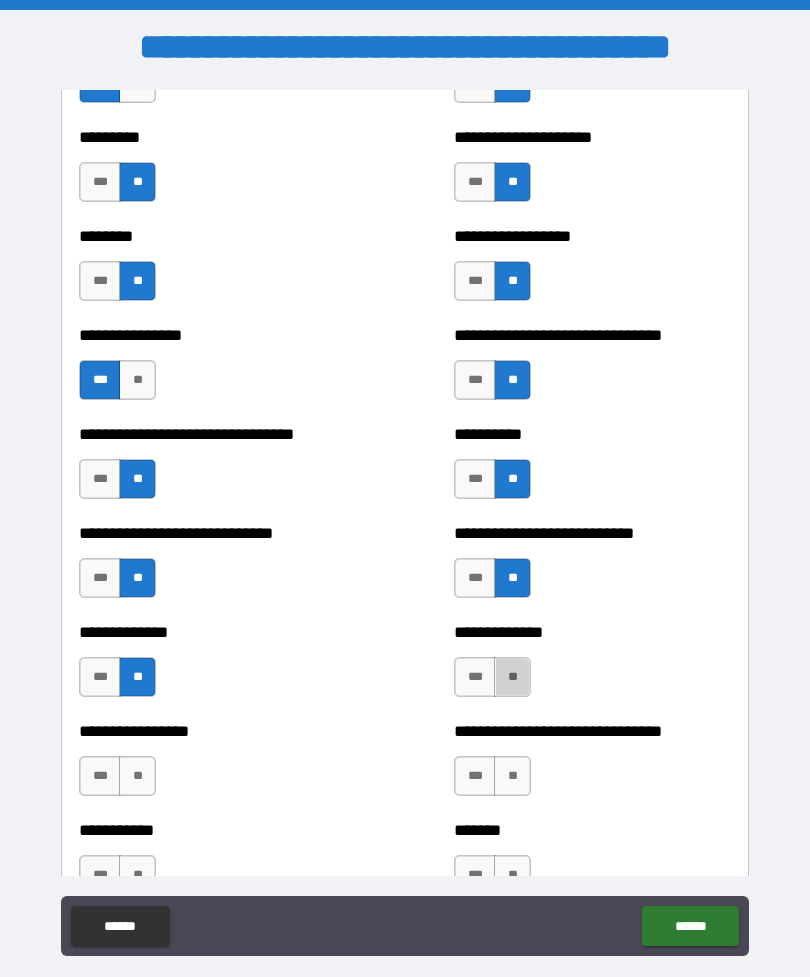 click on "**" at bounding box center [512, 677] 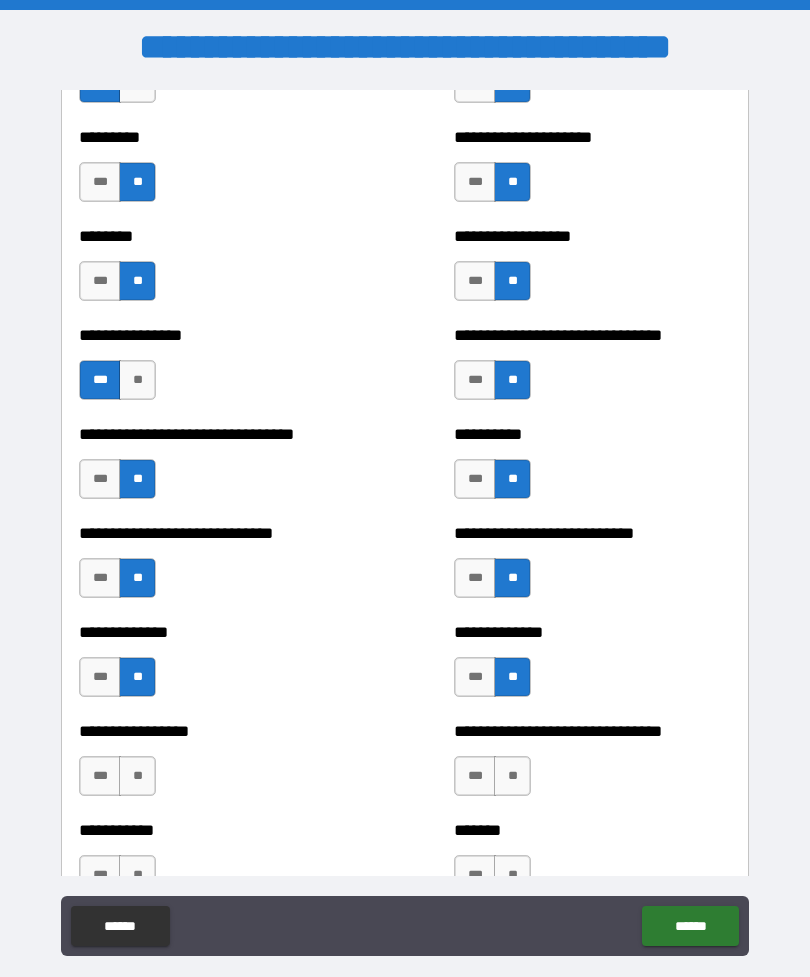 click on "**" at bounding box center (512, 776) 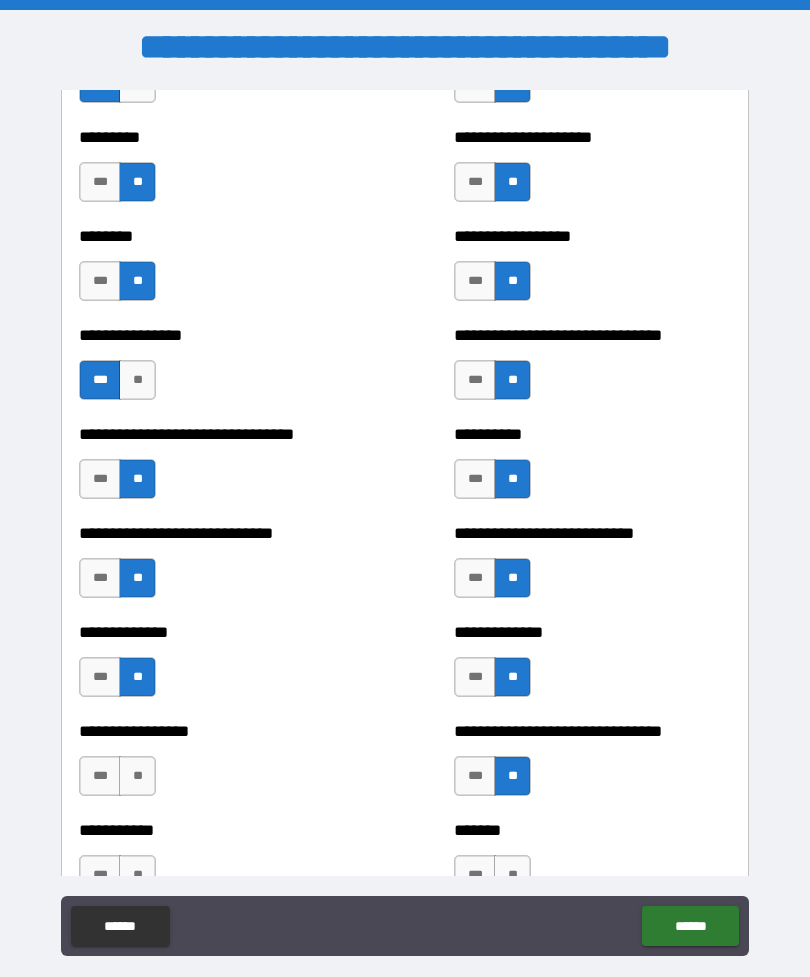 click on "**" at bounding box center [137, 776] 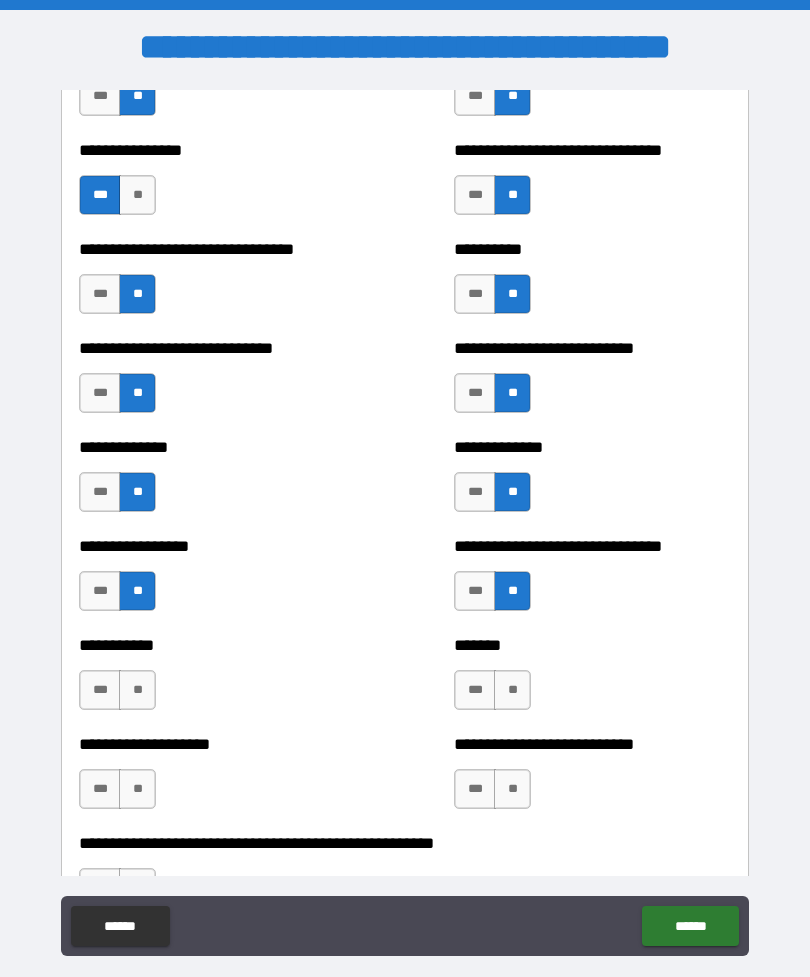 scroll, scrollTop: 7596, scrollLeft: 0, axis: vertical 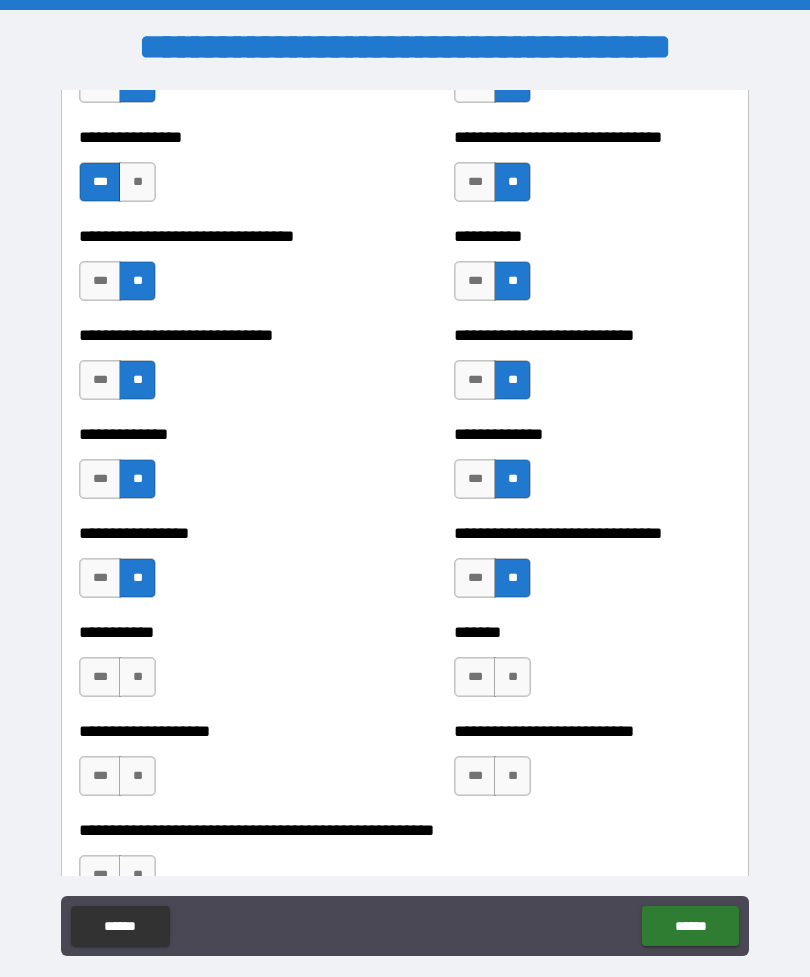 click on "**" at bounding box center (512, 677) 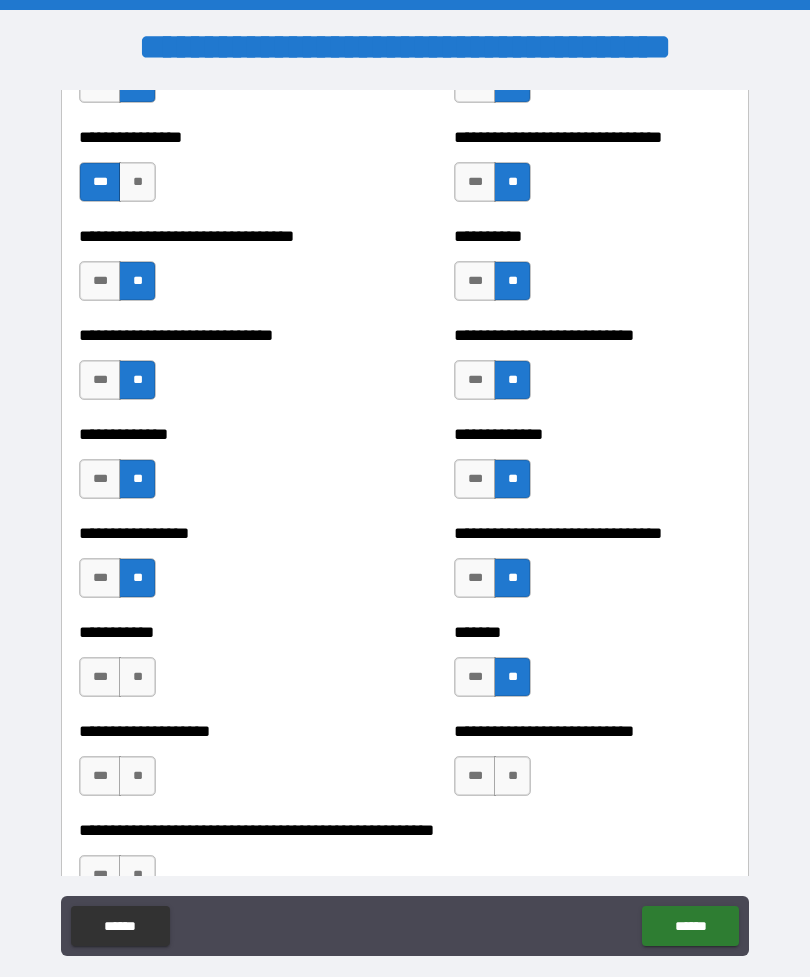 click on "**" at bounding box center (137, 776) 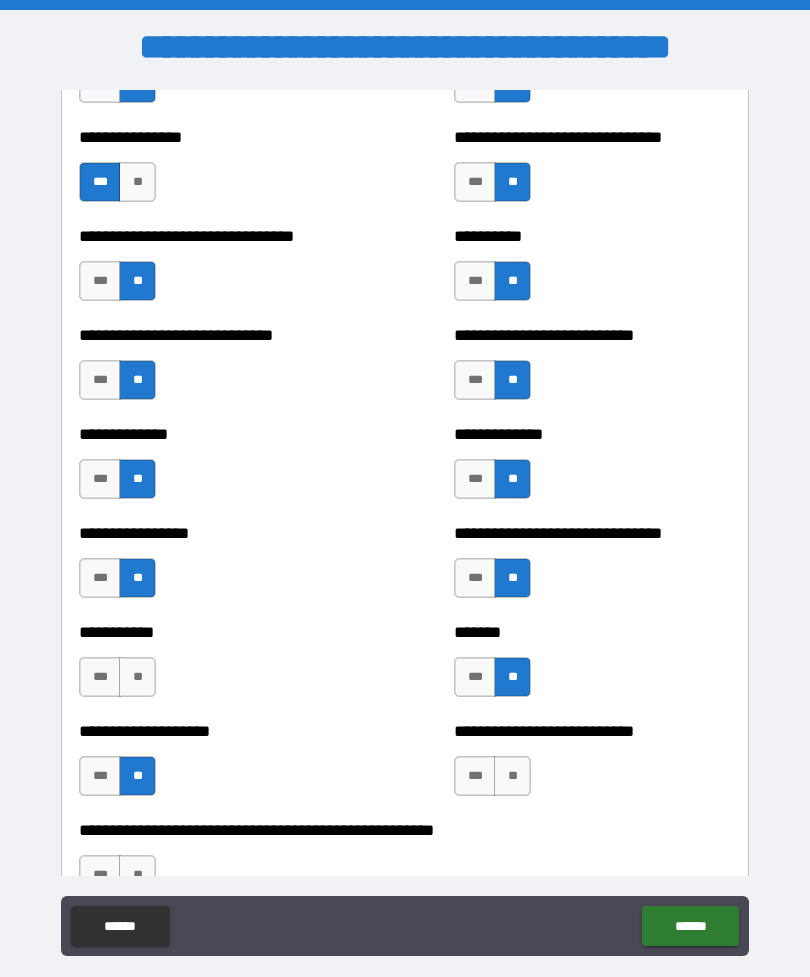 click on "**" at bounding box center [512, 776] 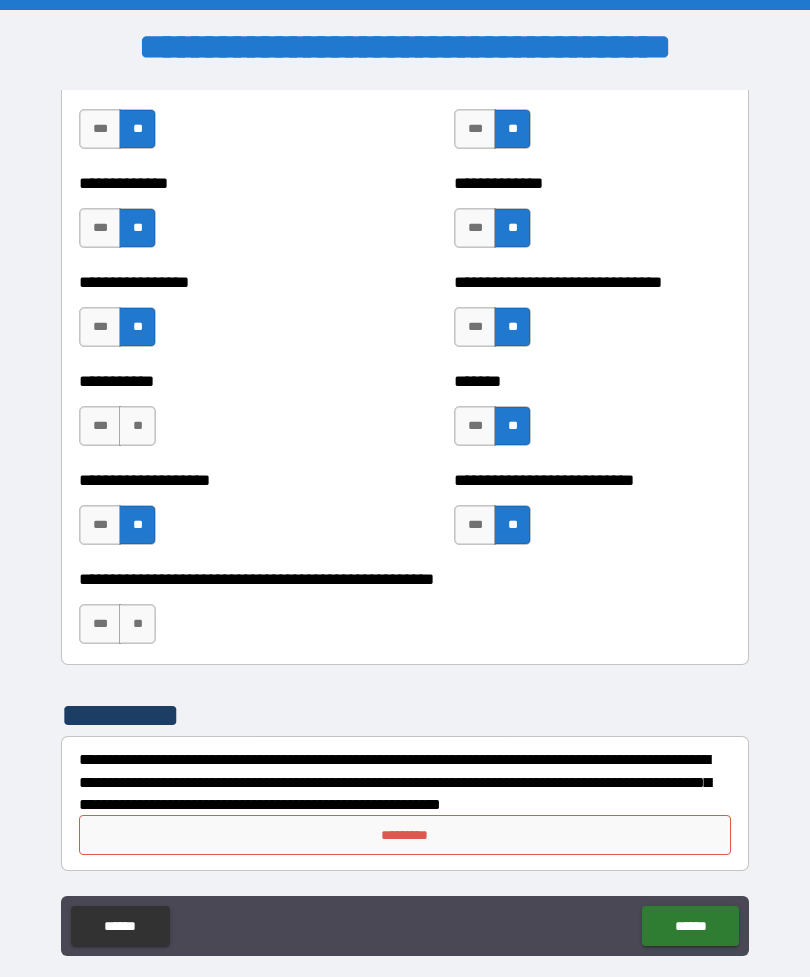scroll, scrollTop: 7847, scrollLeft: 0, axis: vertical 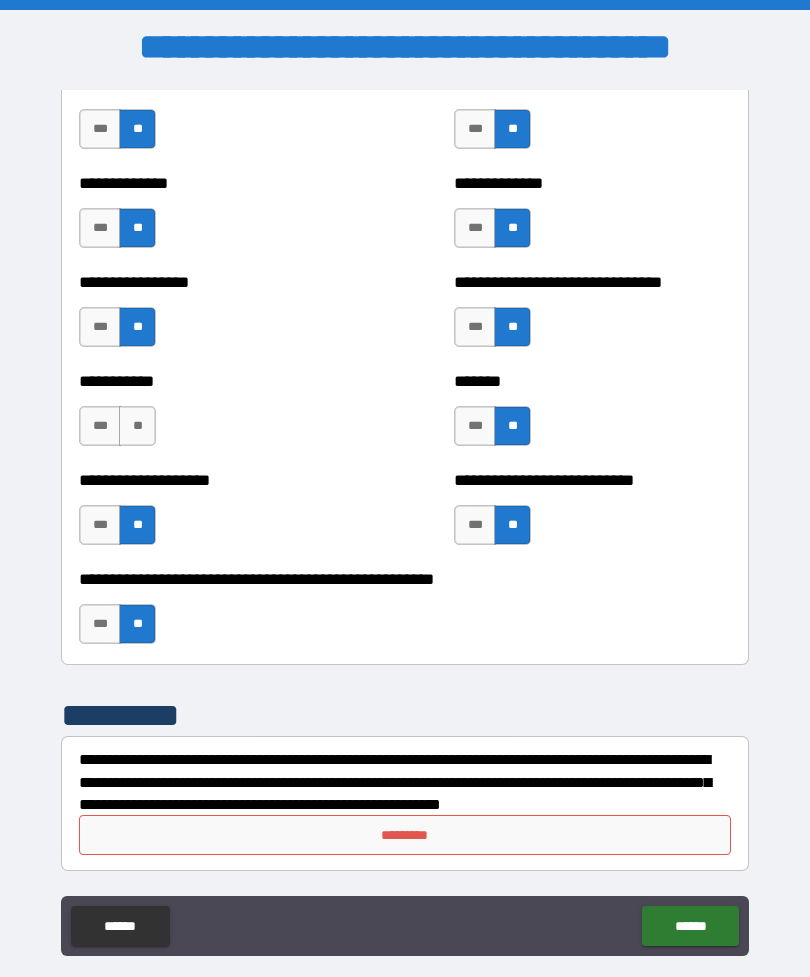 click on "*********" at bounding box center (405, 835) 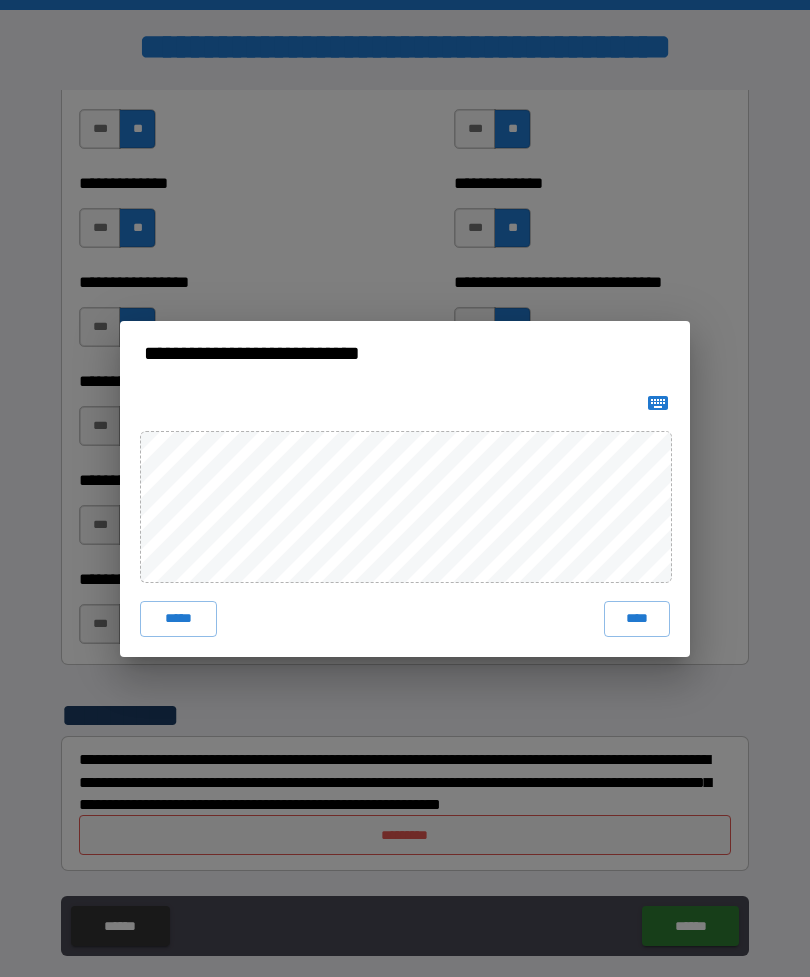 click on "**********" at bounding box center (405, 488) 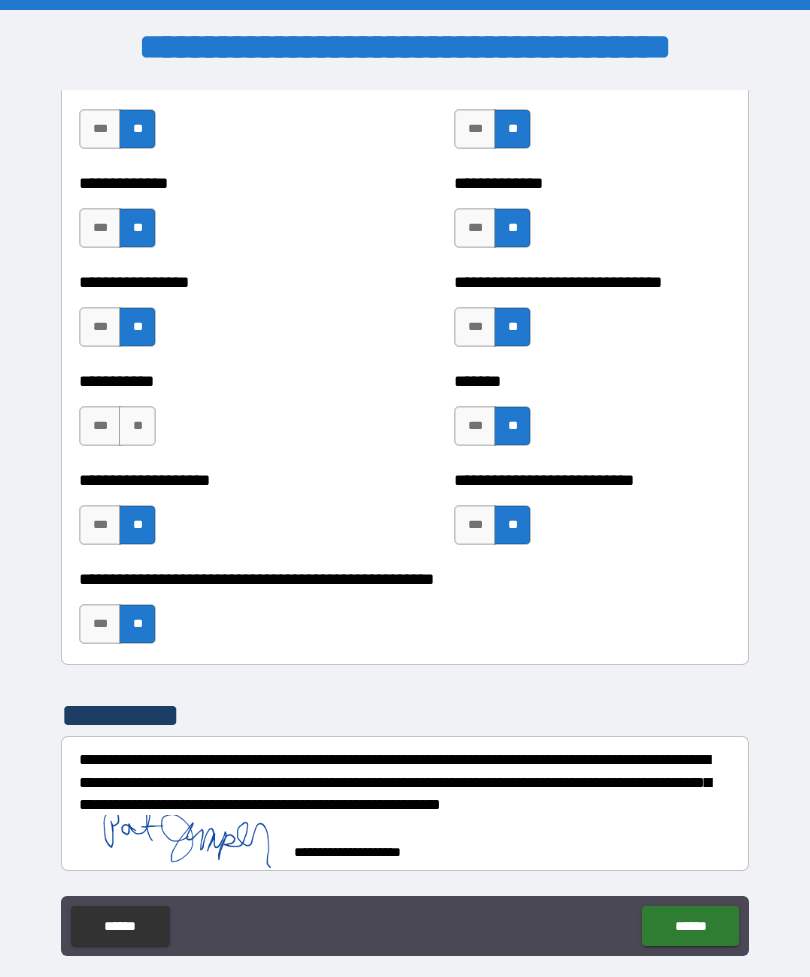 click on "******" at bounding box center (690, 926) 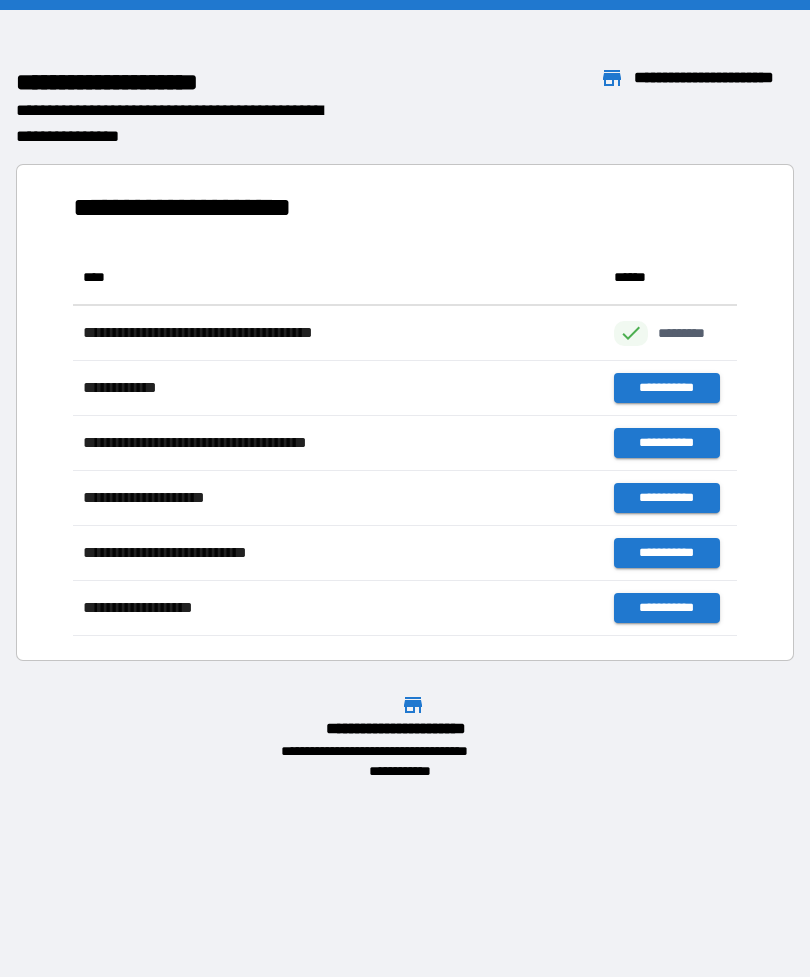 scroll, scrollTop: 386, scrollLeft: 664, axis: both 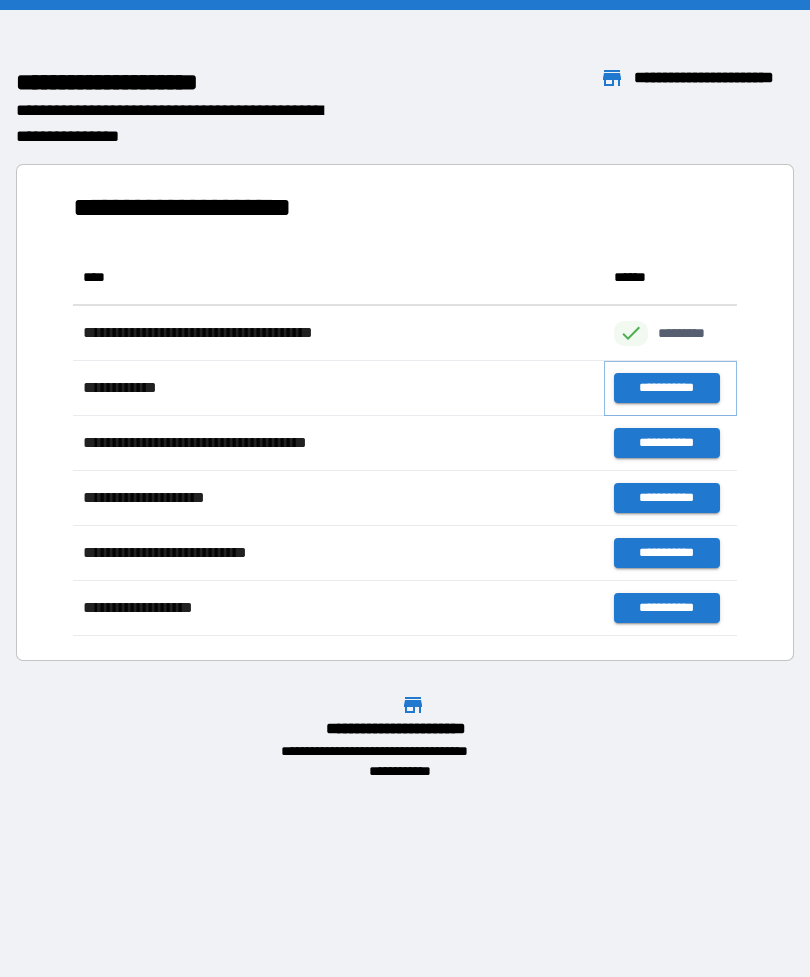 click on "**********" at bounding box center (666, 388) 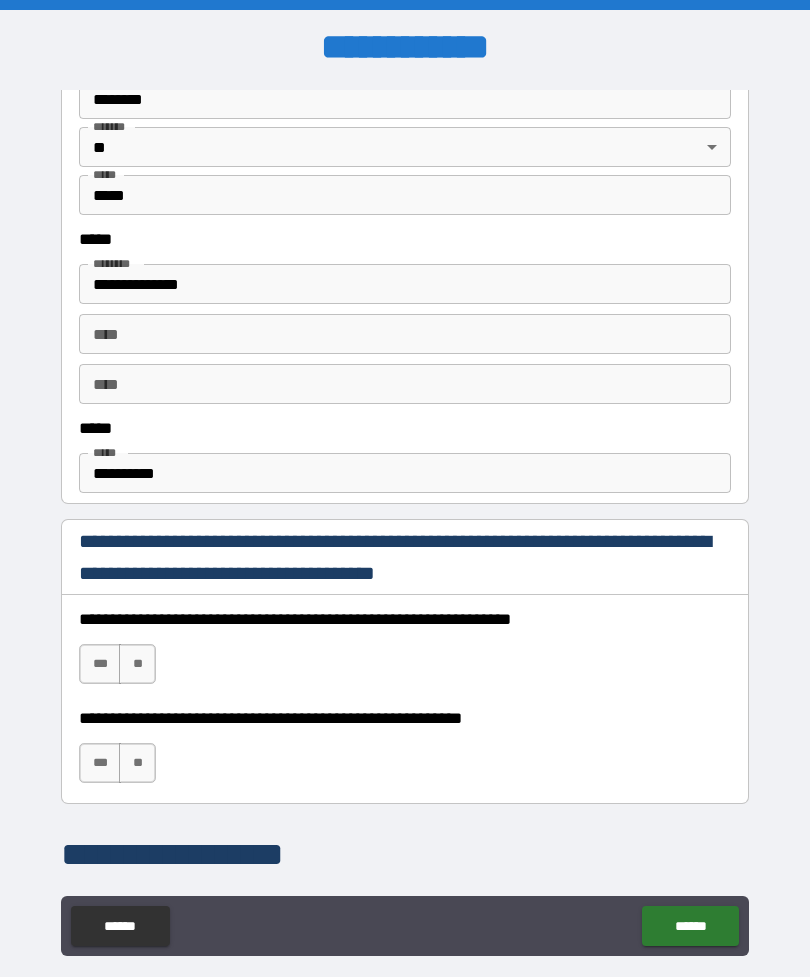 scroll, scrollTop: 940, scrollLeft: 0, axis: vertical 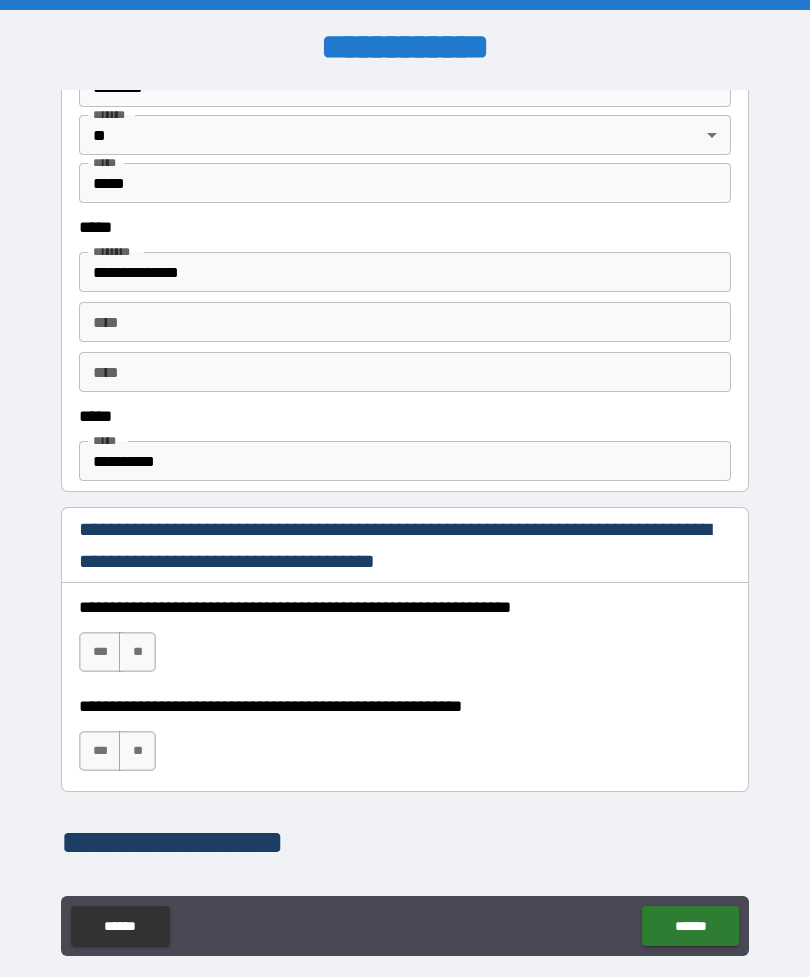 click on "***" at bounding box center [100, 652] 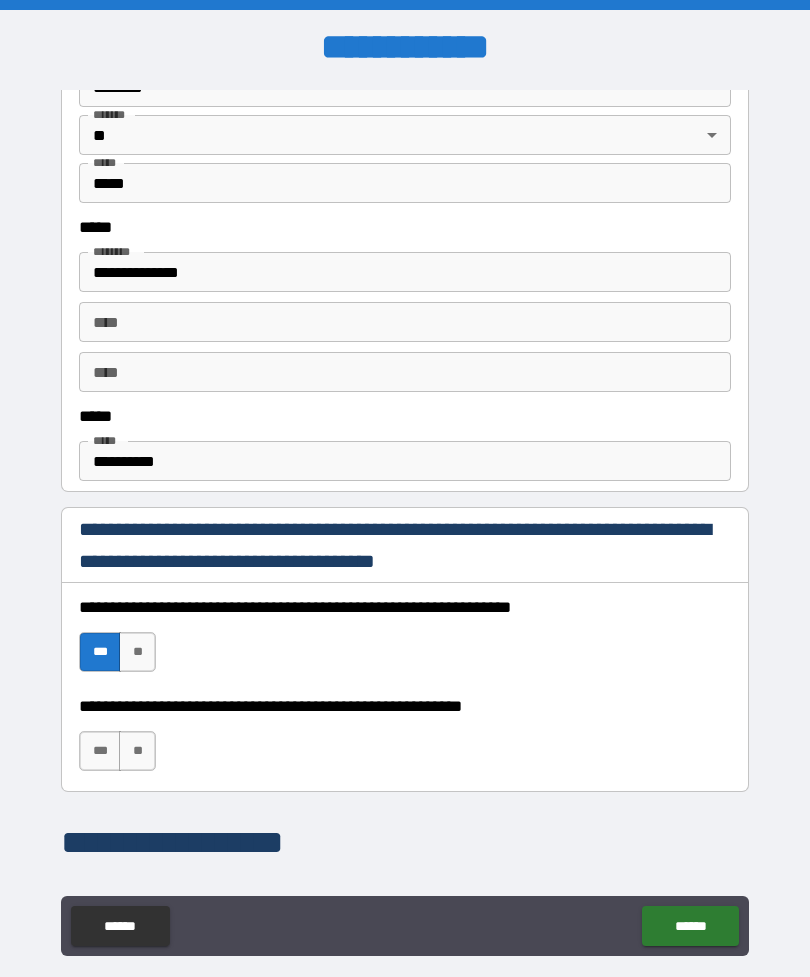 click on "***" at bounding box center (100, 751) 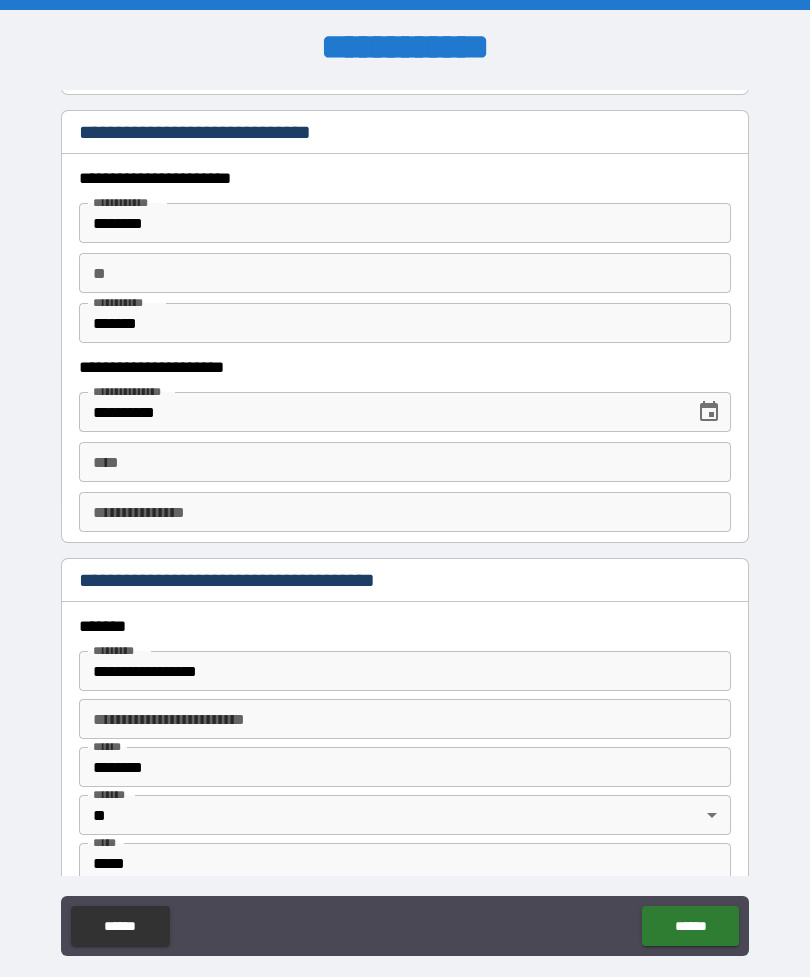 scroll, scrollTop: 1898, scrollLeft: 0, axis: vertical 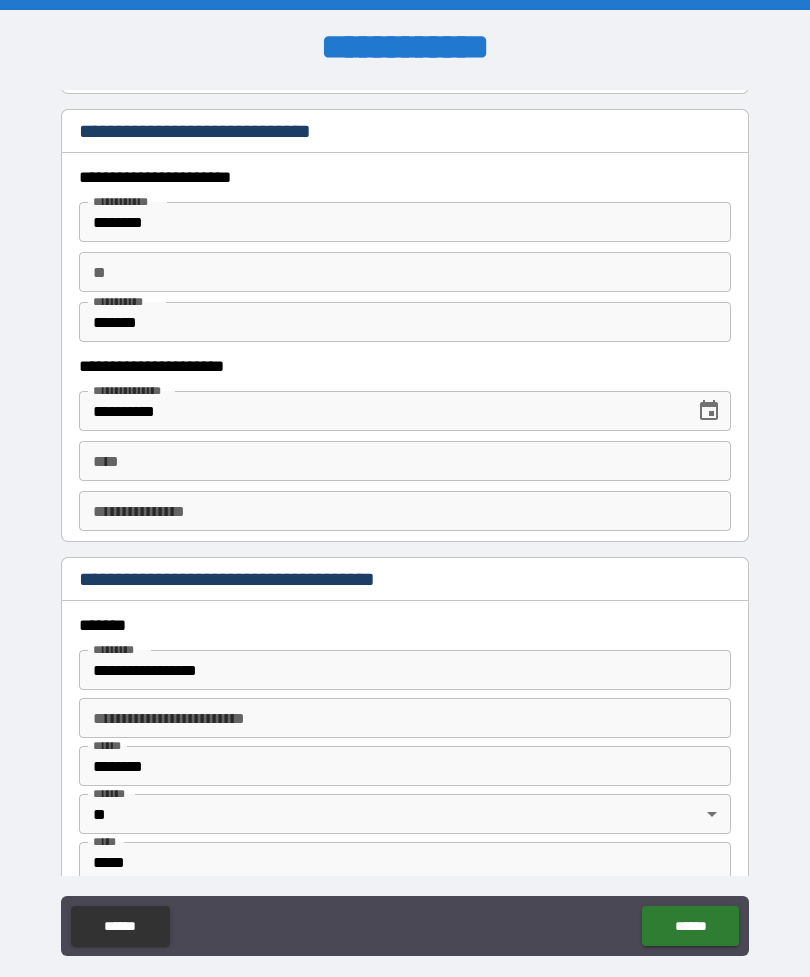 click on "****" at bounding box center [405, 461] 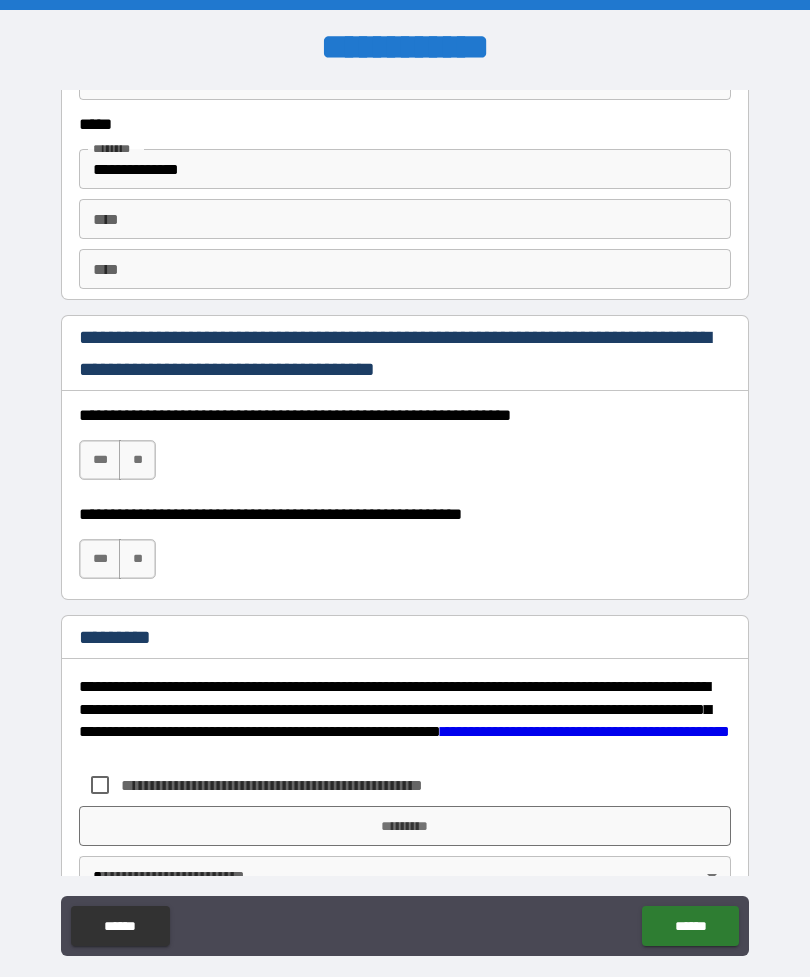 scroll, scrollTop: 2792, scrollLeft: 0, axis: vertical 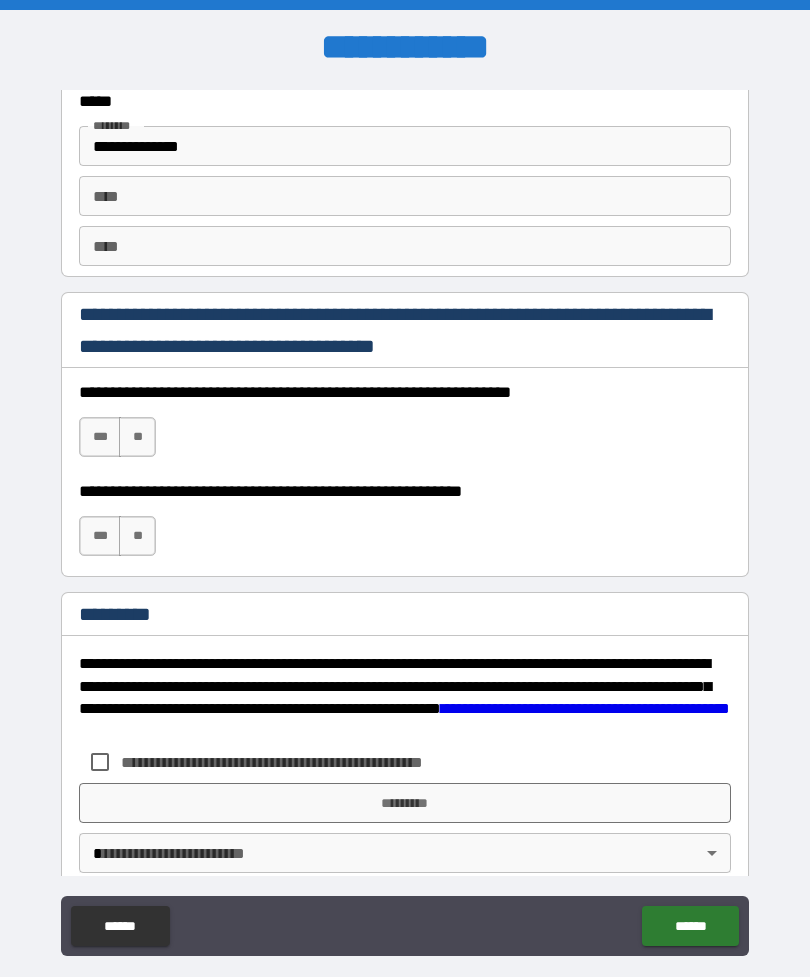 type on "**********" 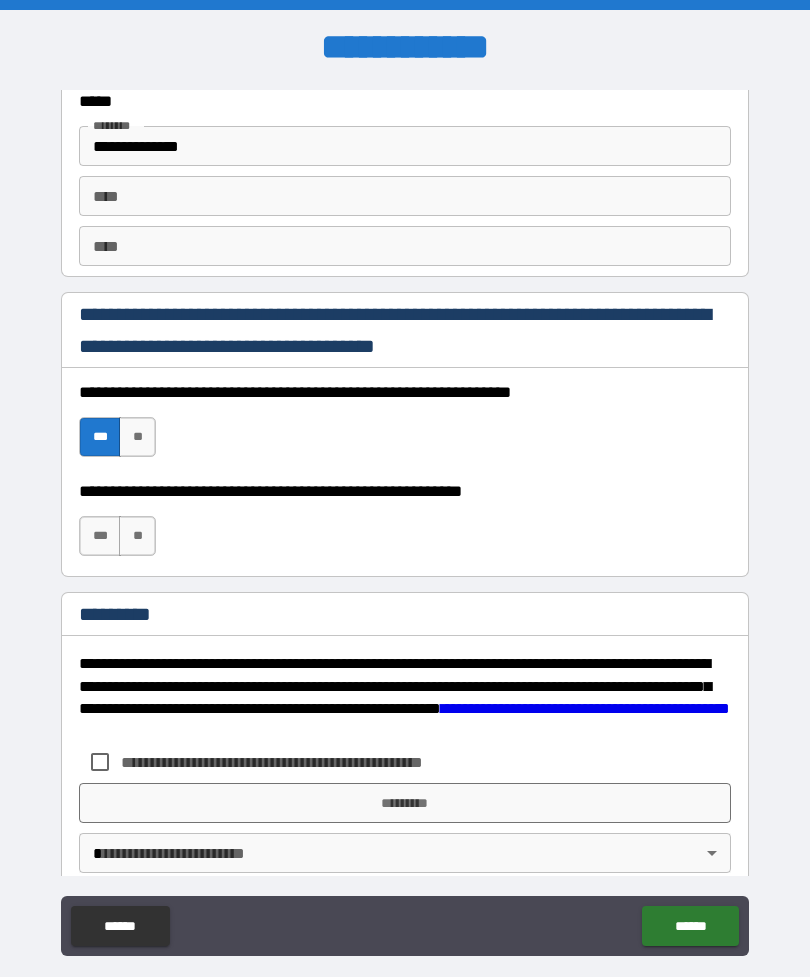 click on "***" at bounding box center (100, 536) 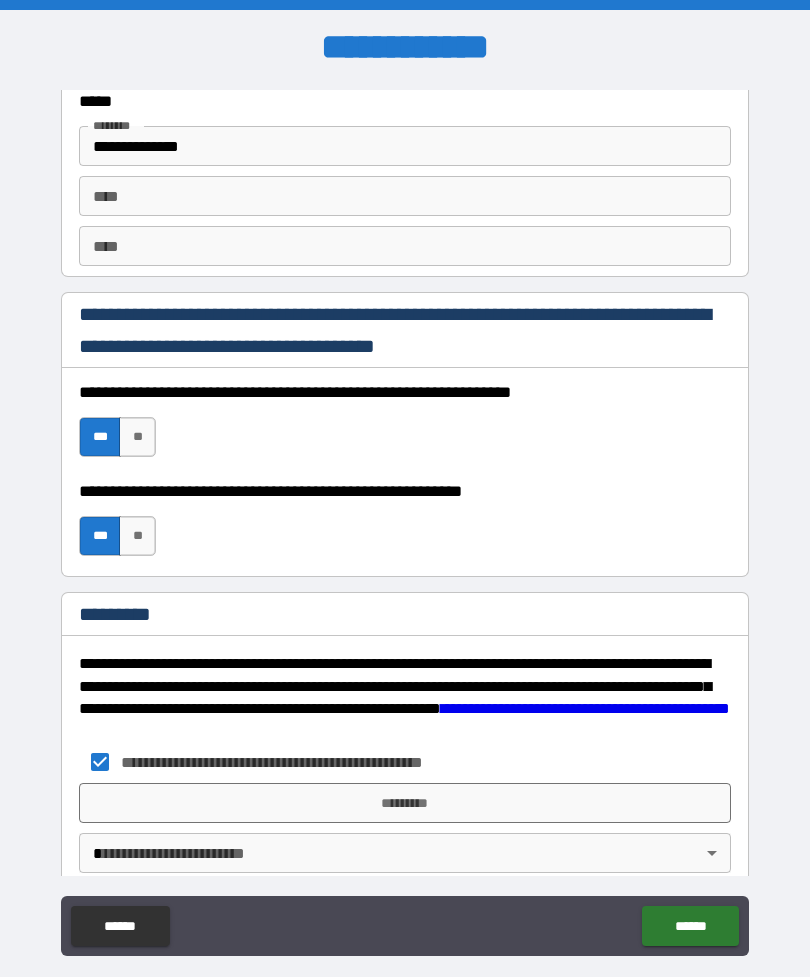 click on "*********" at bounding box center [405, 803] 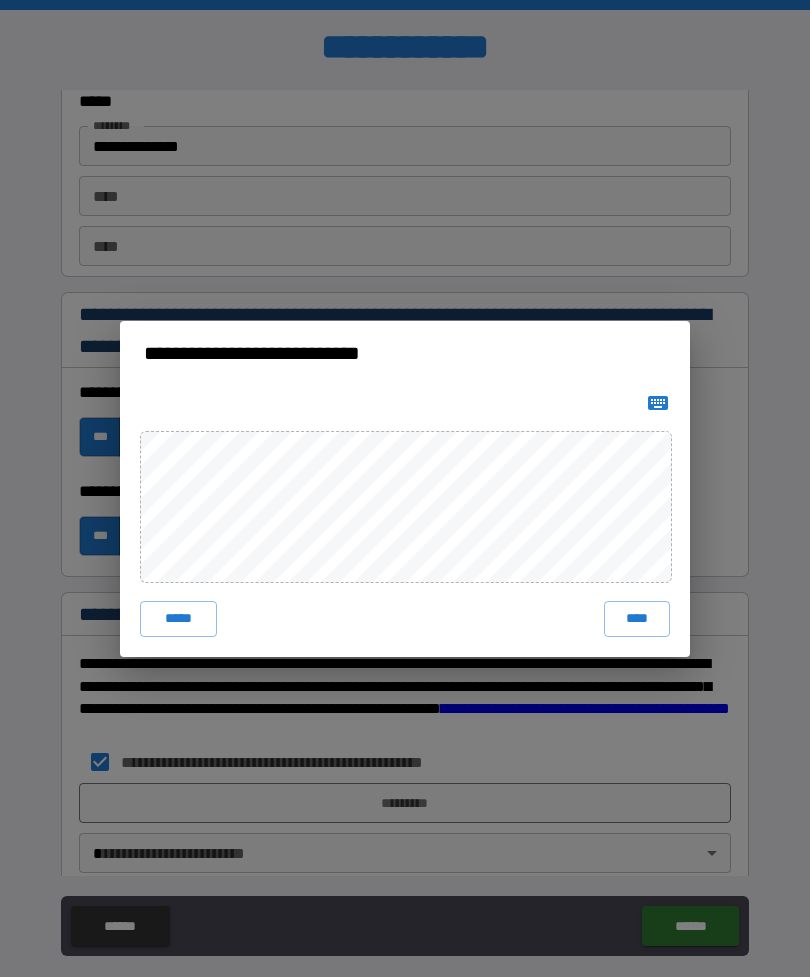 click on "**********" at bounding box center [405, 488] 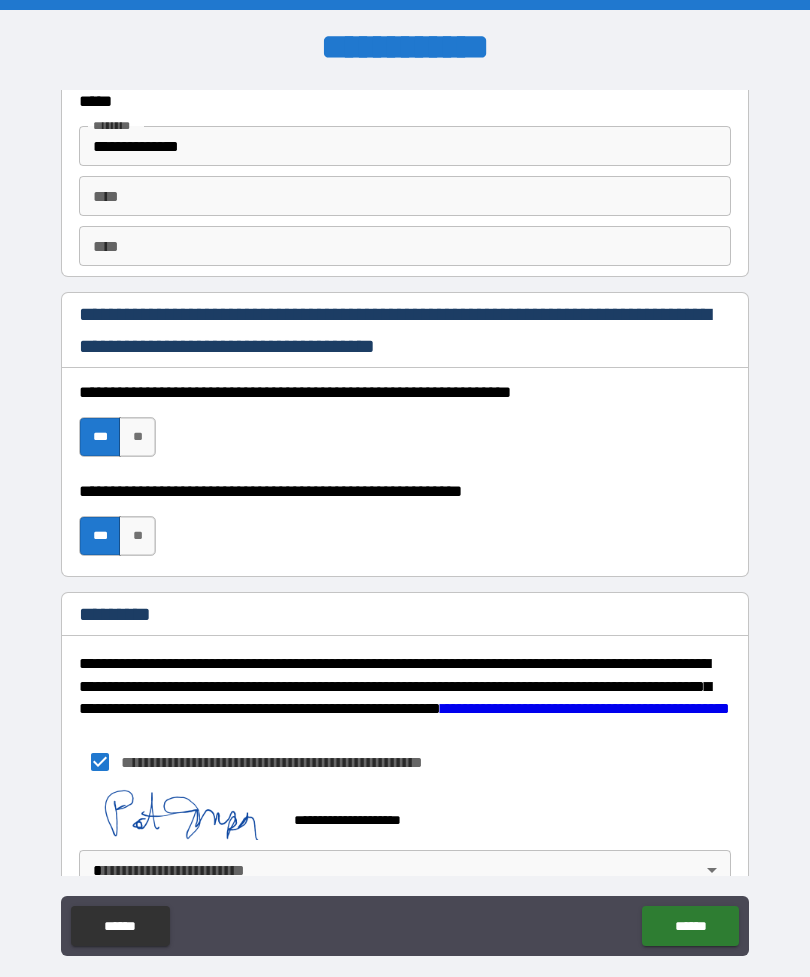 click on "******" at bounding box center (690, 926) 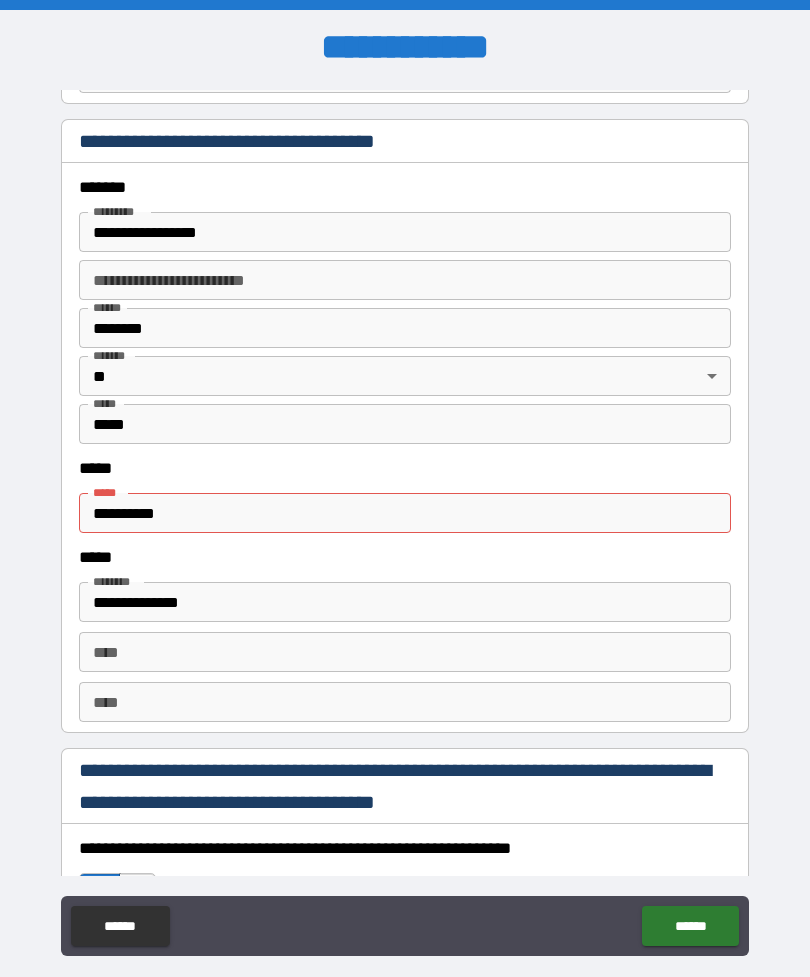 scroll, scrollTop: 2333, scrollLeft: 0, axis: vertical 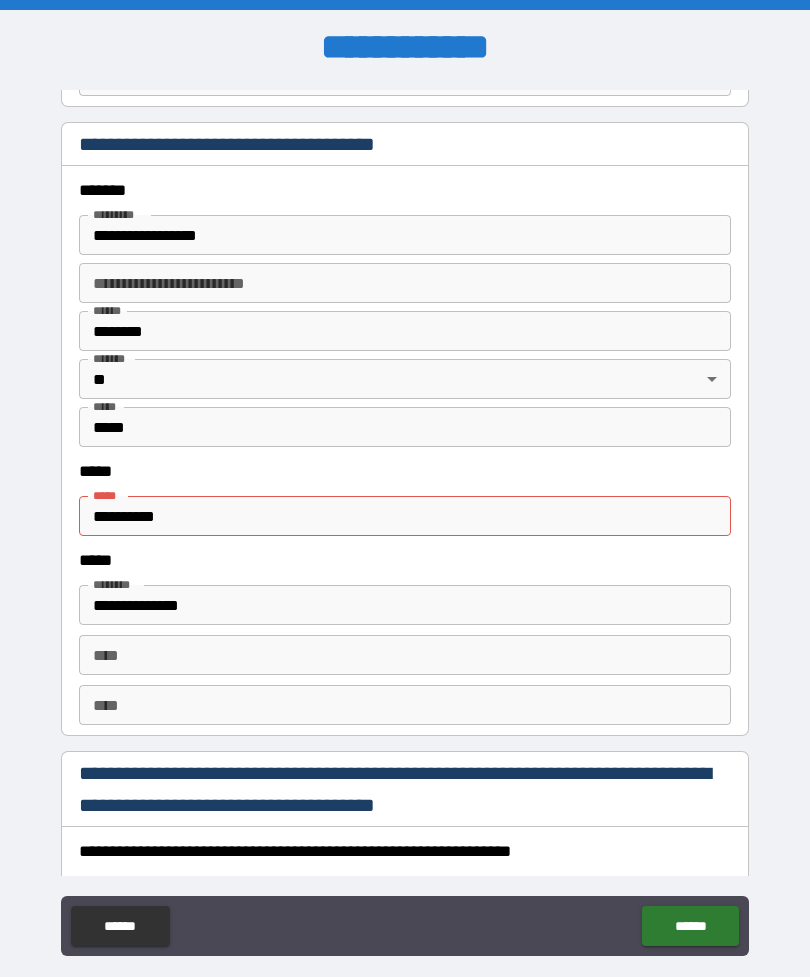 click on "**********" at bounding box center (405, 516) 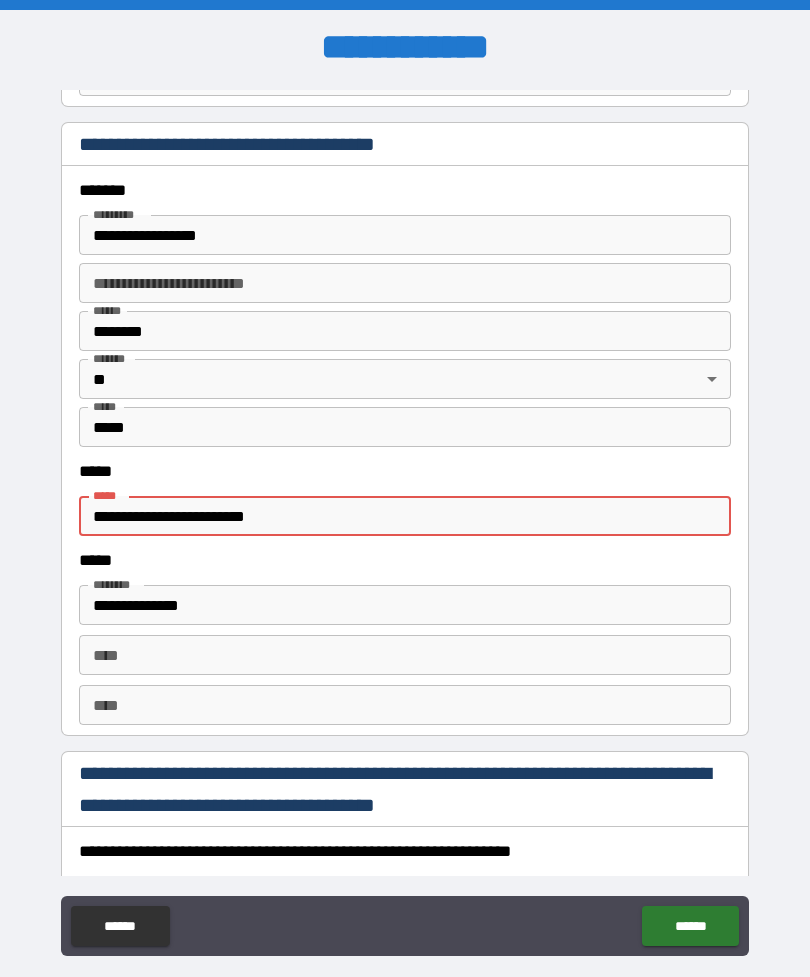 click on "**********" at bounding box center [405, 516] 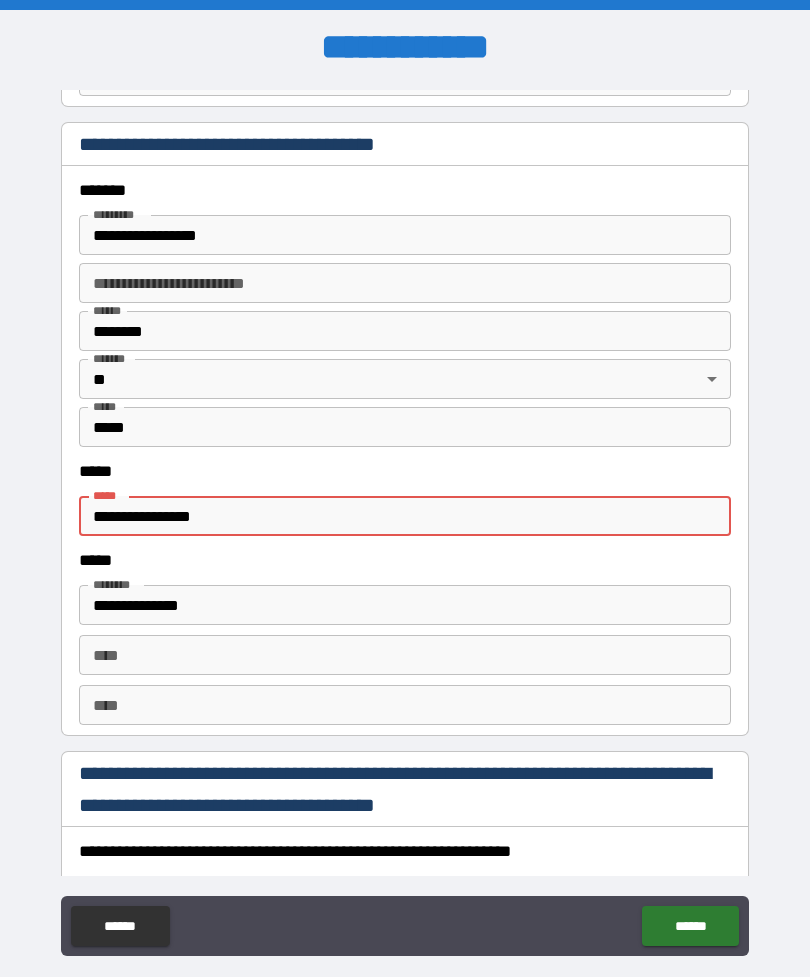 click on "**********" at bounding box center (405, 516) 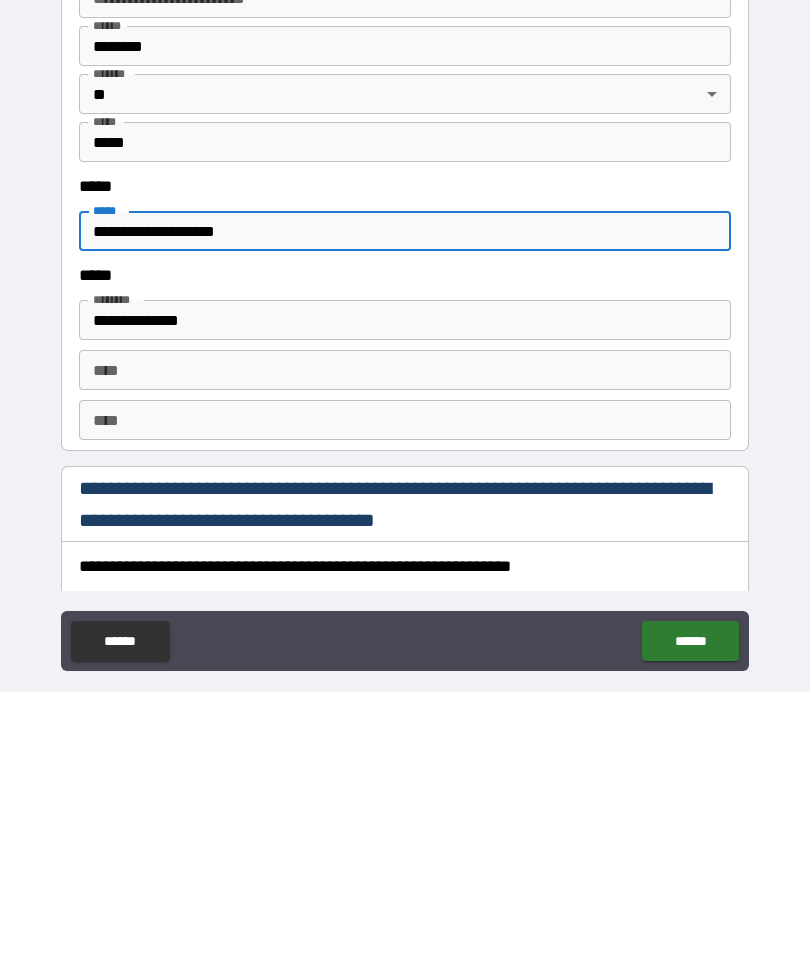 scroll, scrollTop: 64, scrollLeft: 0, axis: vertical 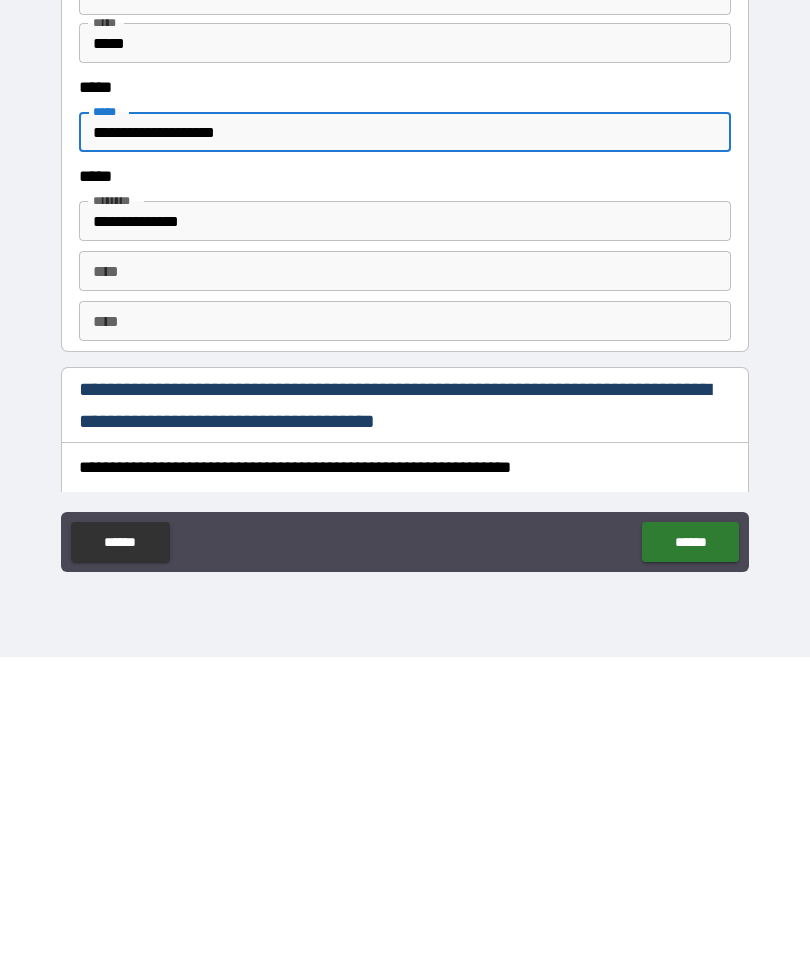 type on "**********" 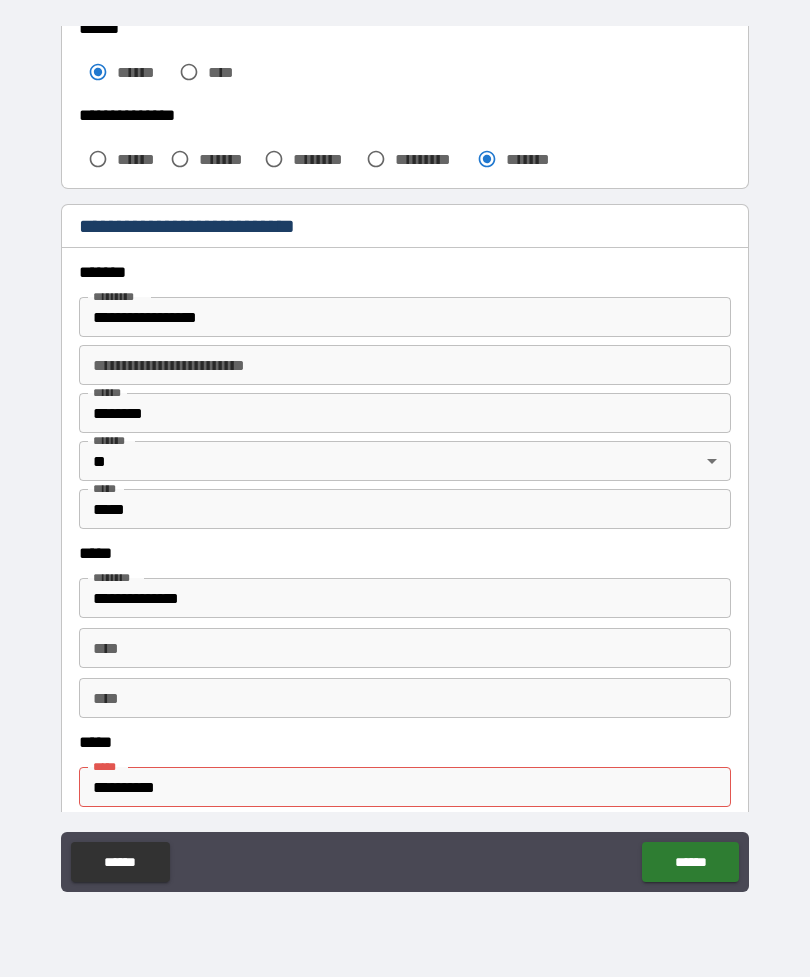 click on "**********" at bounding box center [405, 459] 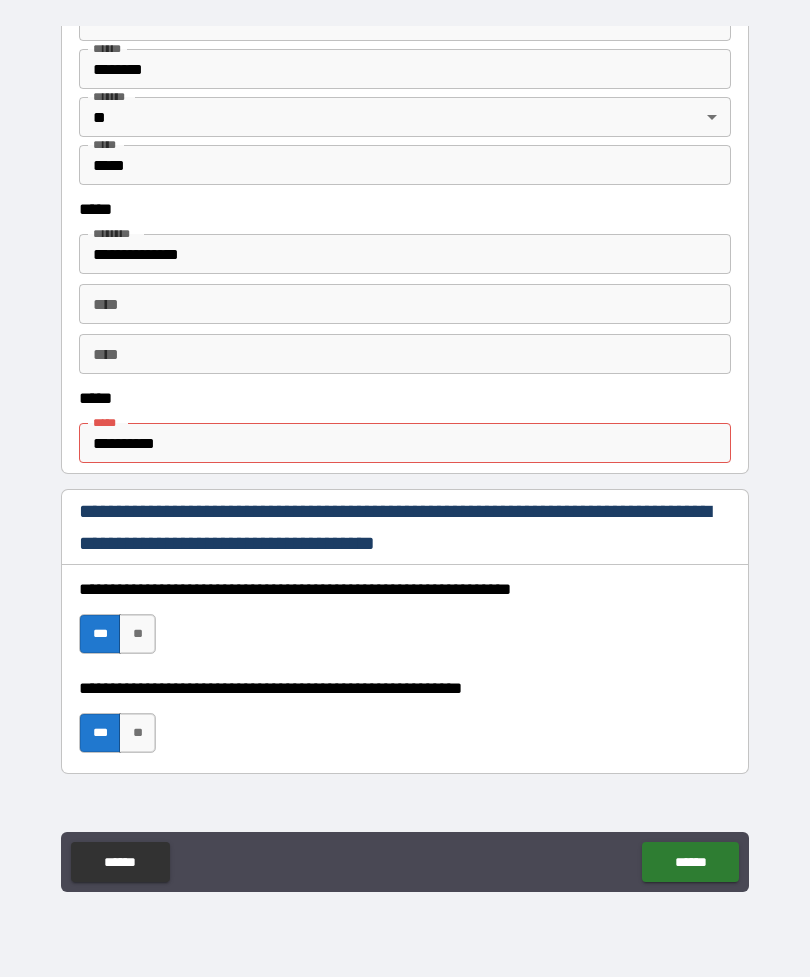 scroll, scrollTop: 897, scrollLeft: 0, axis: vertical 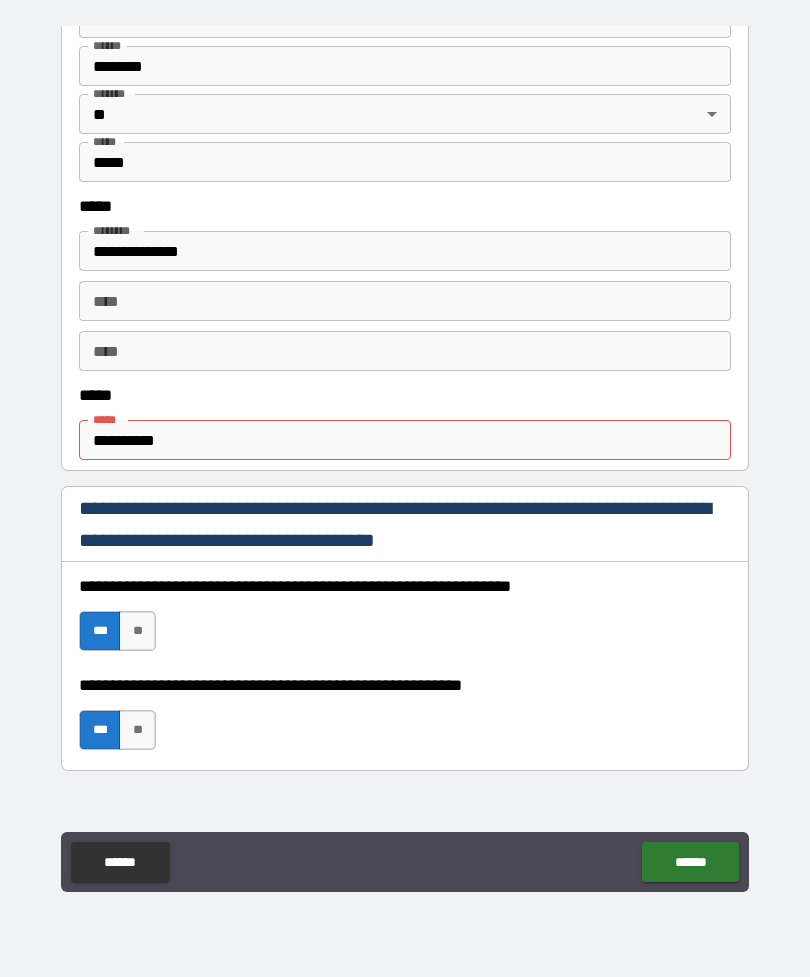 click on "**********" at bounding box center (405, 440) 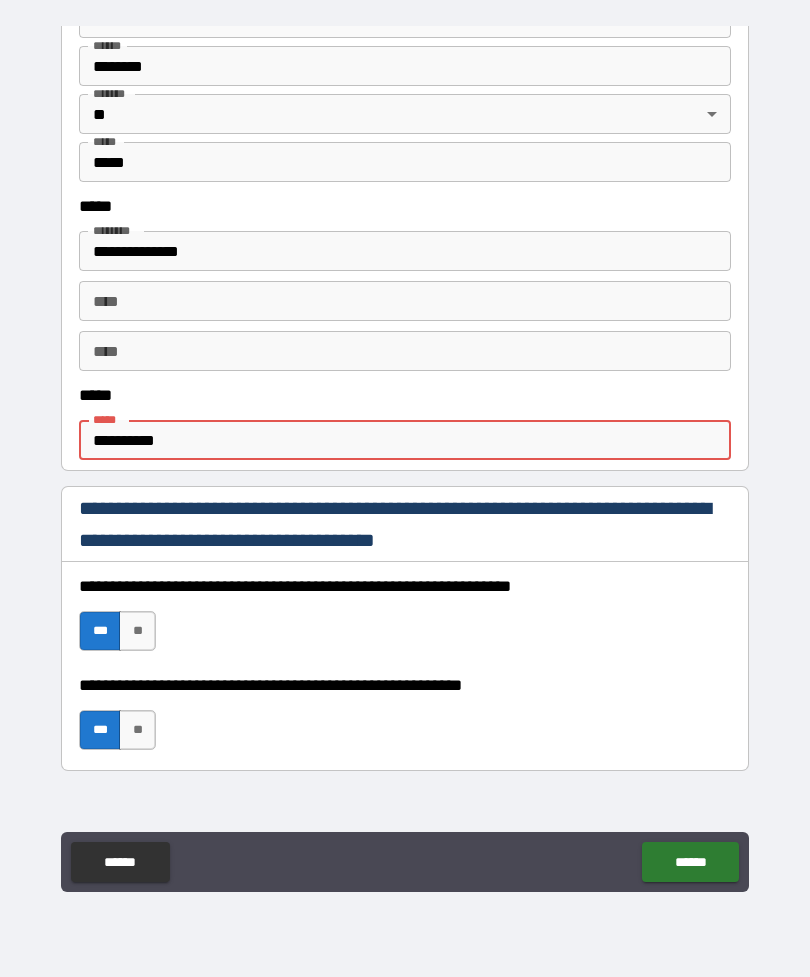 click on "**********" at bounding box center [405, 440] 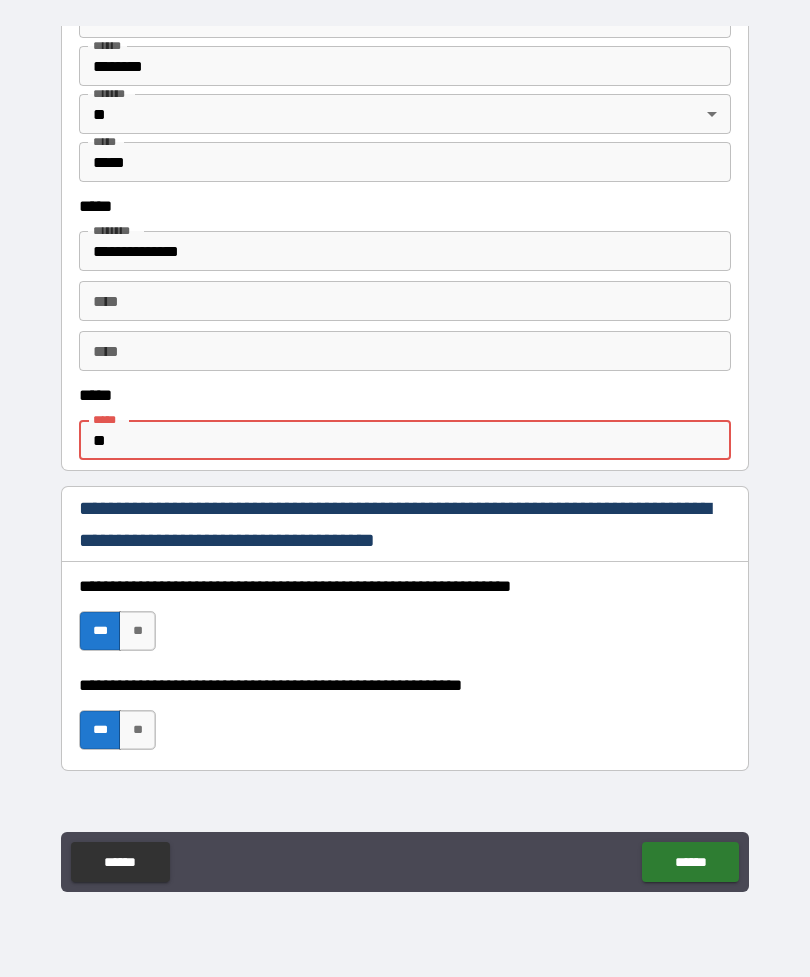 type on "*" 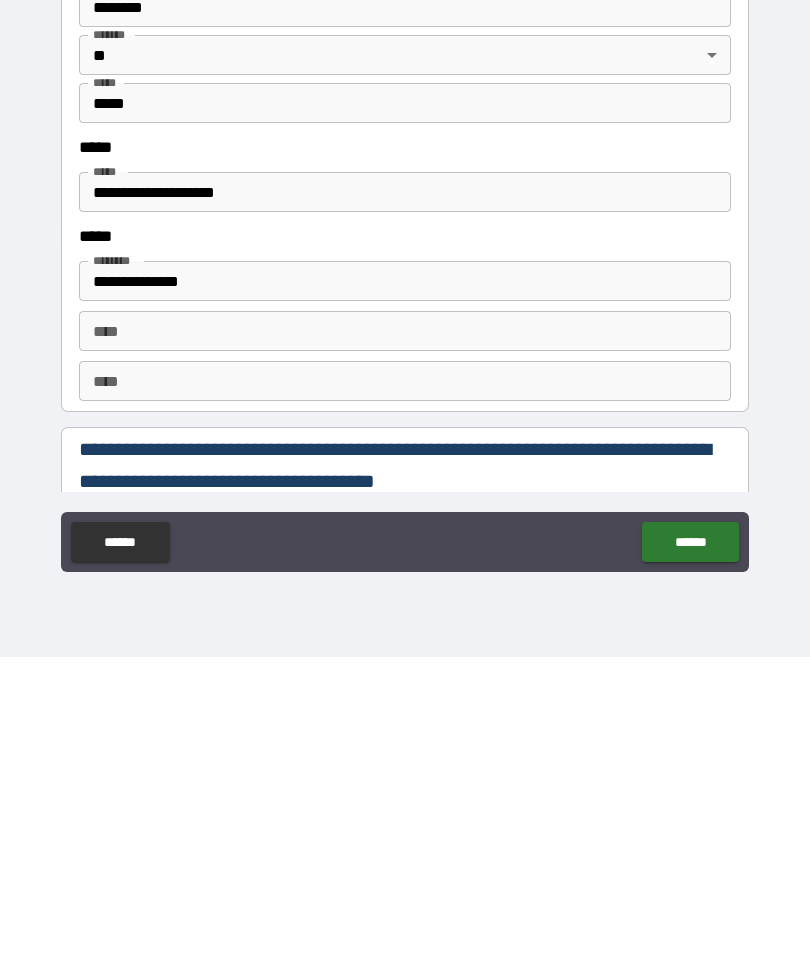 scroll, scrollTop: 2294, scrollLeft: 0, axis: vertical 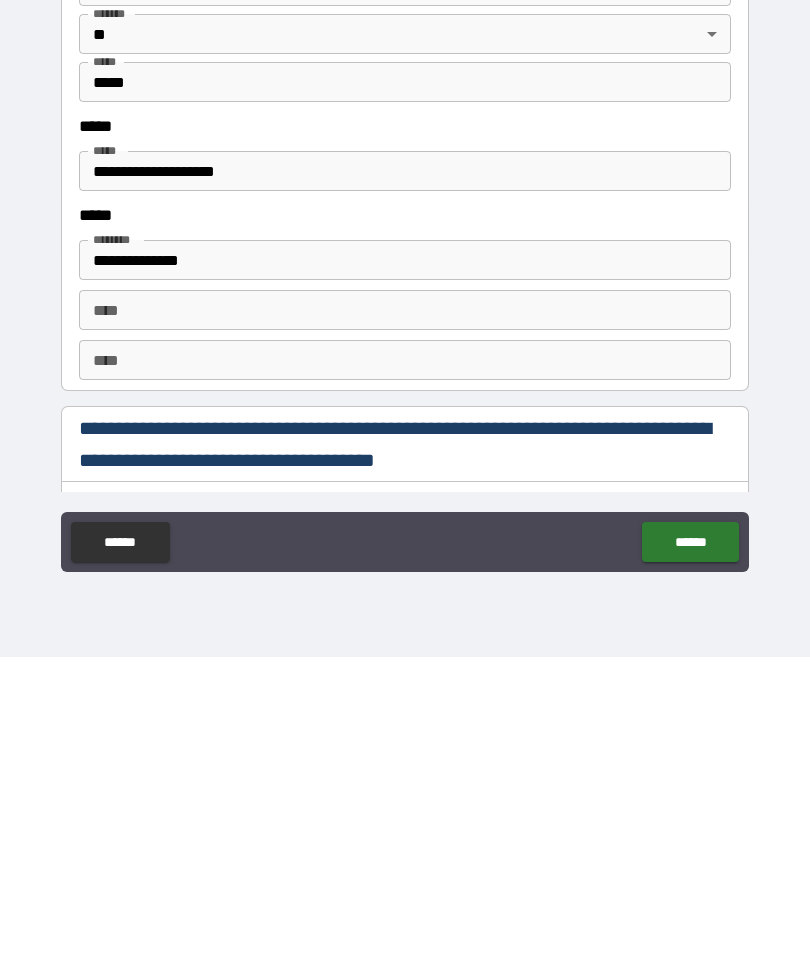click on "**********" at bounding box center [405, 491] 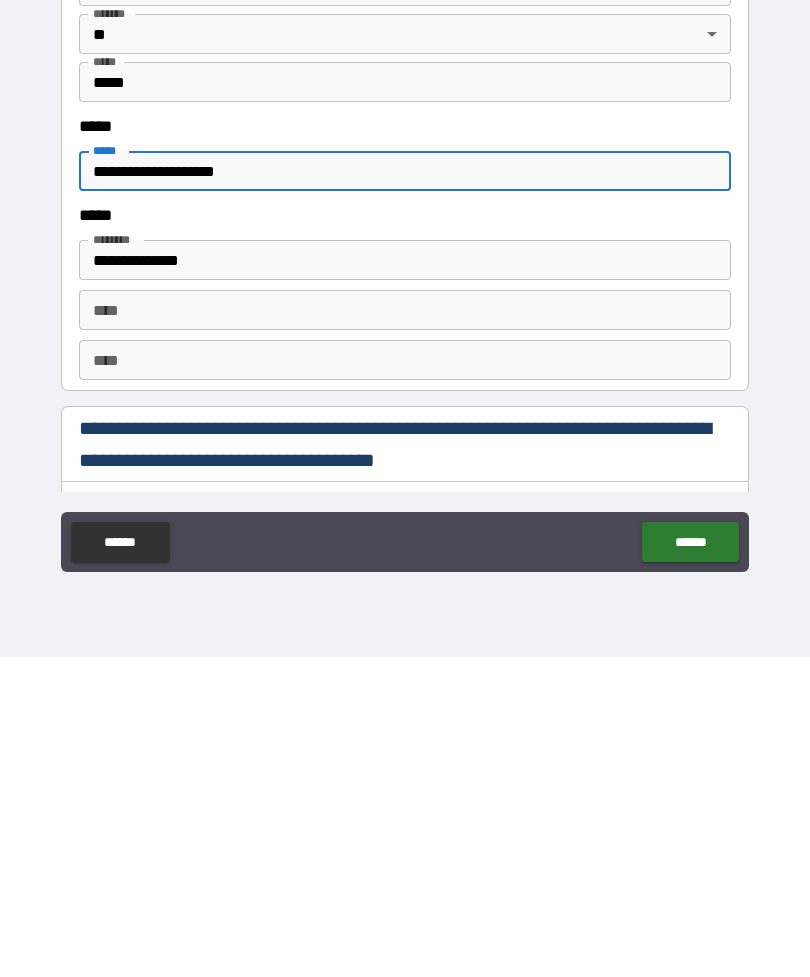 click on "**********" at bounding box center [405, 491] 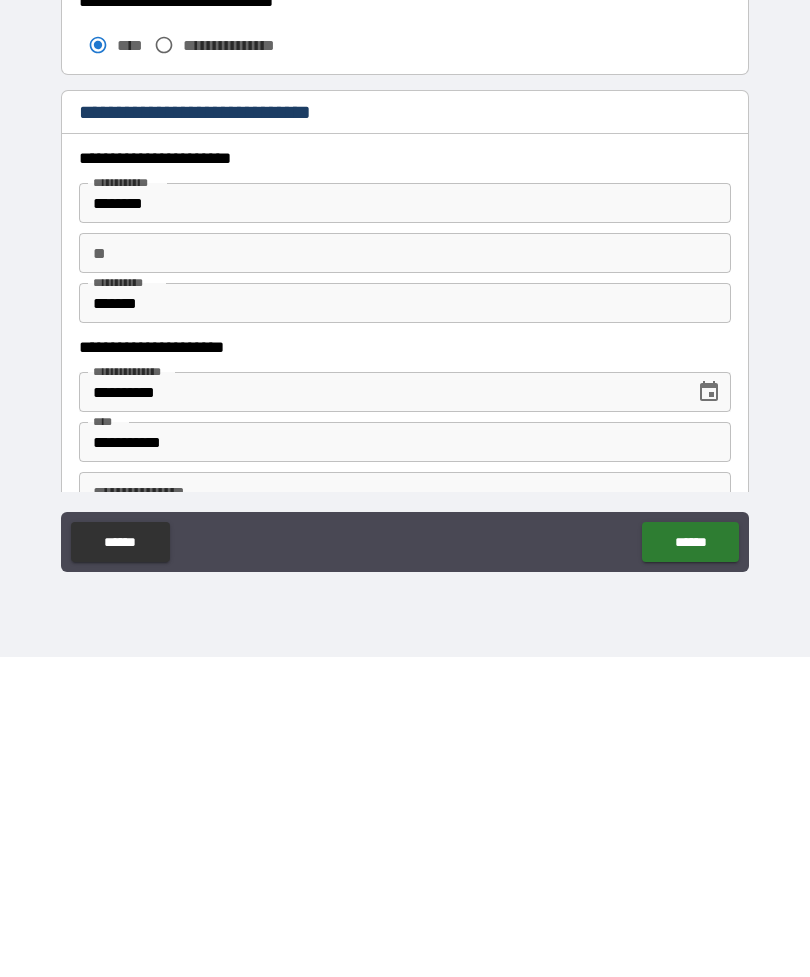 scroll, scrollTop: 1531, scrollLeft: 0, axis: vertical 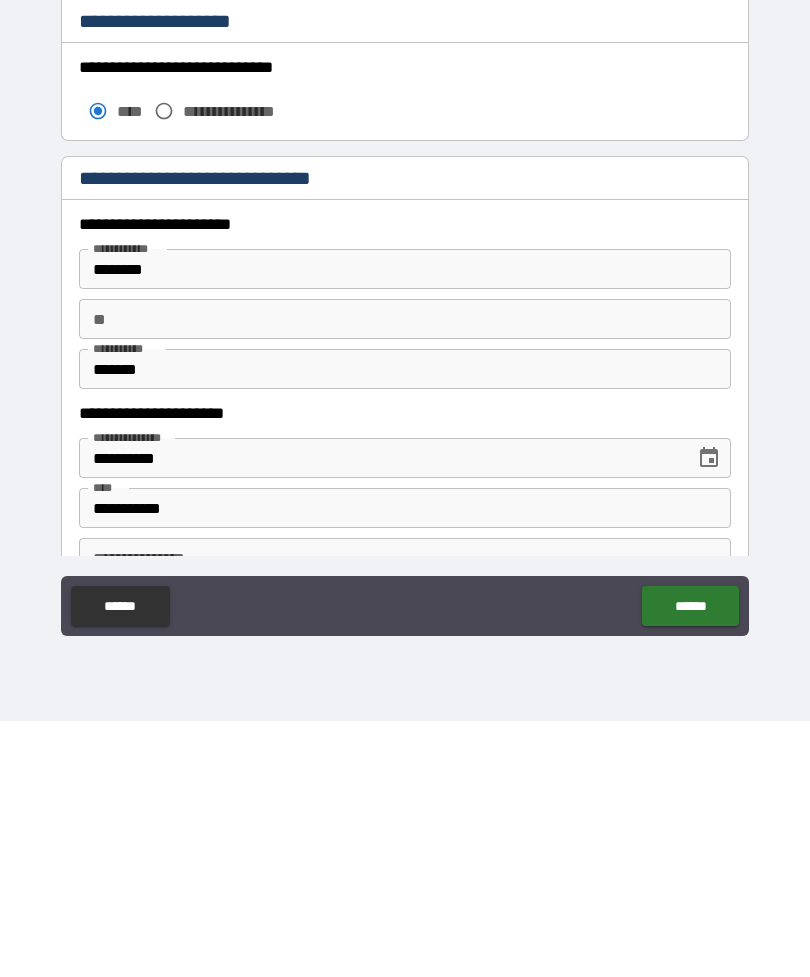 click on "*******" at bounding box center (405, 625) 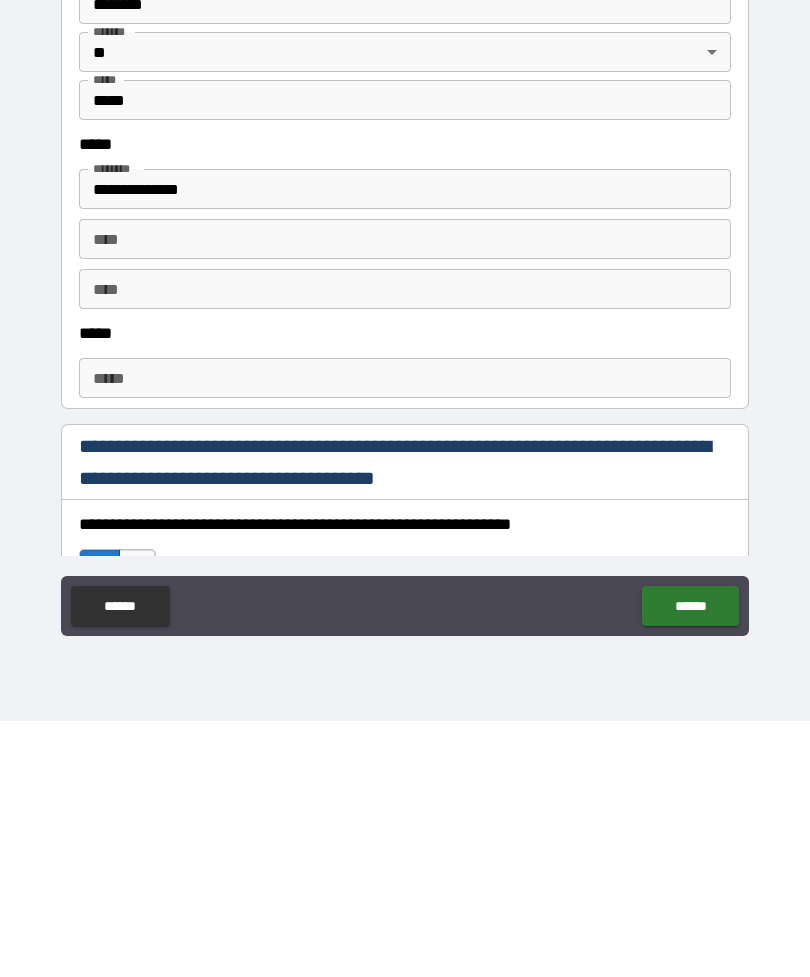 scroll, scrollTop: 692, scrollLeft: 0, axis: vertical 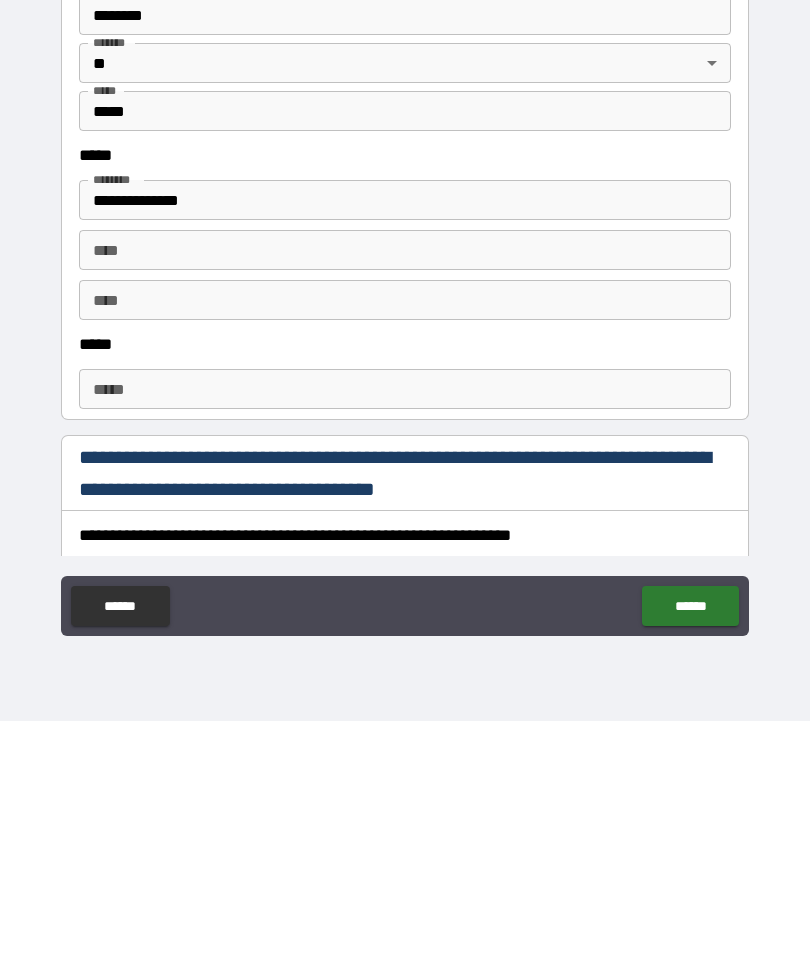 click on "*****" at bounding box center (405, 645) 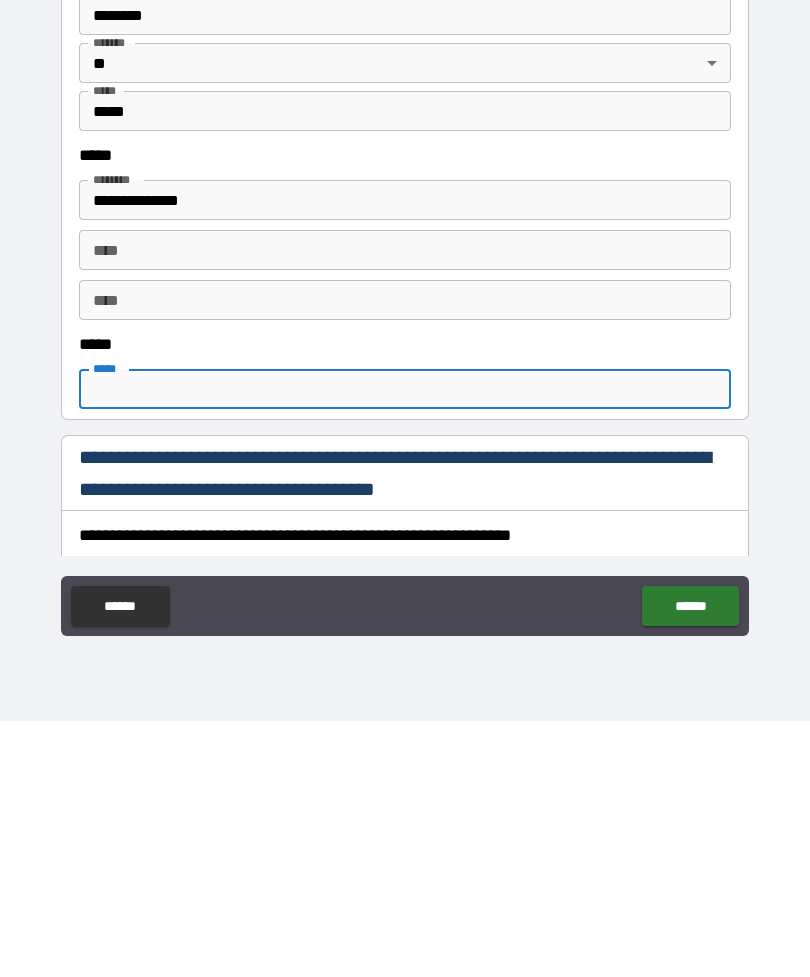 click on "*****" at bounding box center (405, 645) 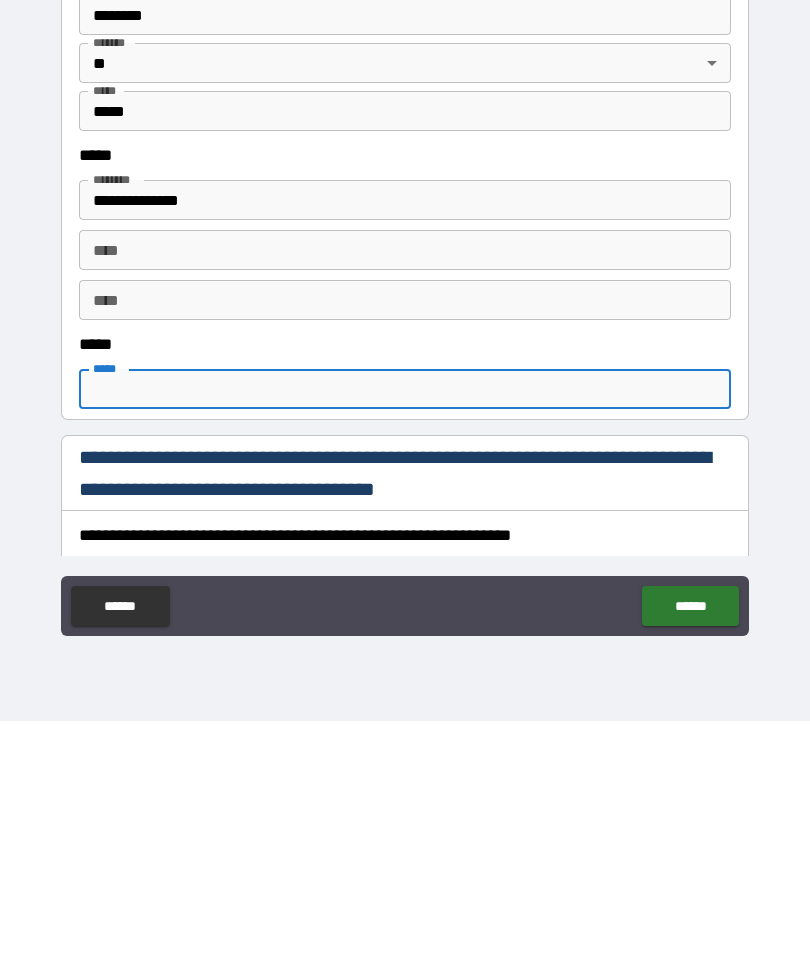 paste on "**********" 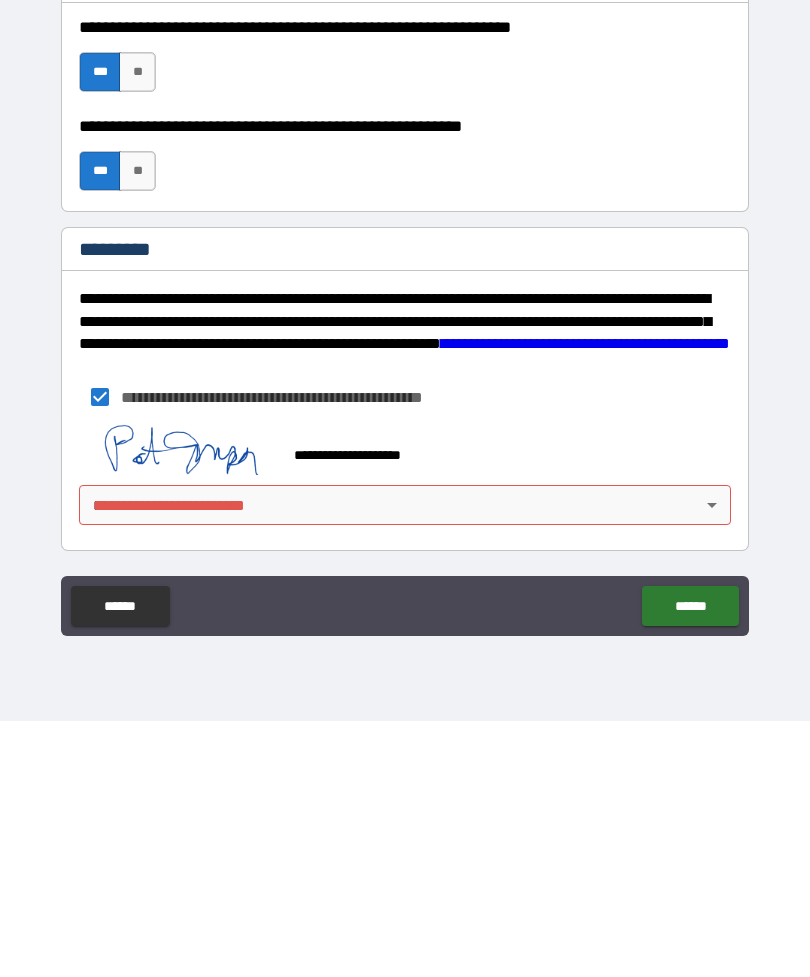 scroll, scrollTop: 2837, scrollLeft: 0, axis: vertical 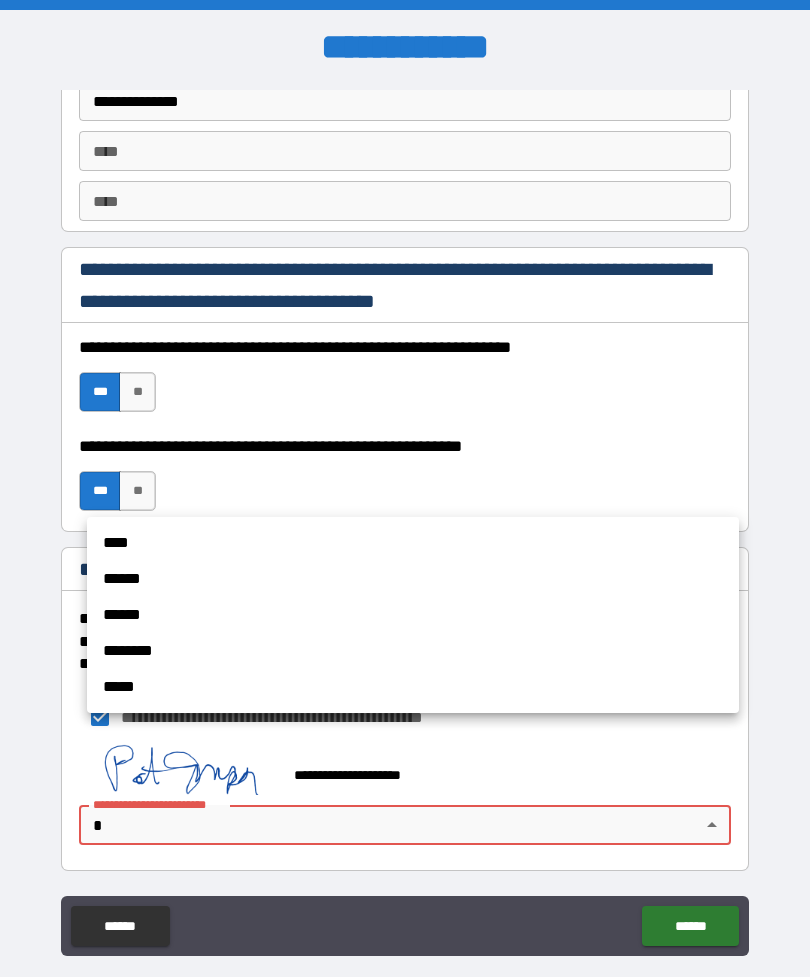click on "****" at bounding box center [413, 543] 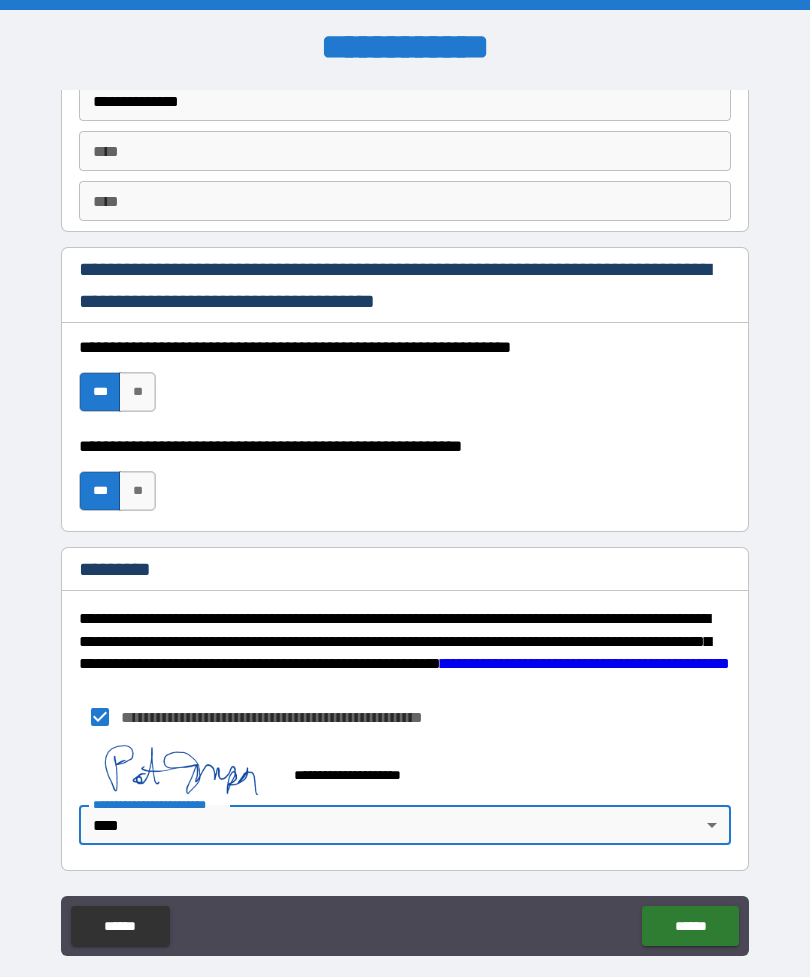 type on "*" 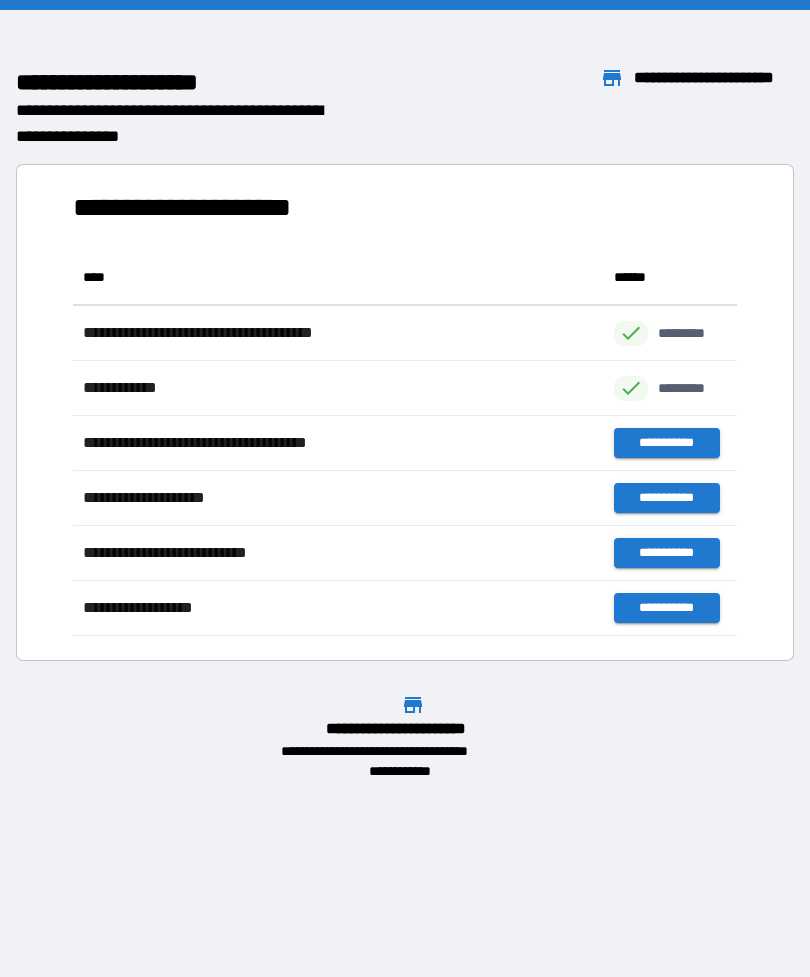 scroll, scrollTop: 1, scrollLeft: 1, axis: both 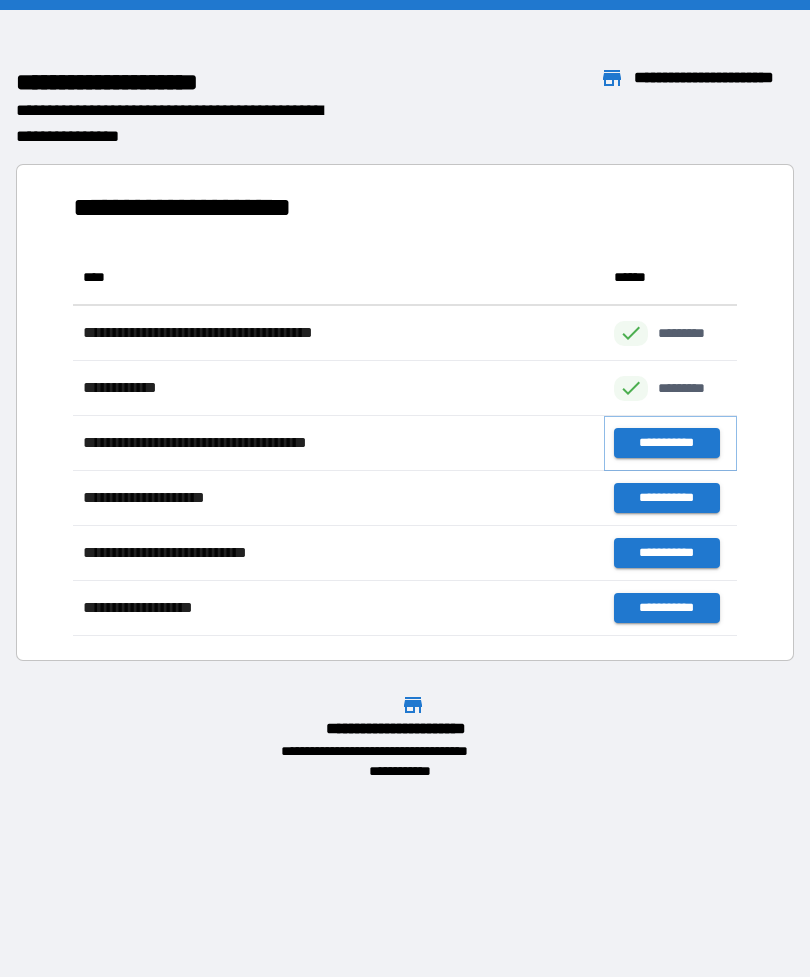 click on "**********" at bounding box center (666, 443) 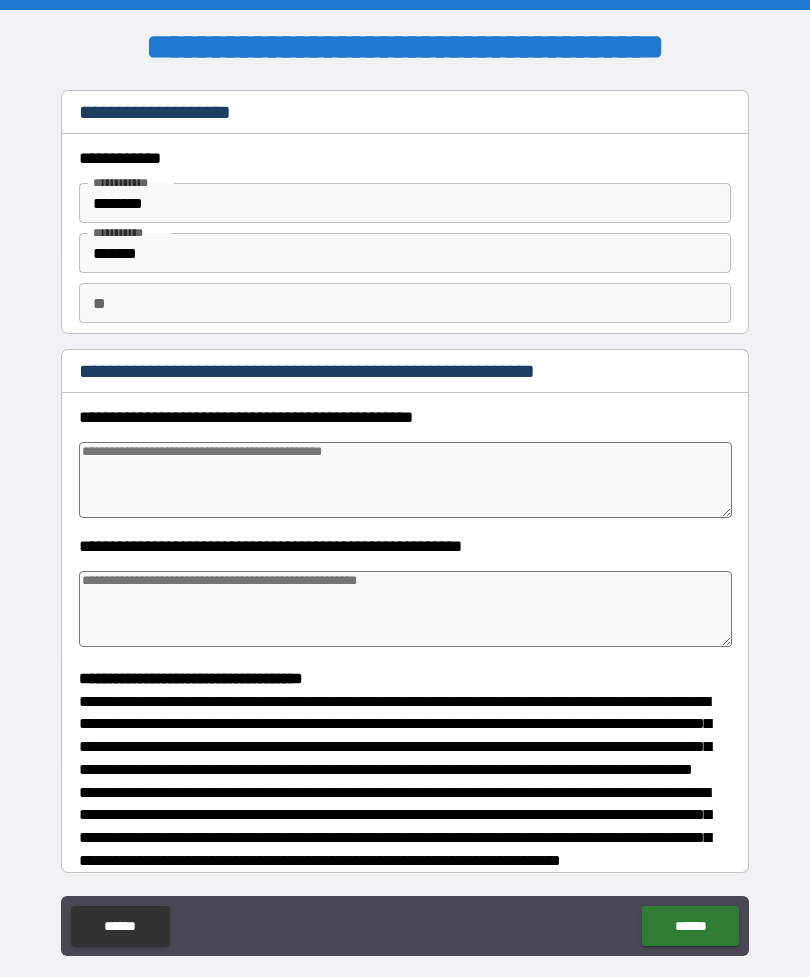type on "*" 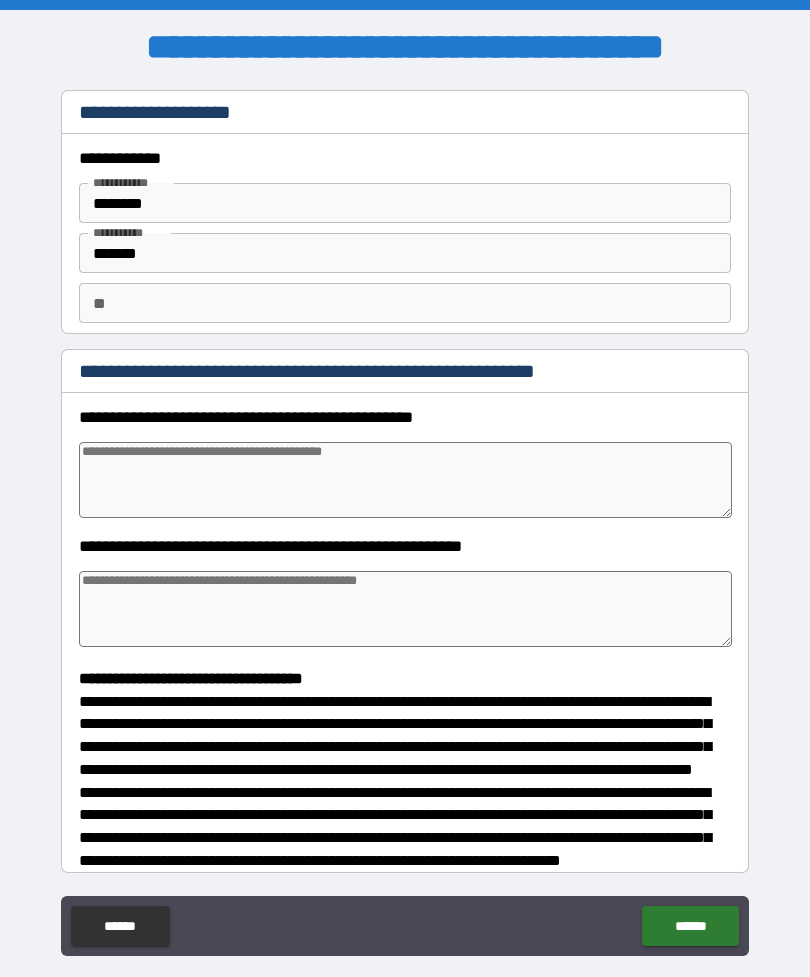 type on "*" 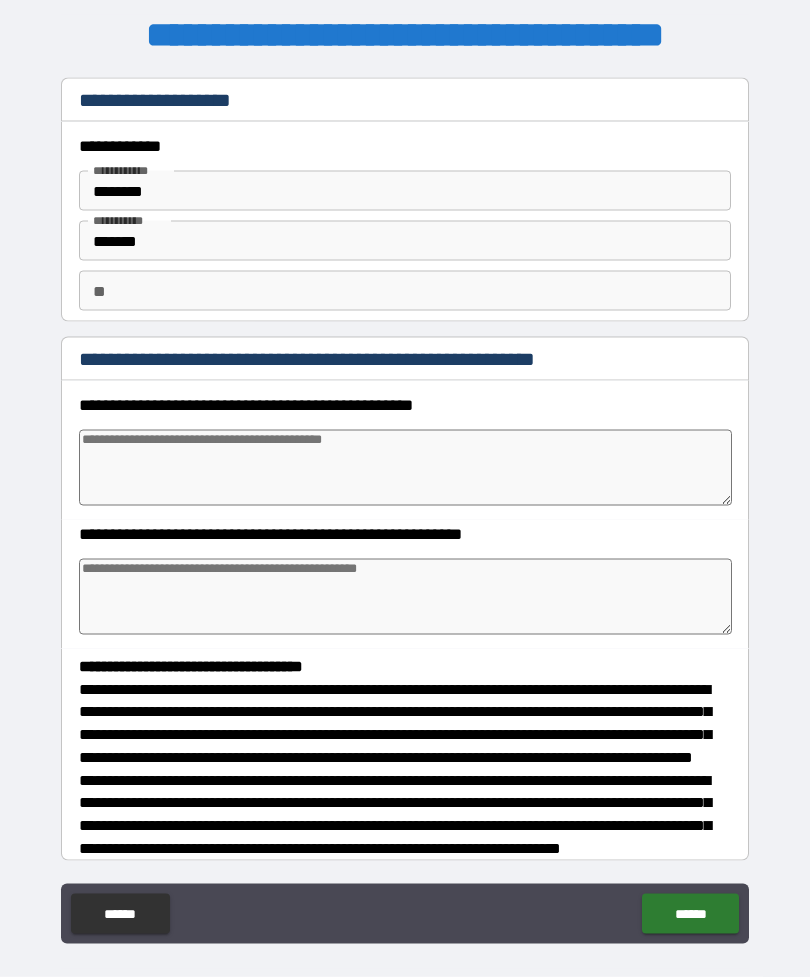 type on "*" 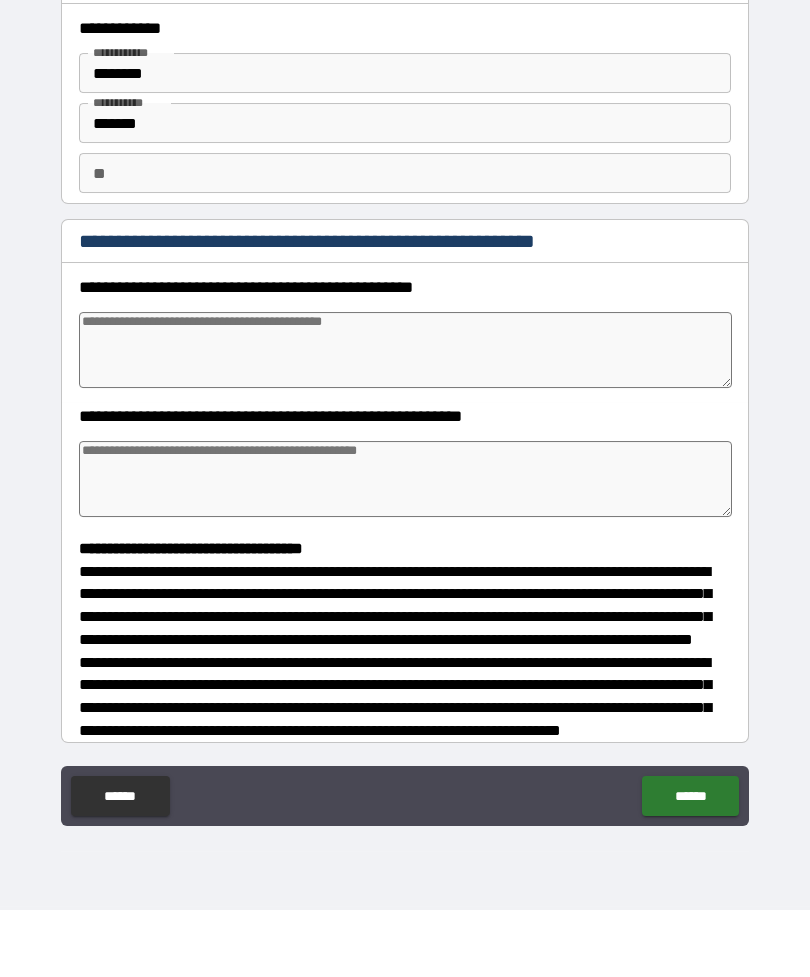 scroll, scrollTop: 64, scrollLeft: 0, axis: vertical 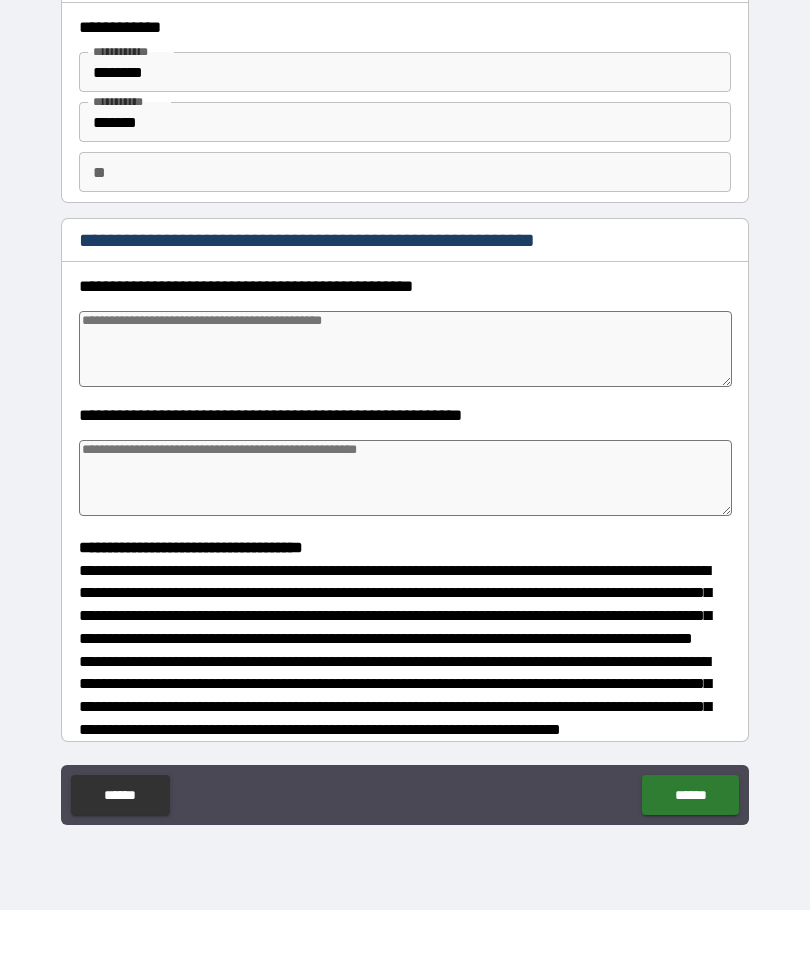 type on "*" 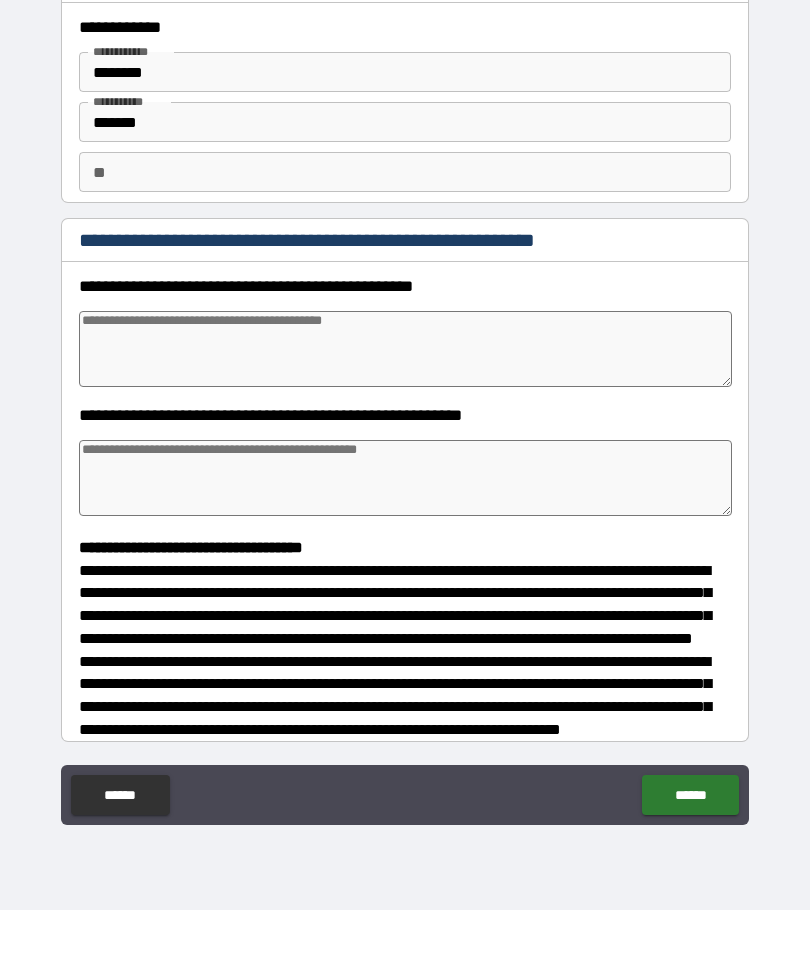 type on "*" 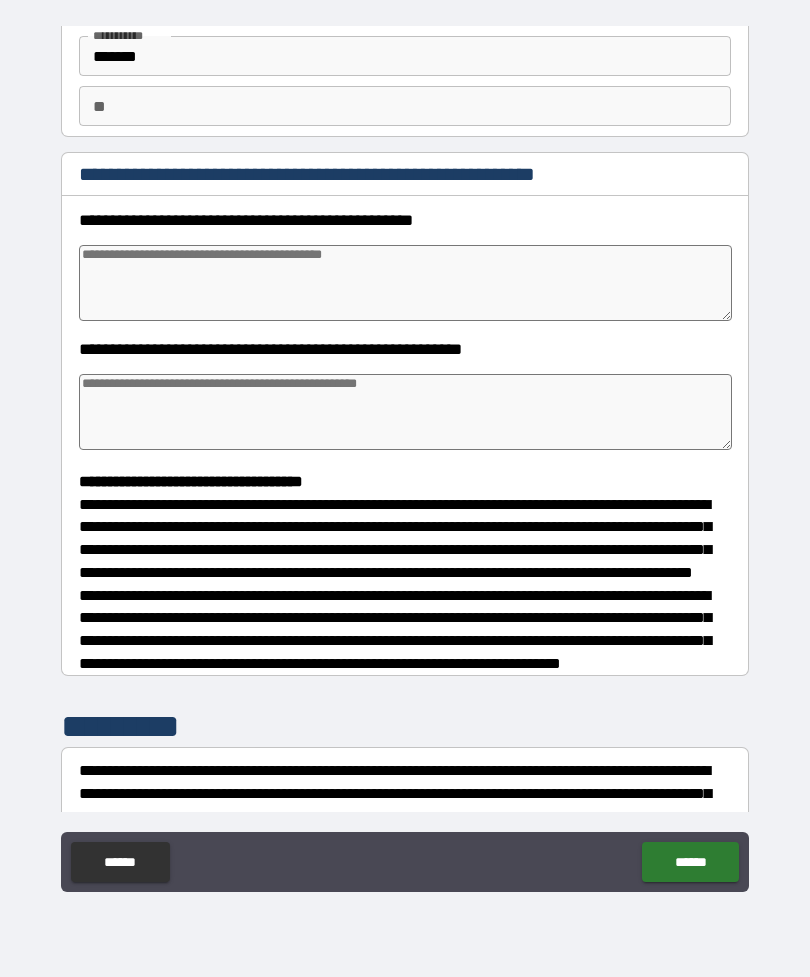 scroll, scrollTop: 137, scrollLeft: 0, axis: vertical 